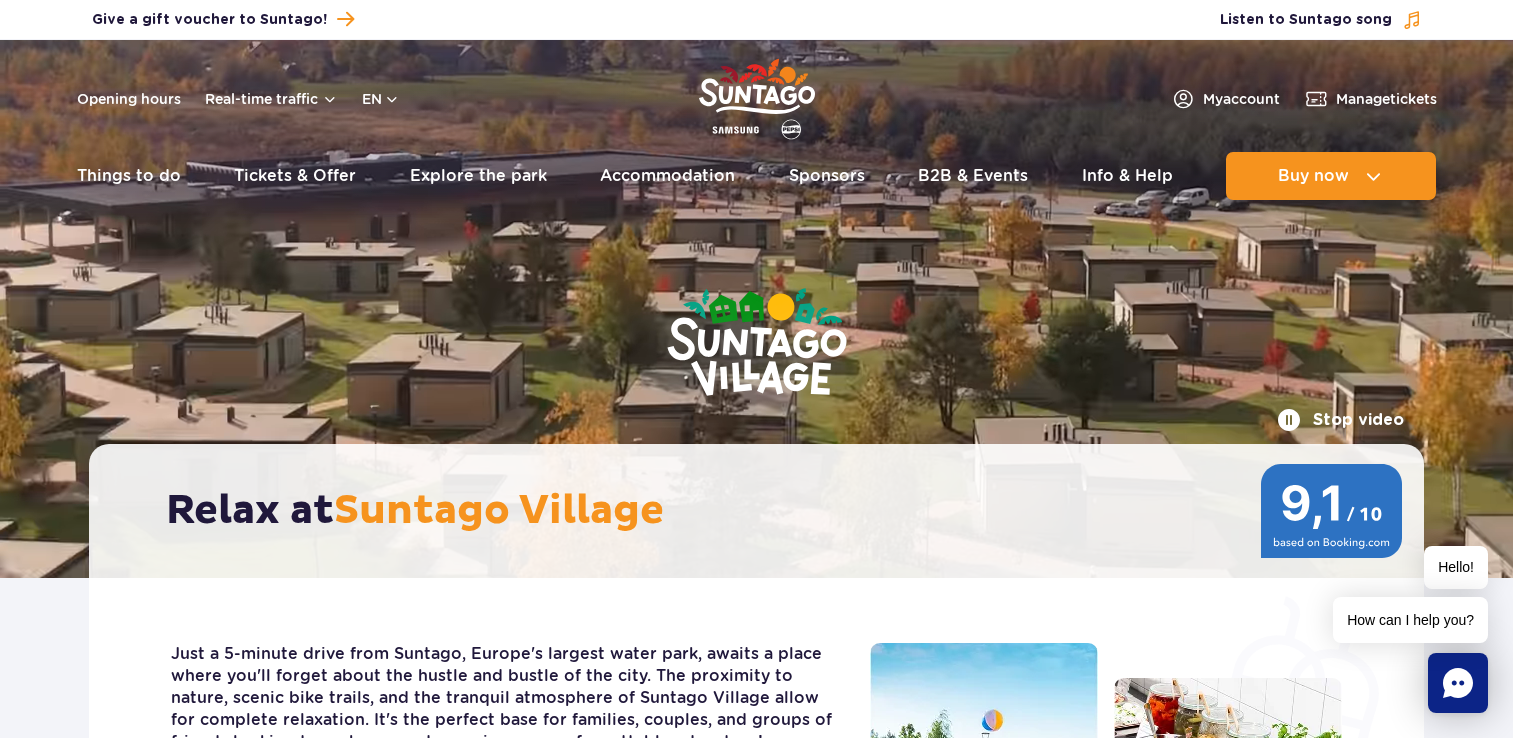scroll, scrollTop: 0, scrollLeft: 0, axis: both 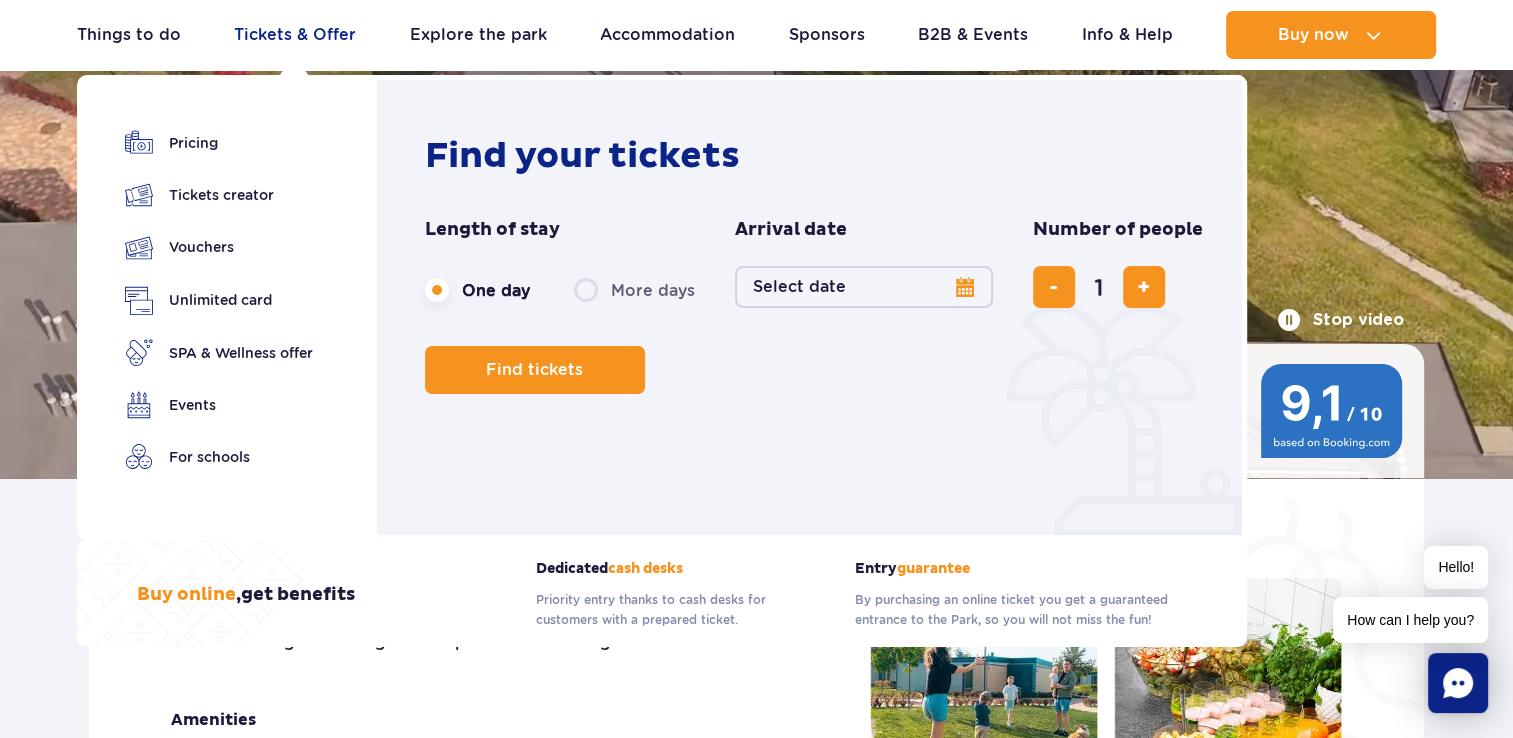 click on "Tickets & Offer" at bounding box center (295, 35) 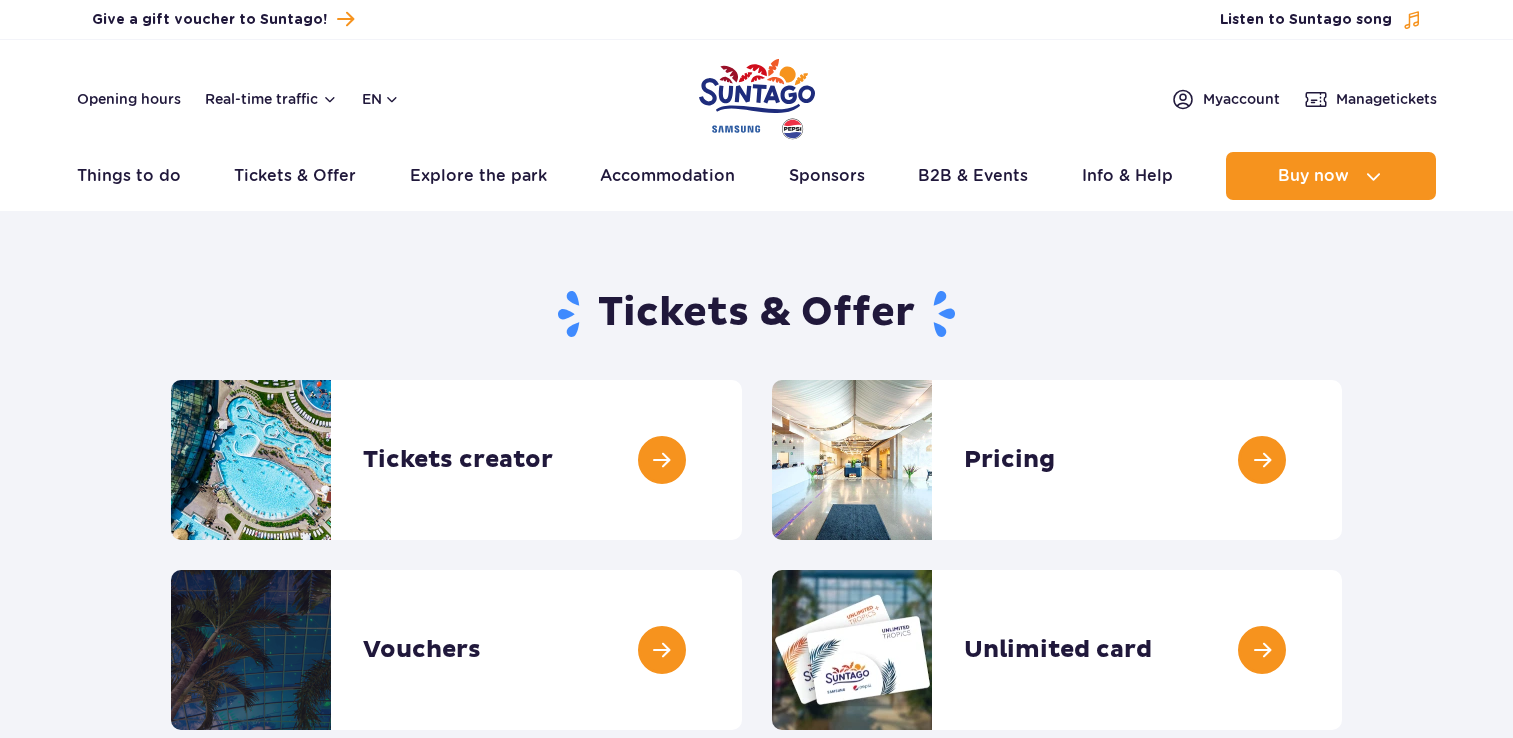 scroll, scrollTop: 0, scrollLeft: 0, axis: both 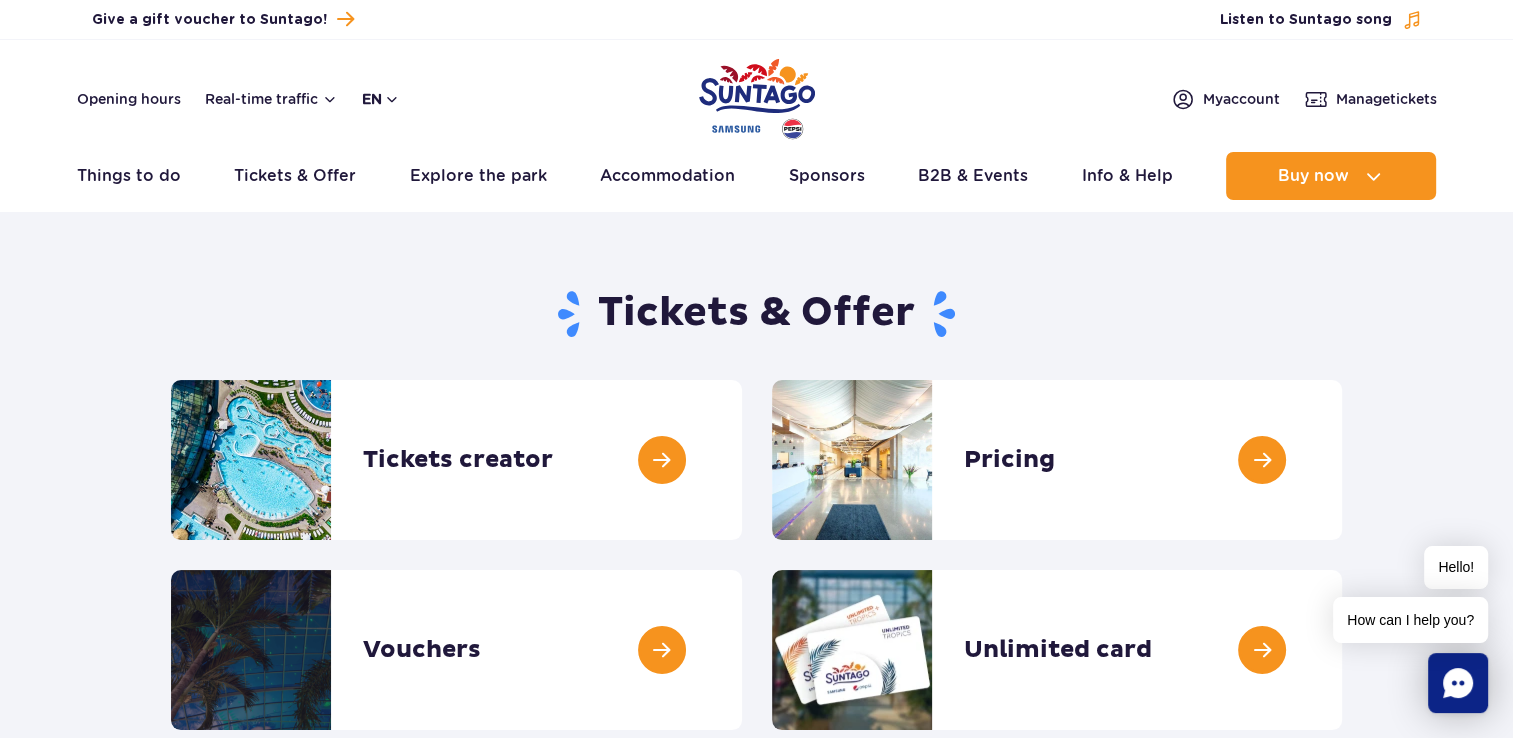 click on "en" at bounding box center (381, 99) 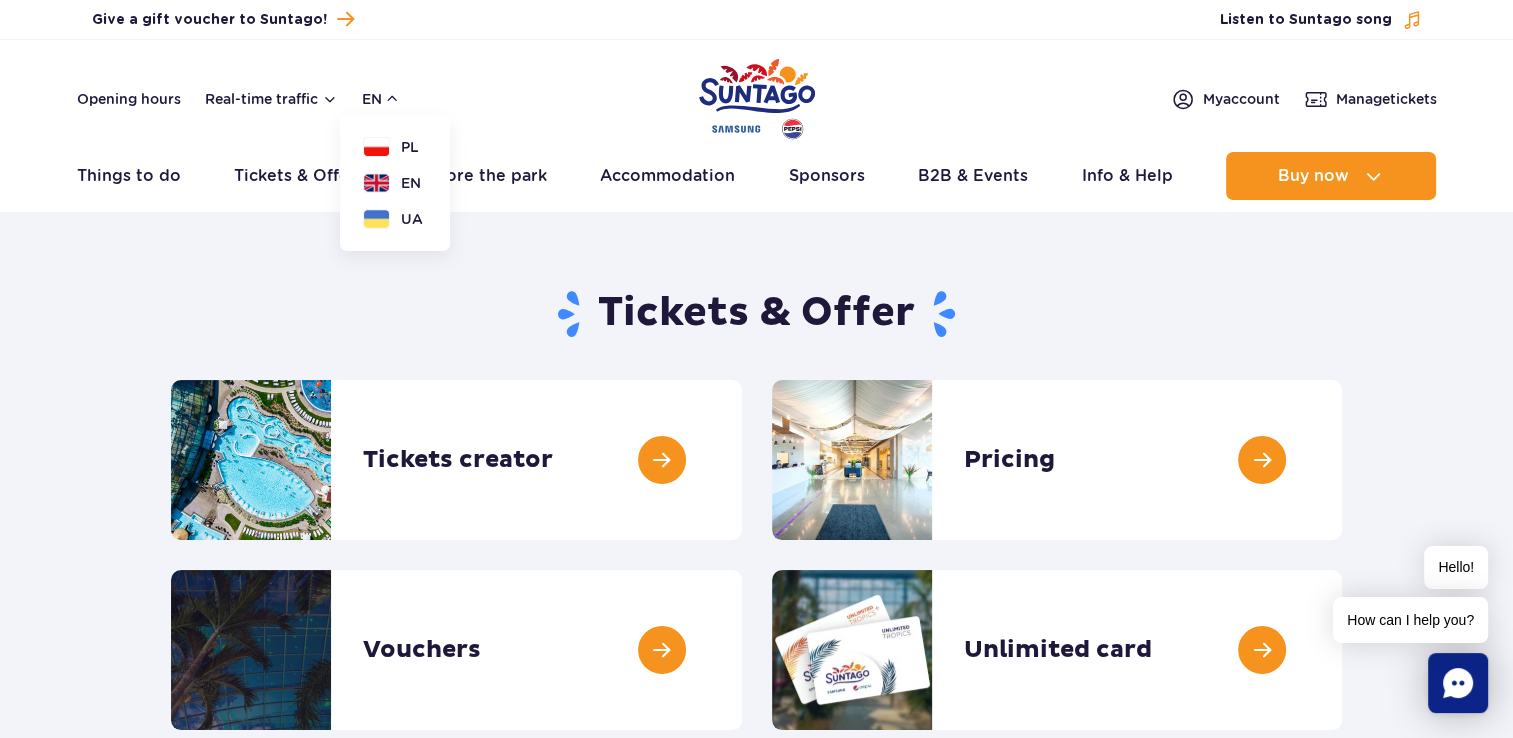 click on "Opening hours
Real-time traffic
en
PL
EN
UA
My  account
Manage  tickets" at bounding box center [757, 99] 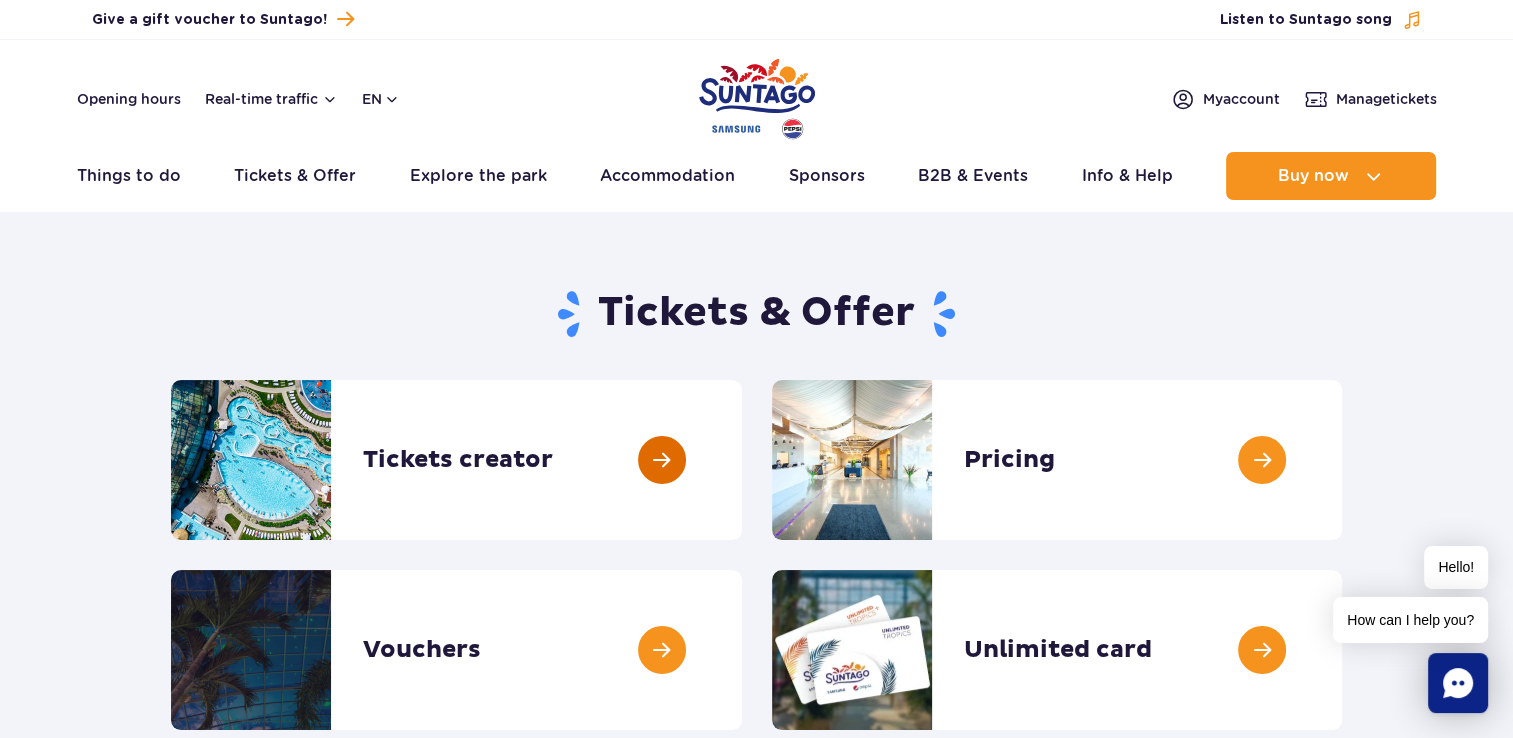 click at bounding box center (742, 460) 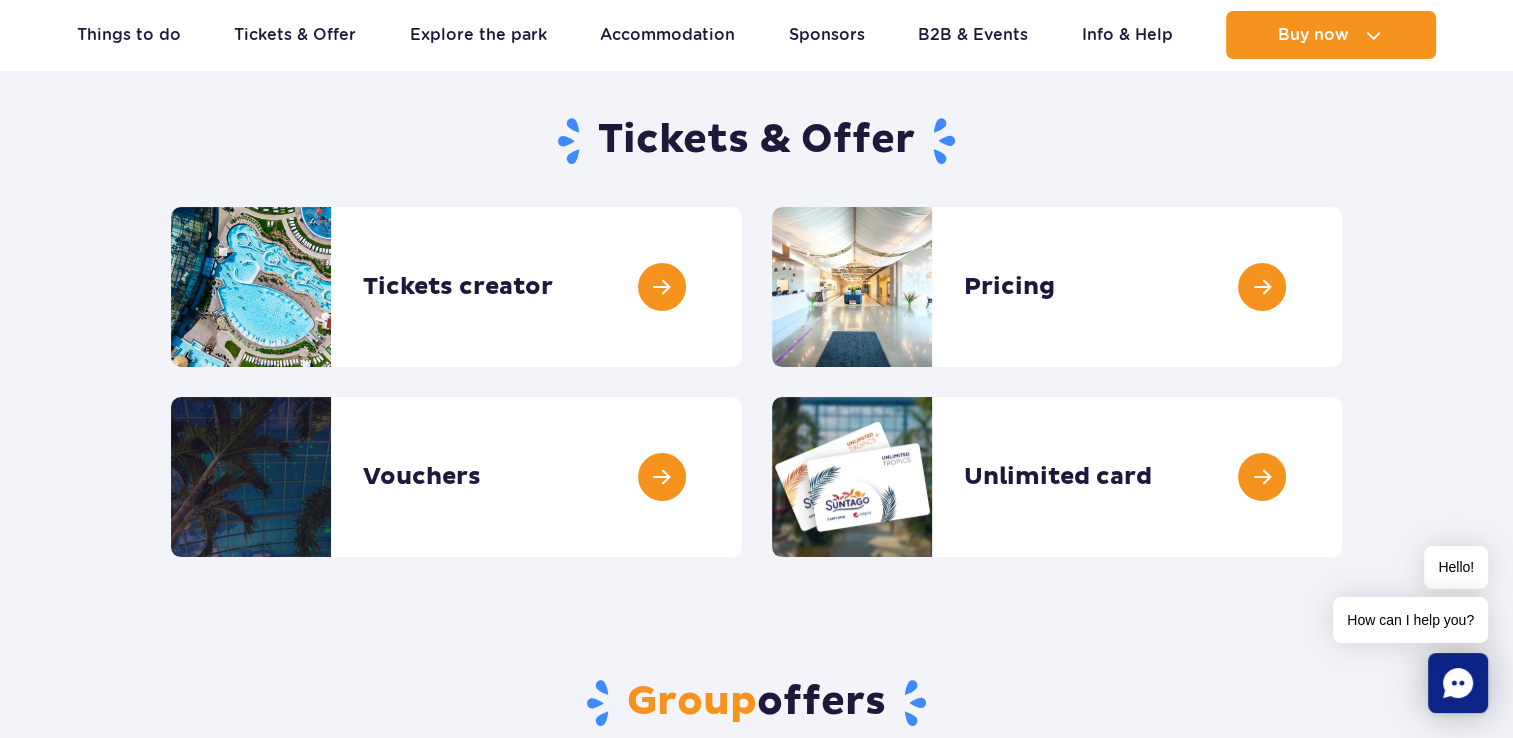 scroll, scrollTop: 100, scrollLeft: 0, axis: vertical 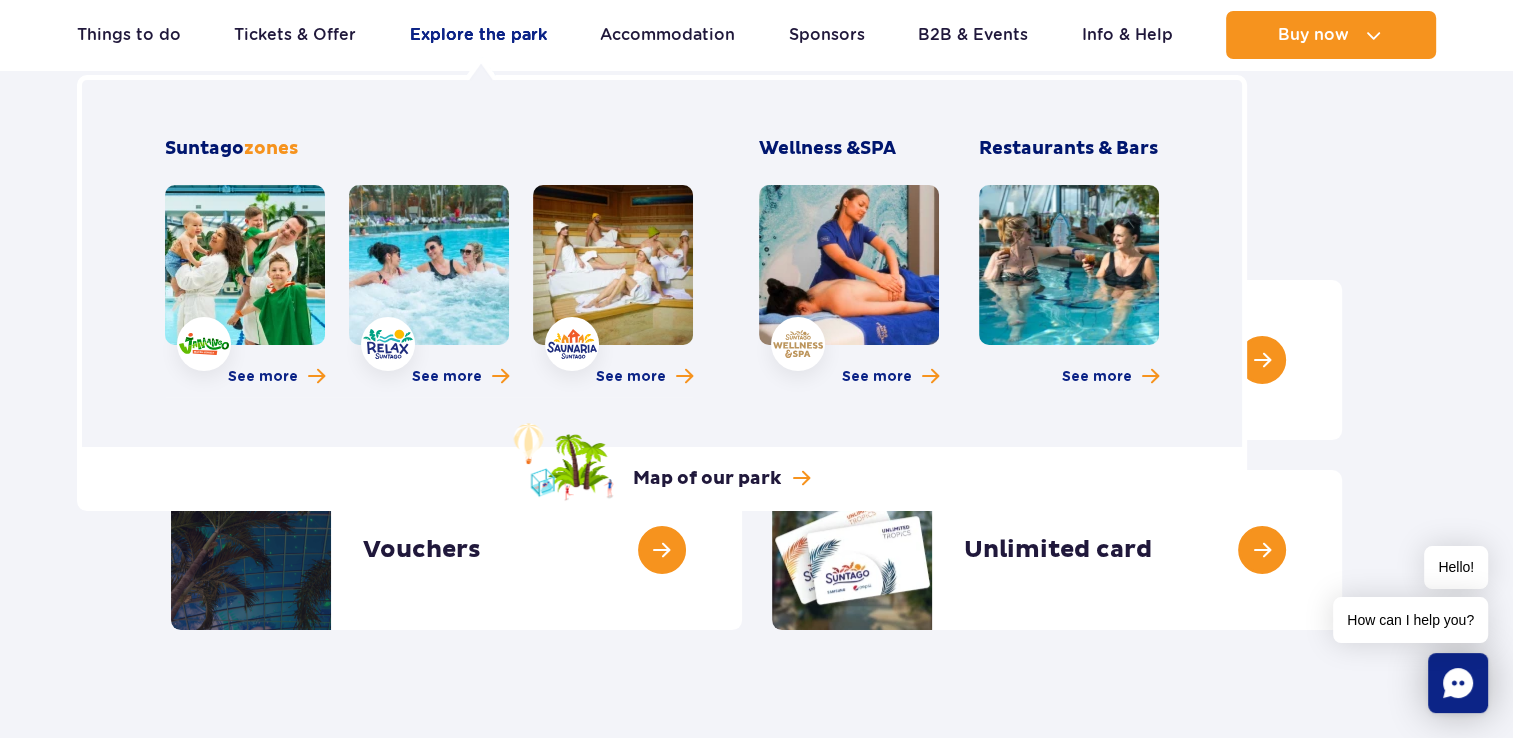 click on "Explore the park" at bounding box center [478, 35] 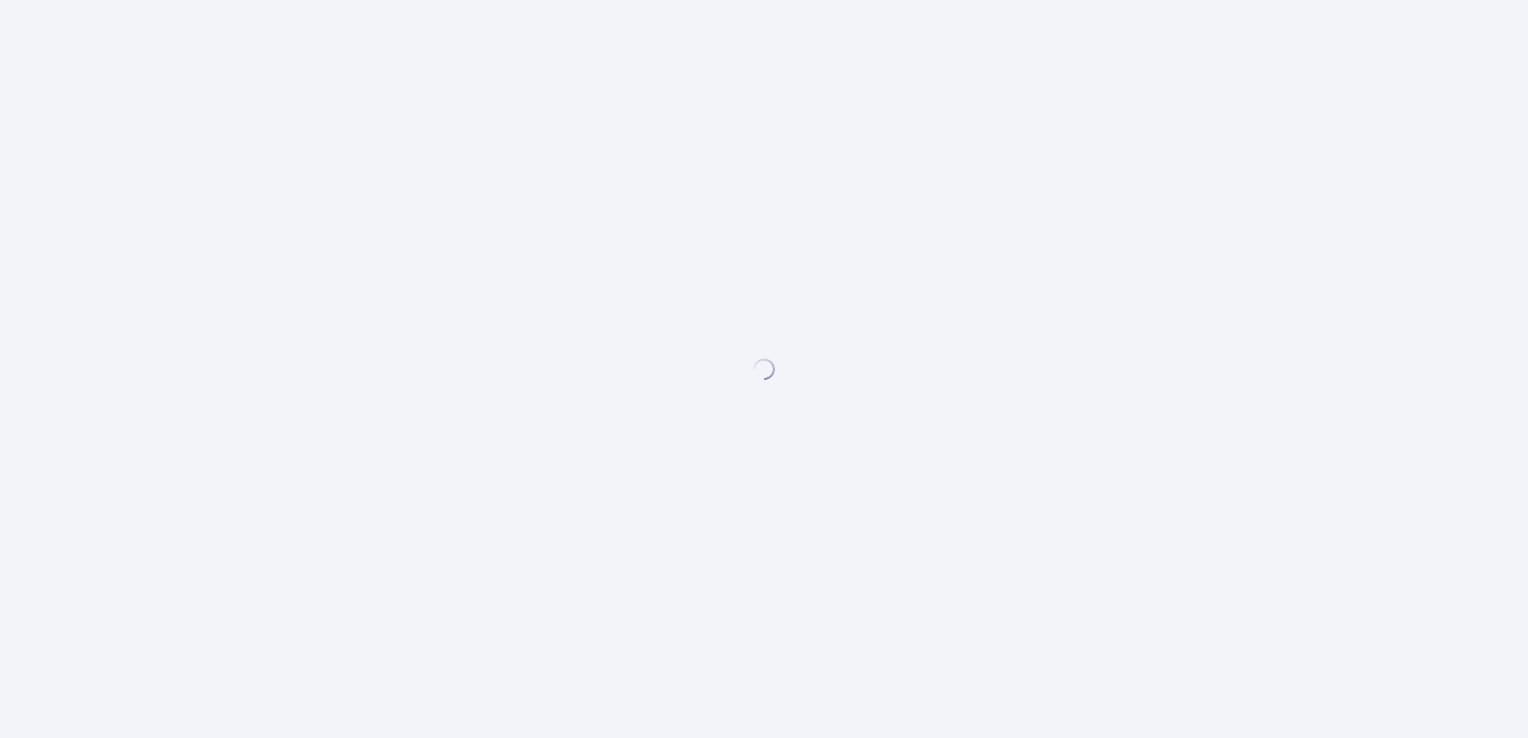 scroll, scrollTop: 0, scrollLeft: 0, axis: both 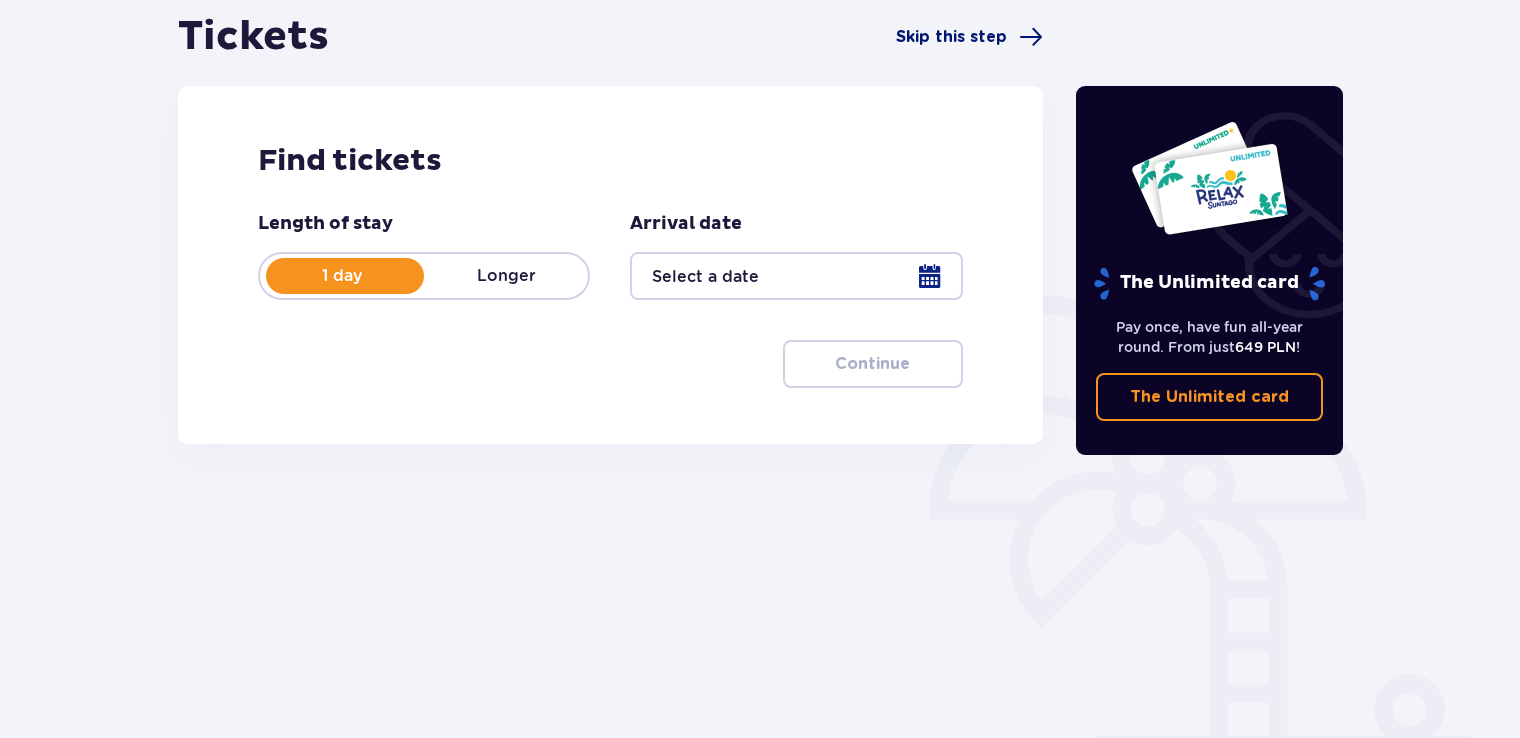 click on "Skip this step" at bounding box center (951, 37) 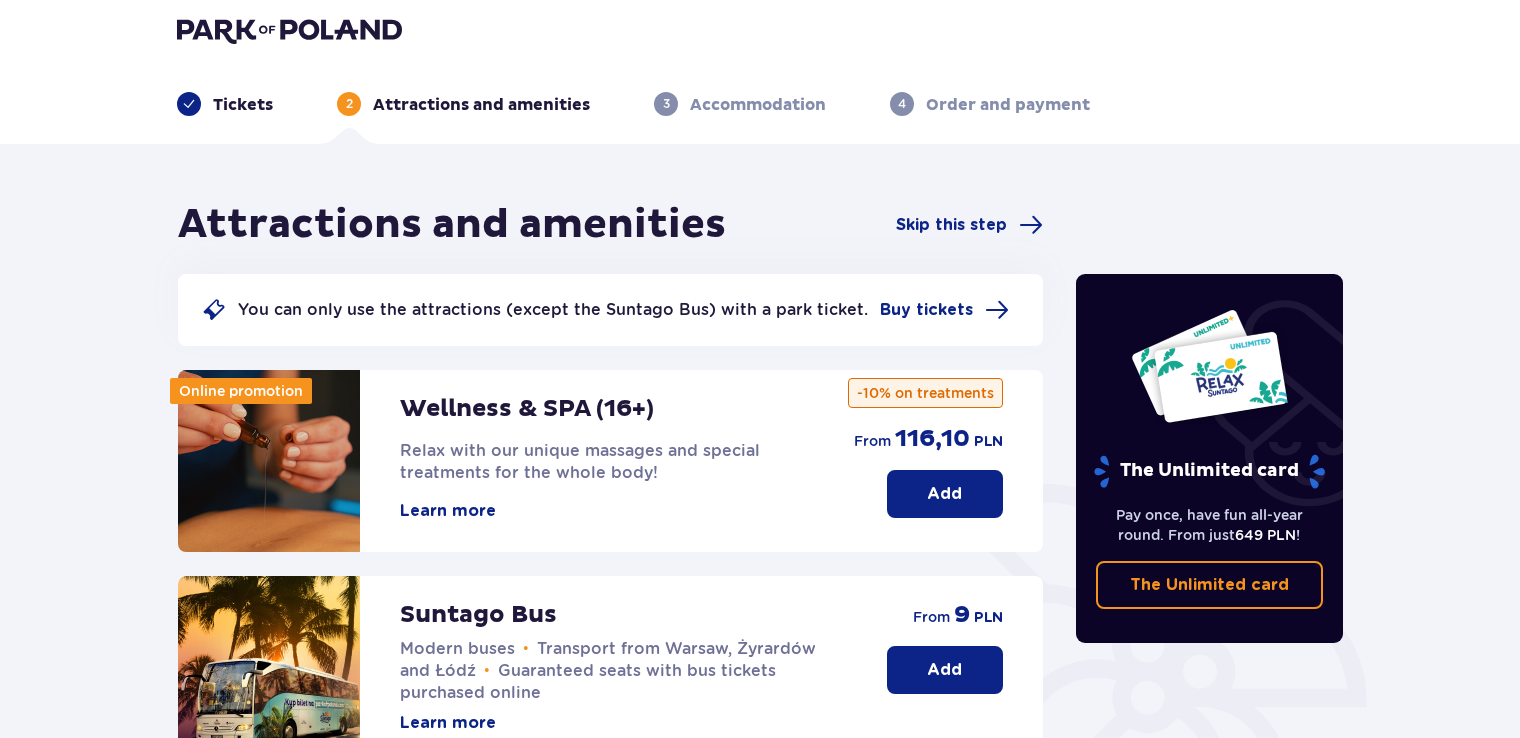 scroll, scrollTop: 0, scrollLeft: 0, axis: both 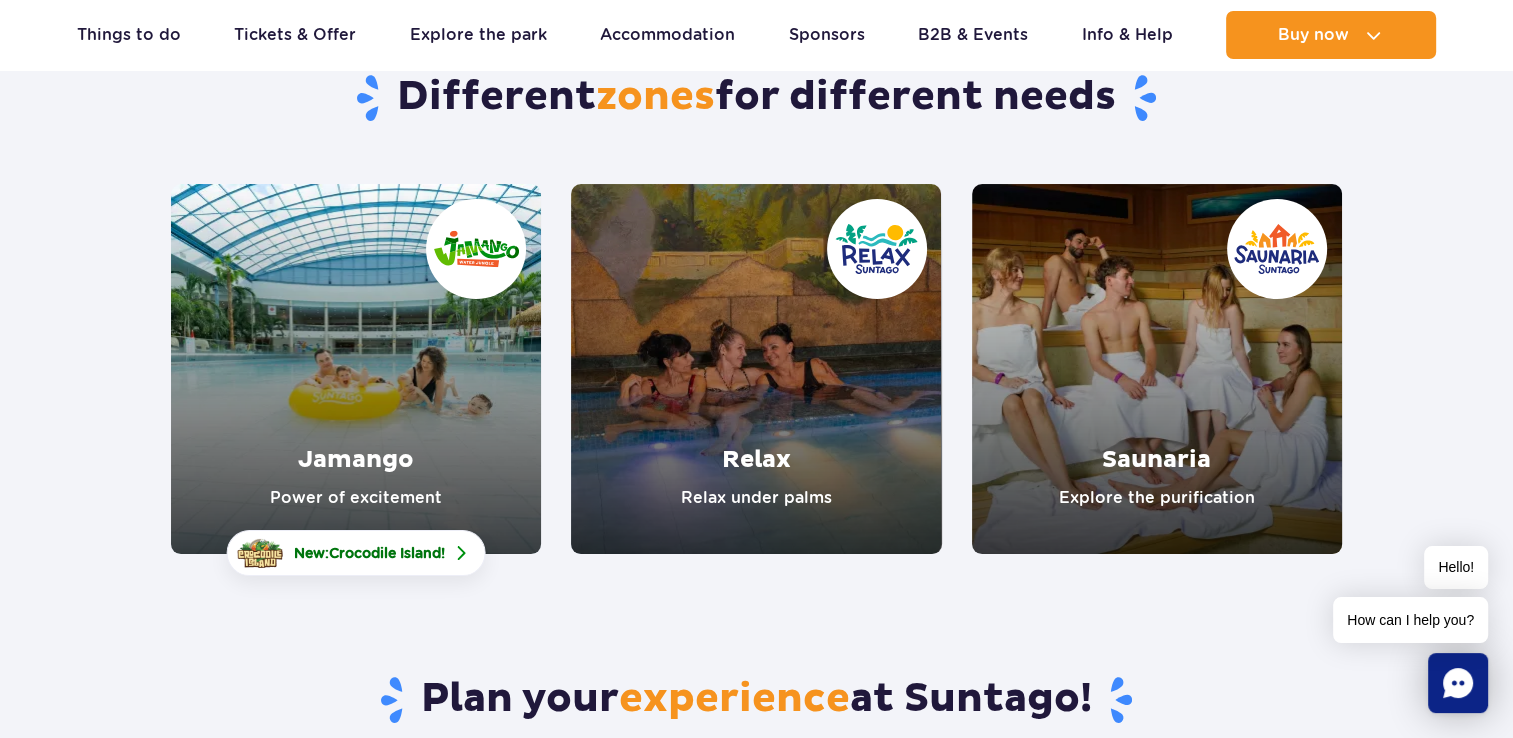 click at bounding box center (356, 369) 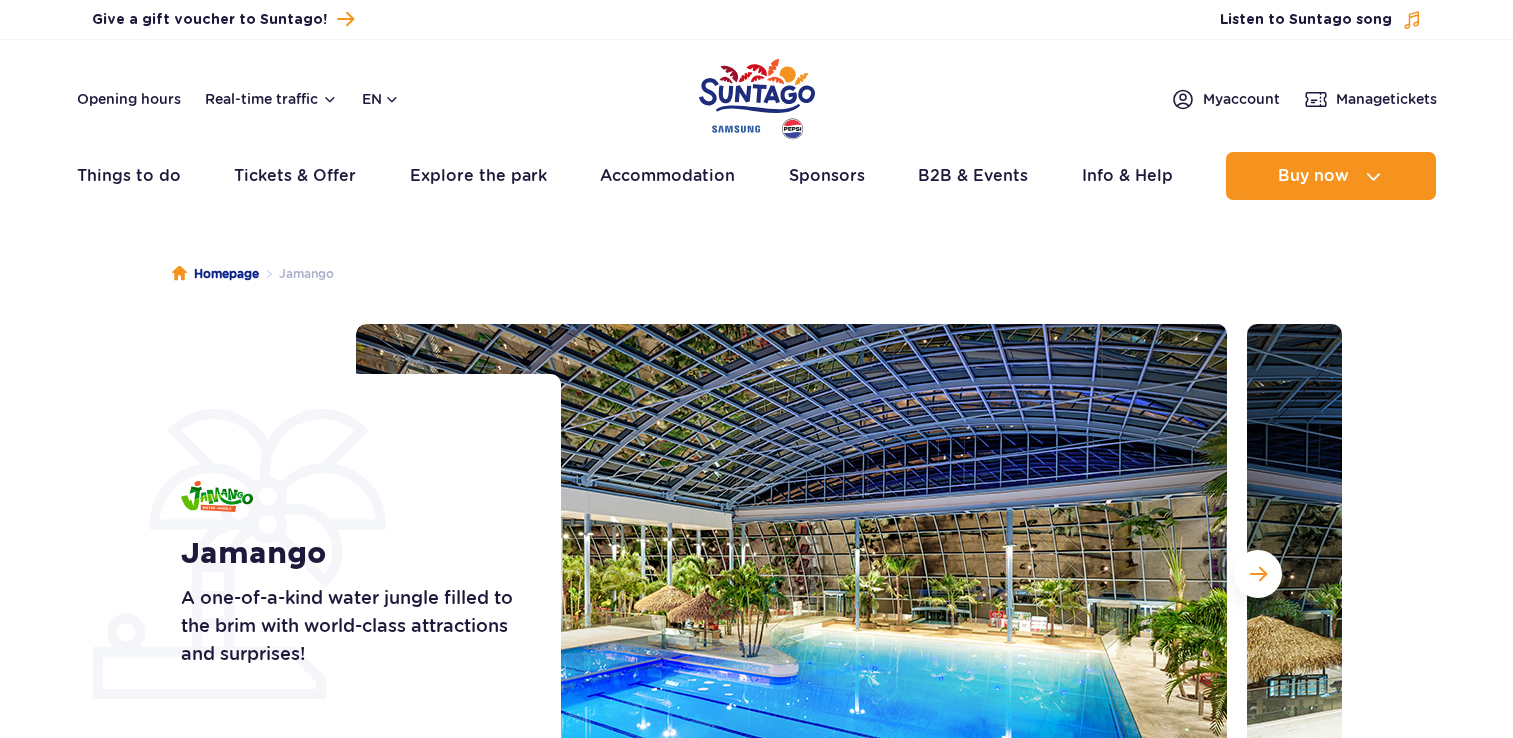 scroll, scrollTop: 0, scrollLeft: 0, axis: both 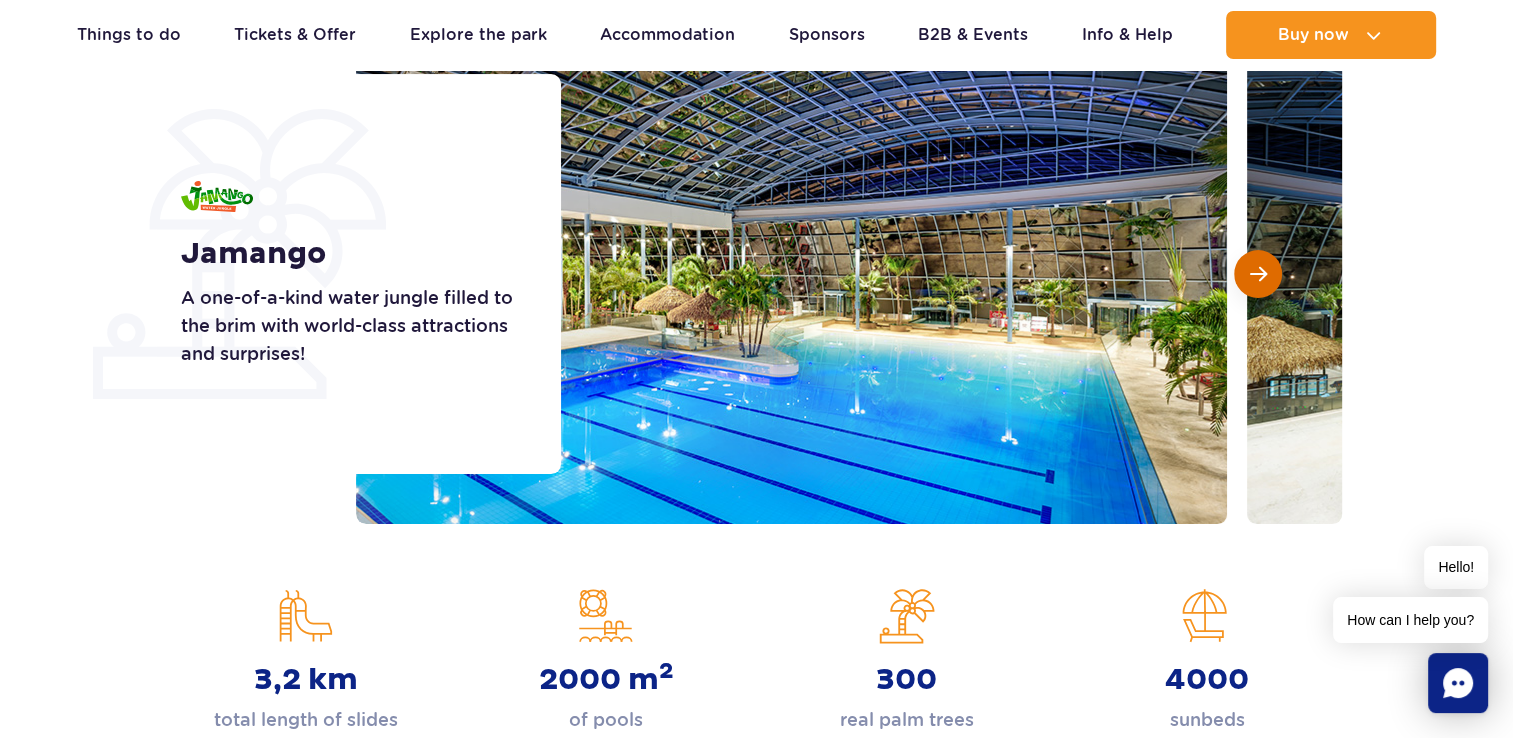 click at bounding box center (1258, 274) 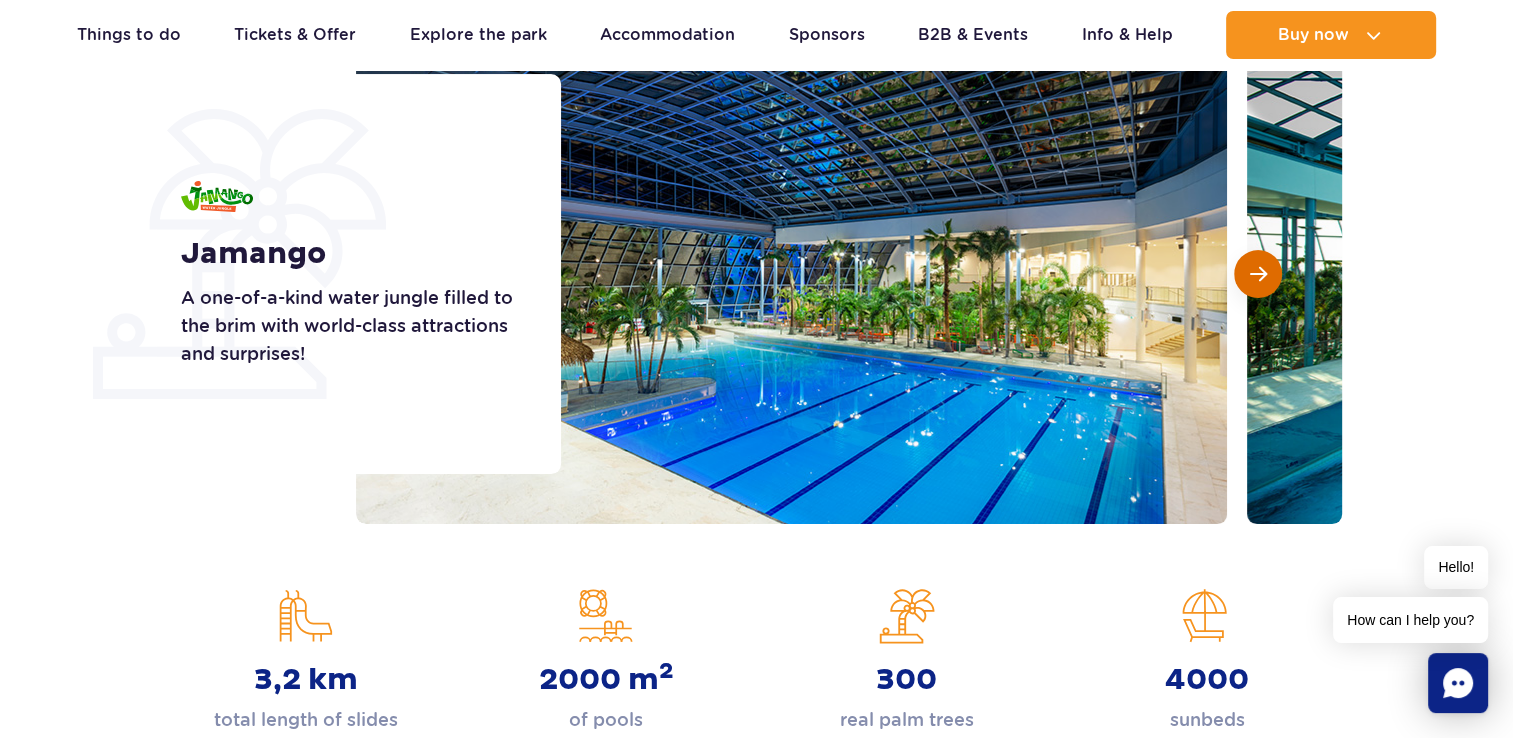 click at bounding box center [1258, 274] 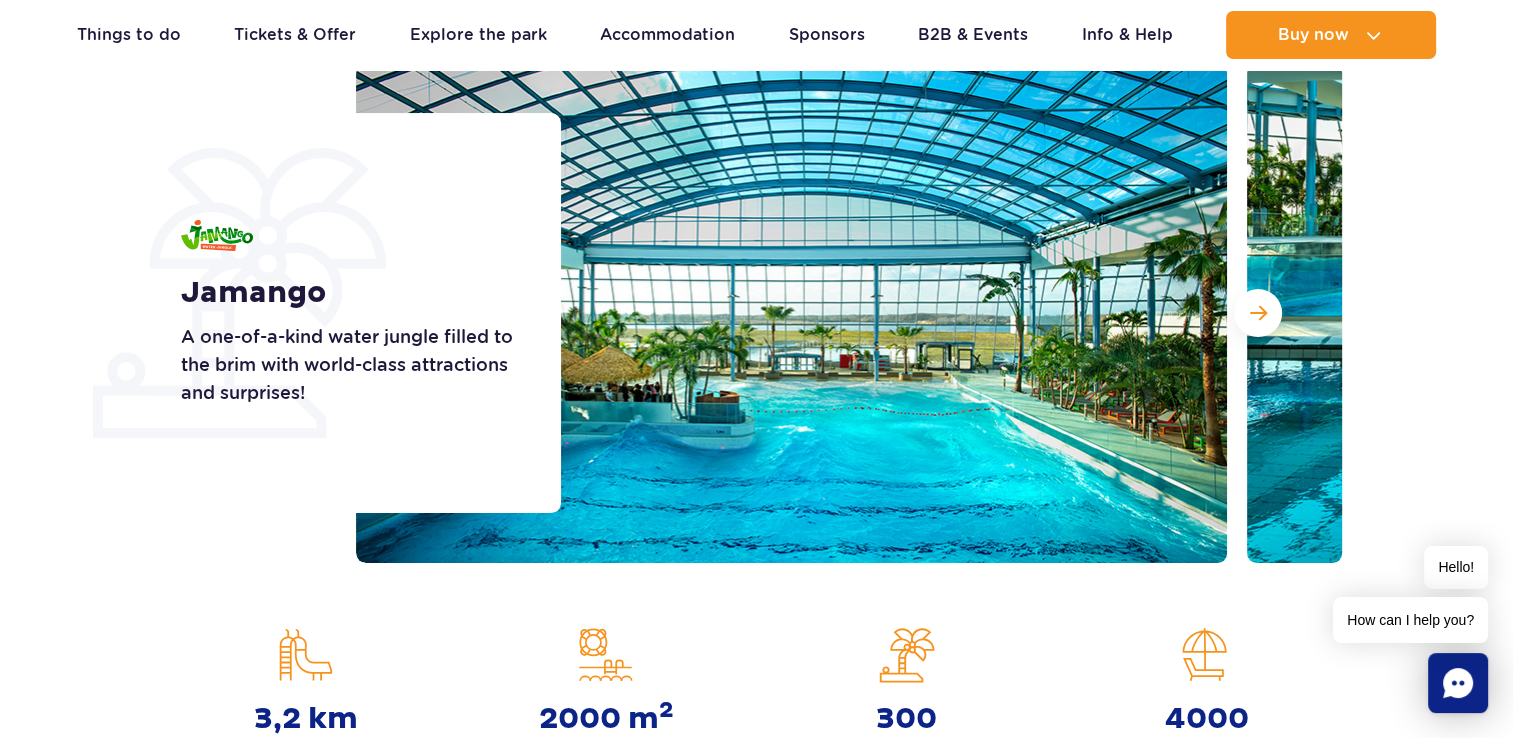 scroll, scrollTop: 200, scrollLeft: 0, axis: vertical 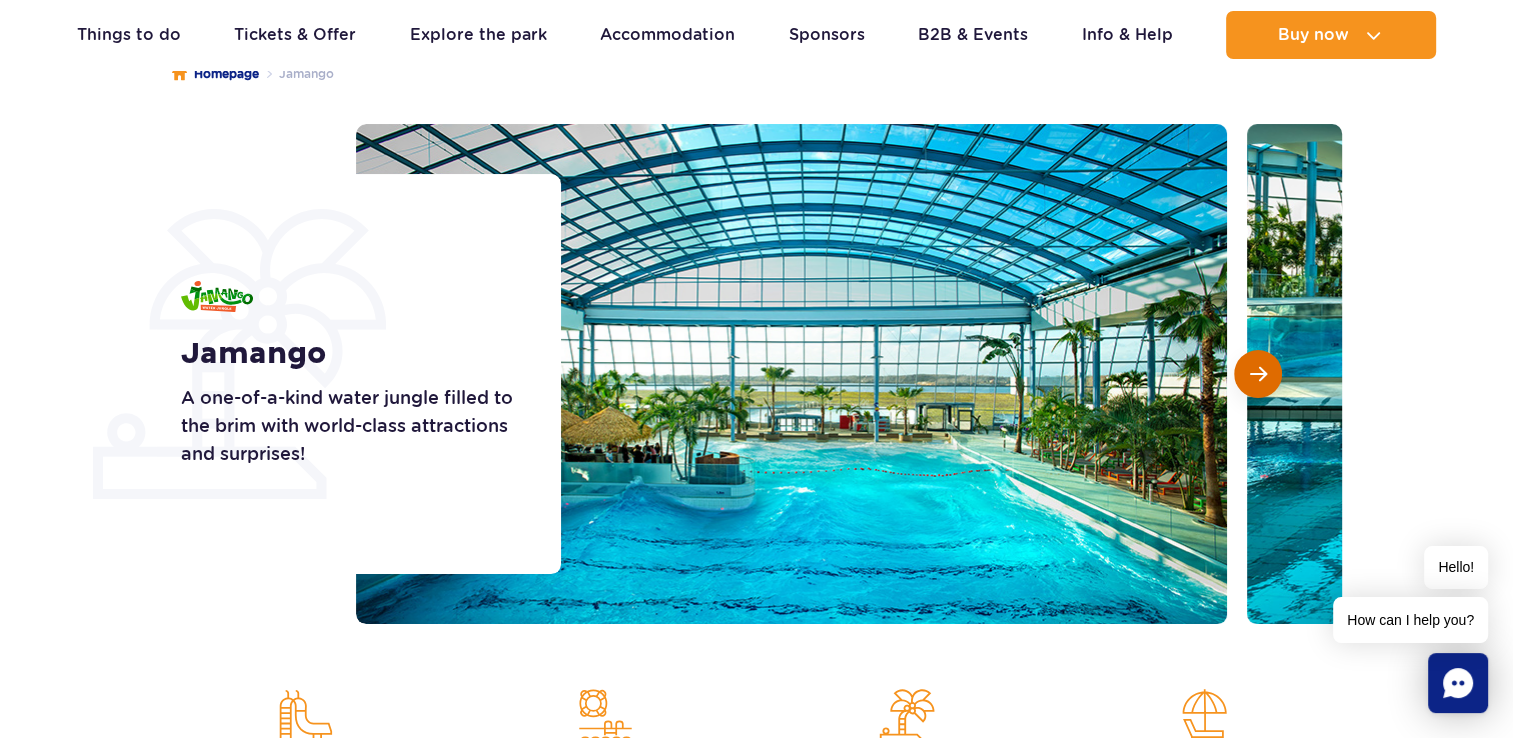 click at bounding box center (1258, 374) 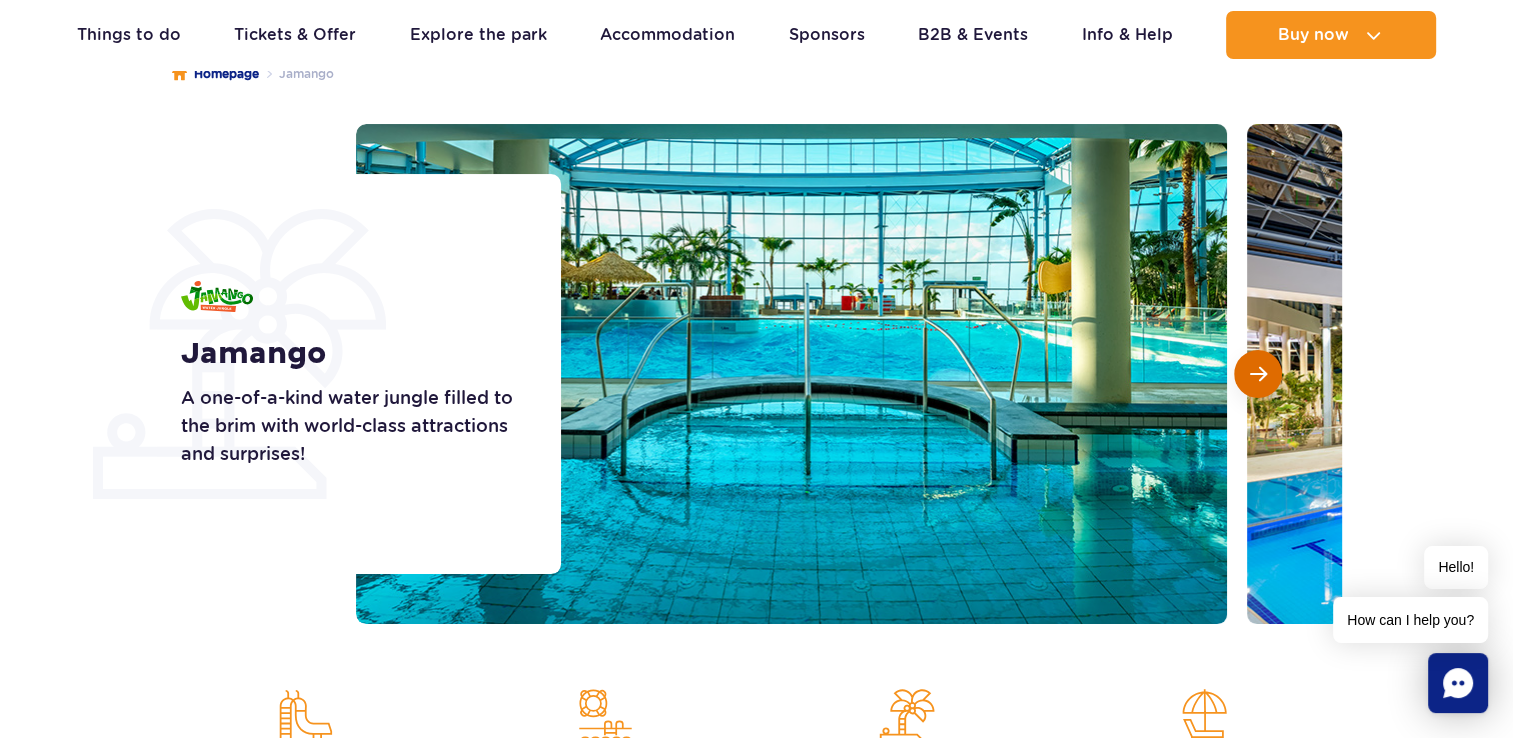 click at bounding box center (1258, 374) 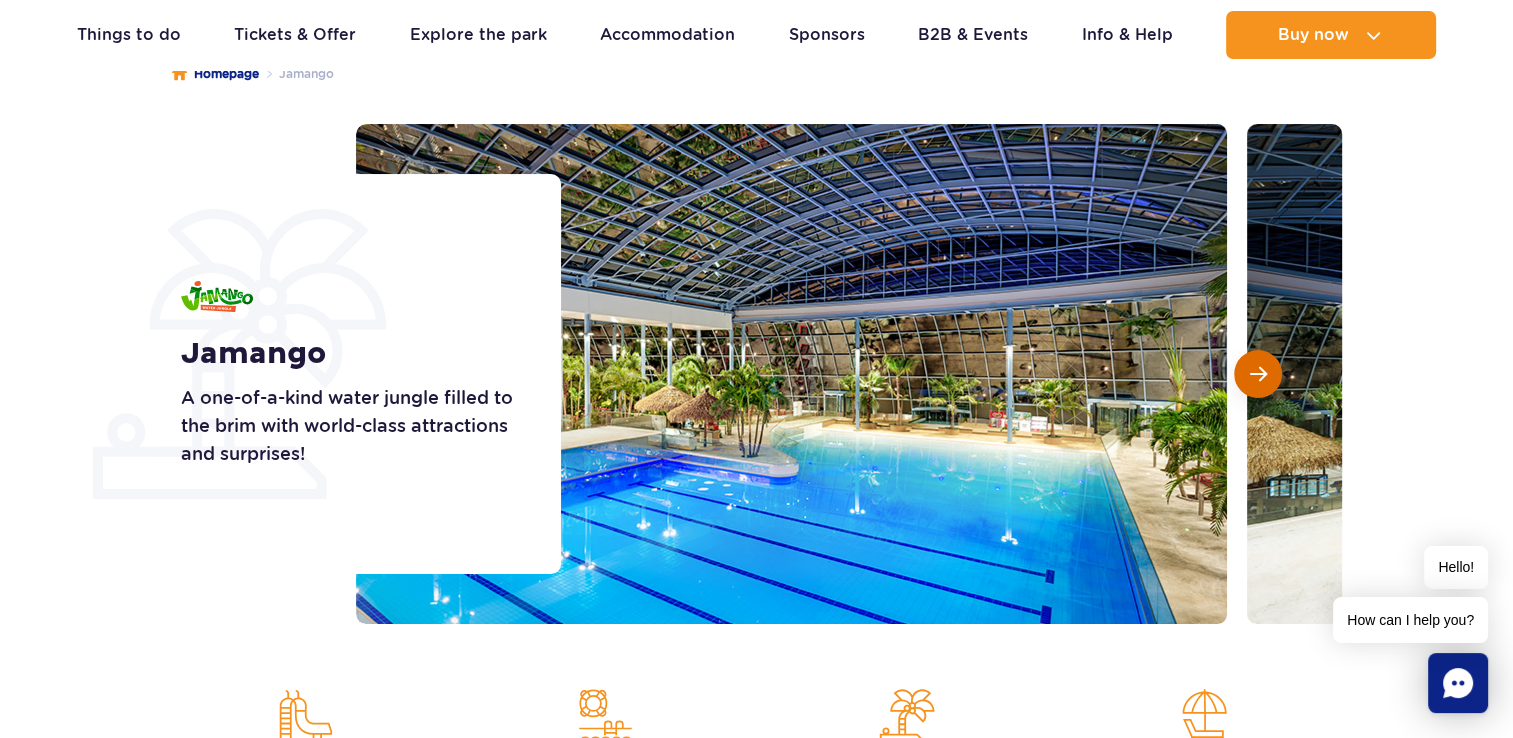 click at bounding box center [1258, 374] 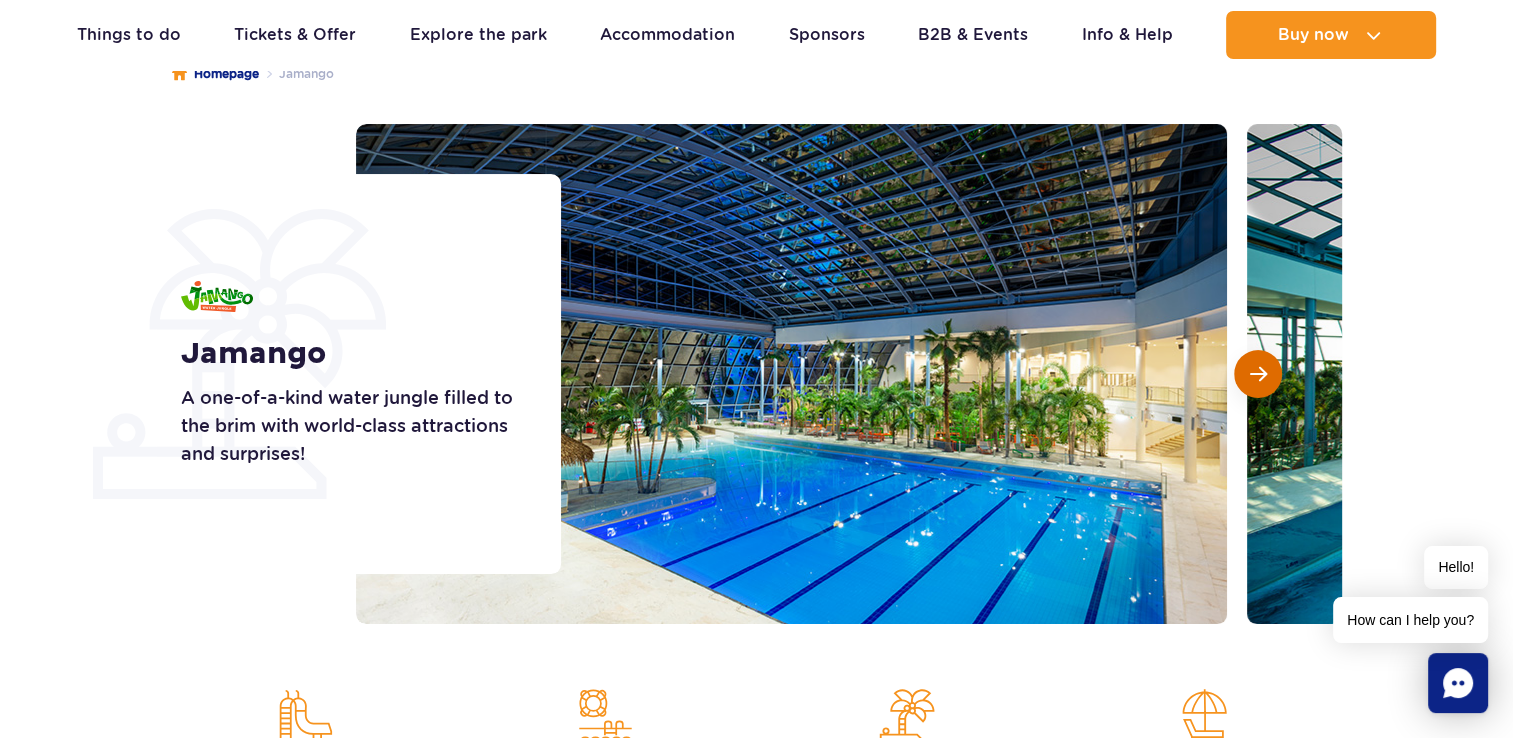 click at bounding box center (1258, 374) 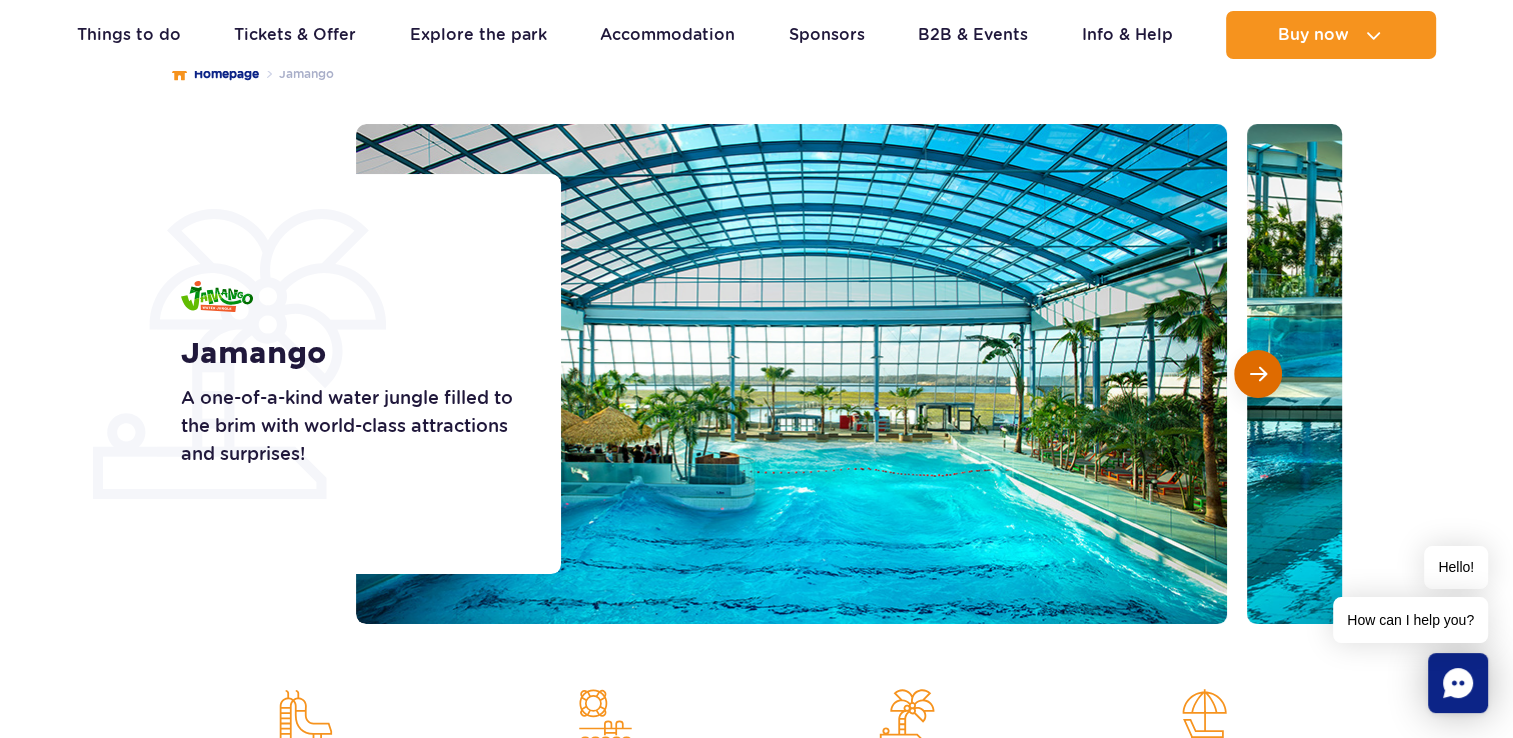 click at bounding box center [1258, 374] 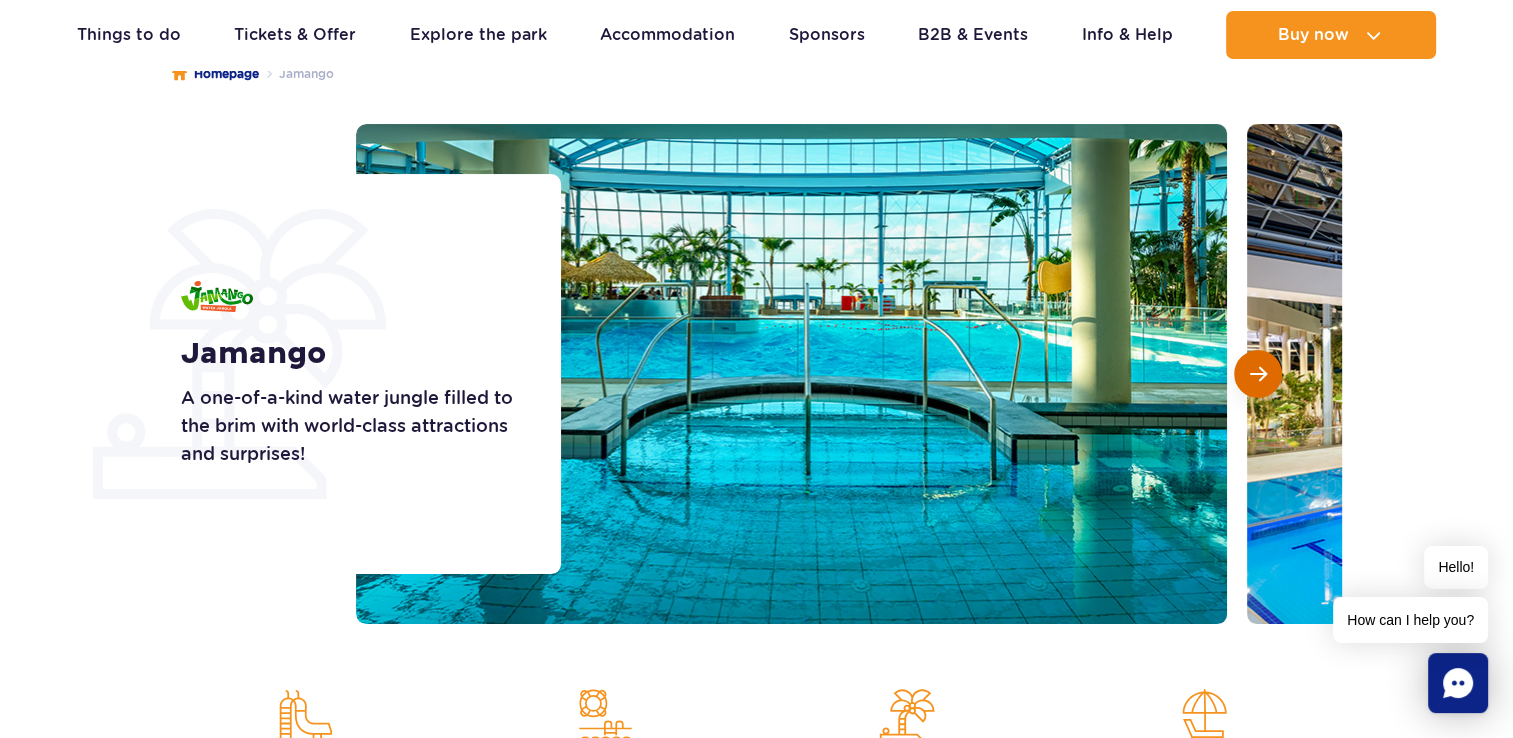 click at bounding box center (1258, 374) 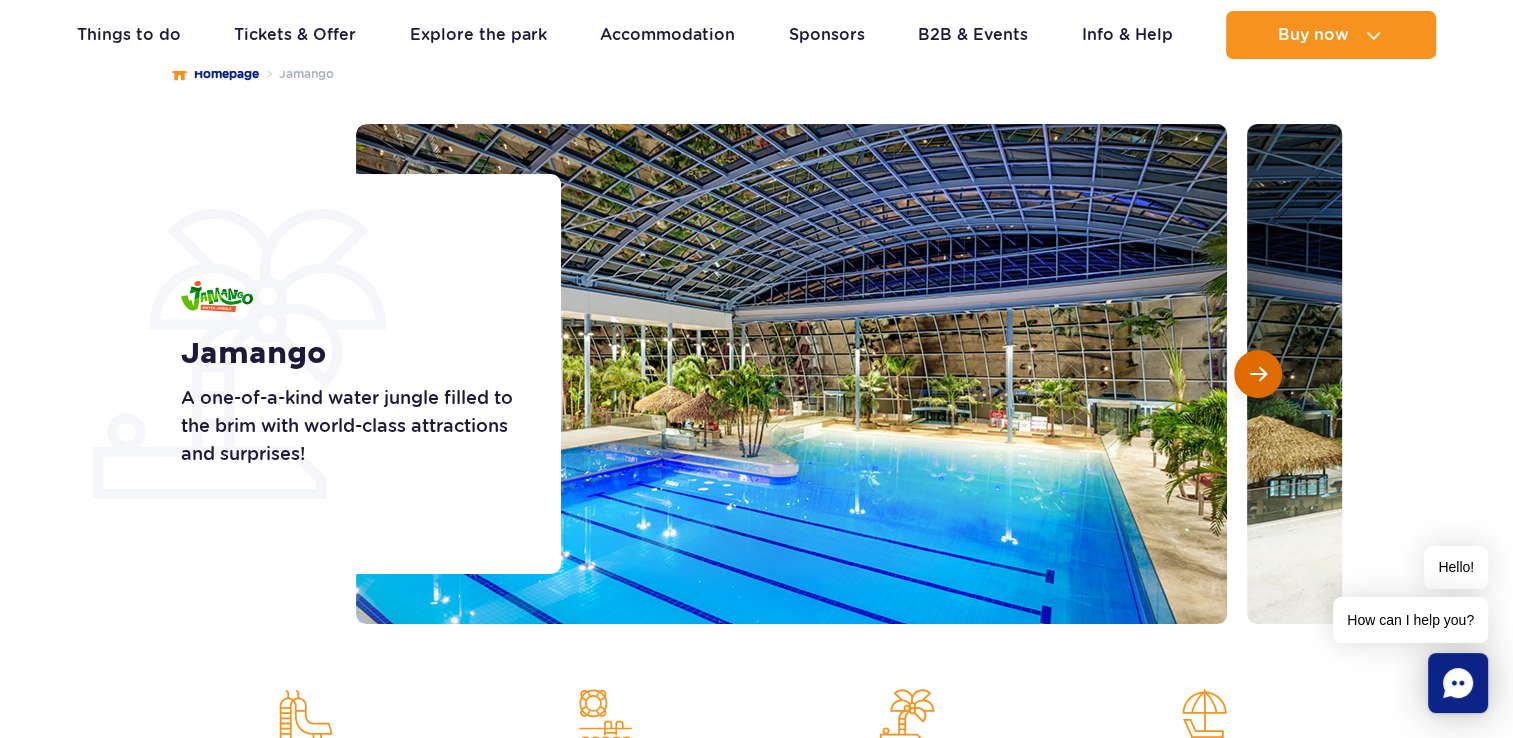 click at bounding box center (1258, 374) 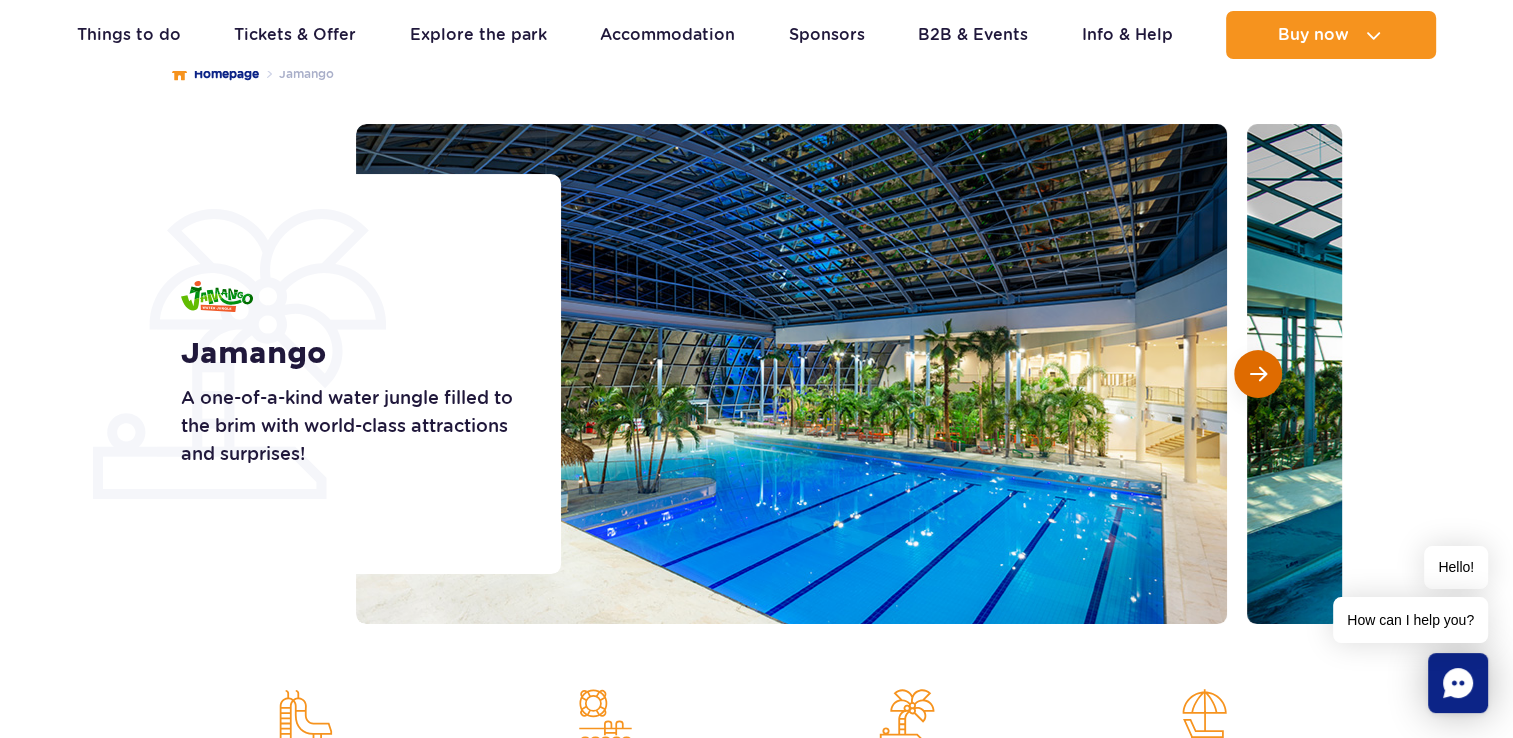click at bounding box center (1258, 374) 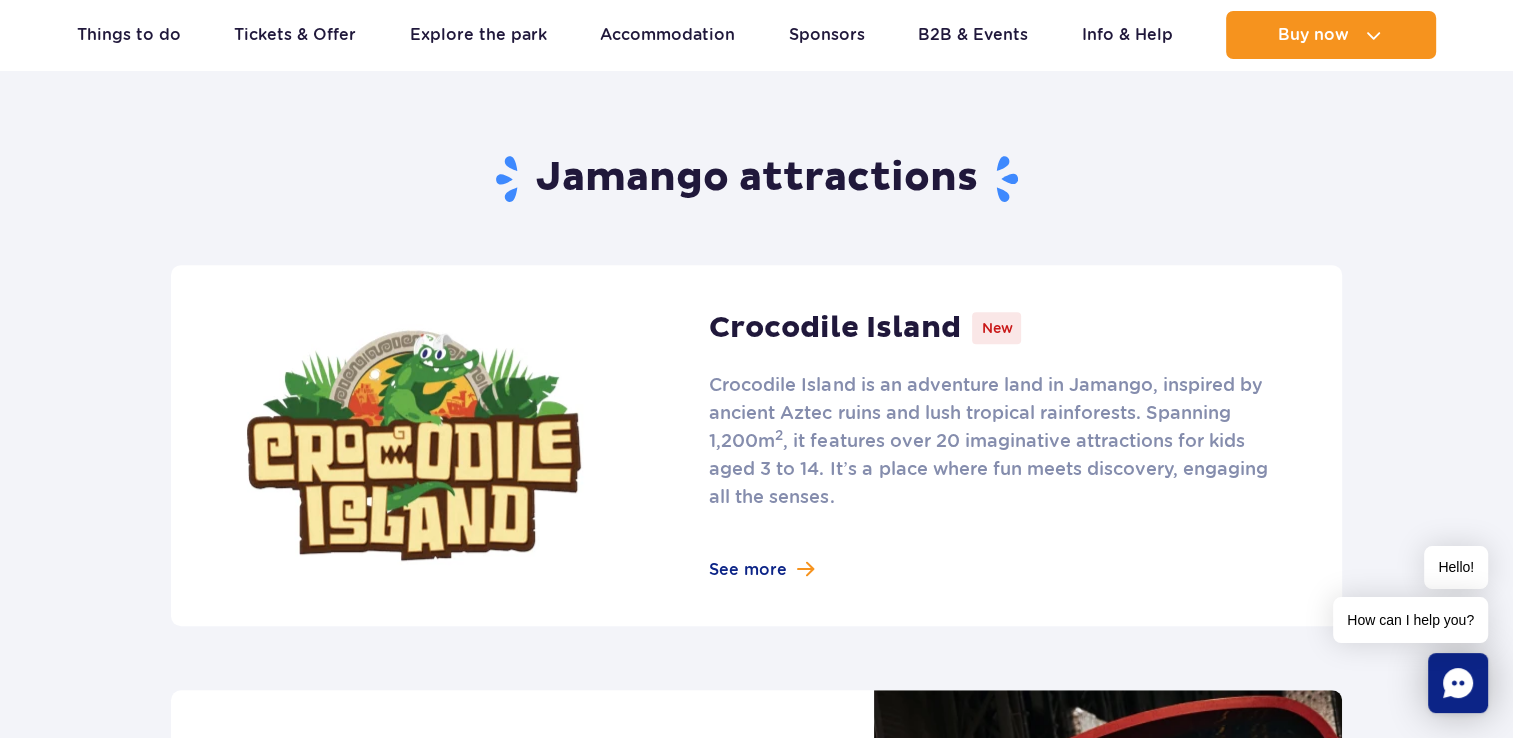 scroll, scrollTop: 1200, scrollLeft: 0, axis: vertical 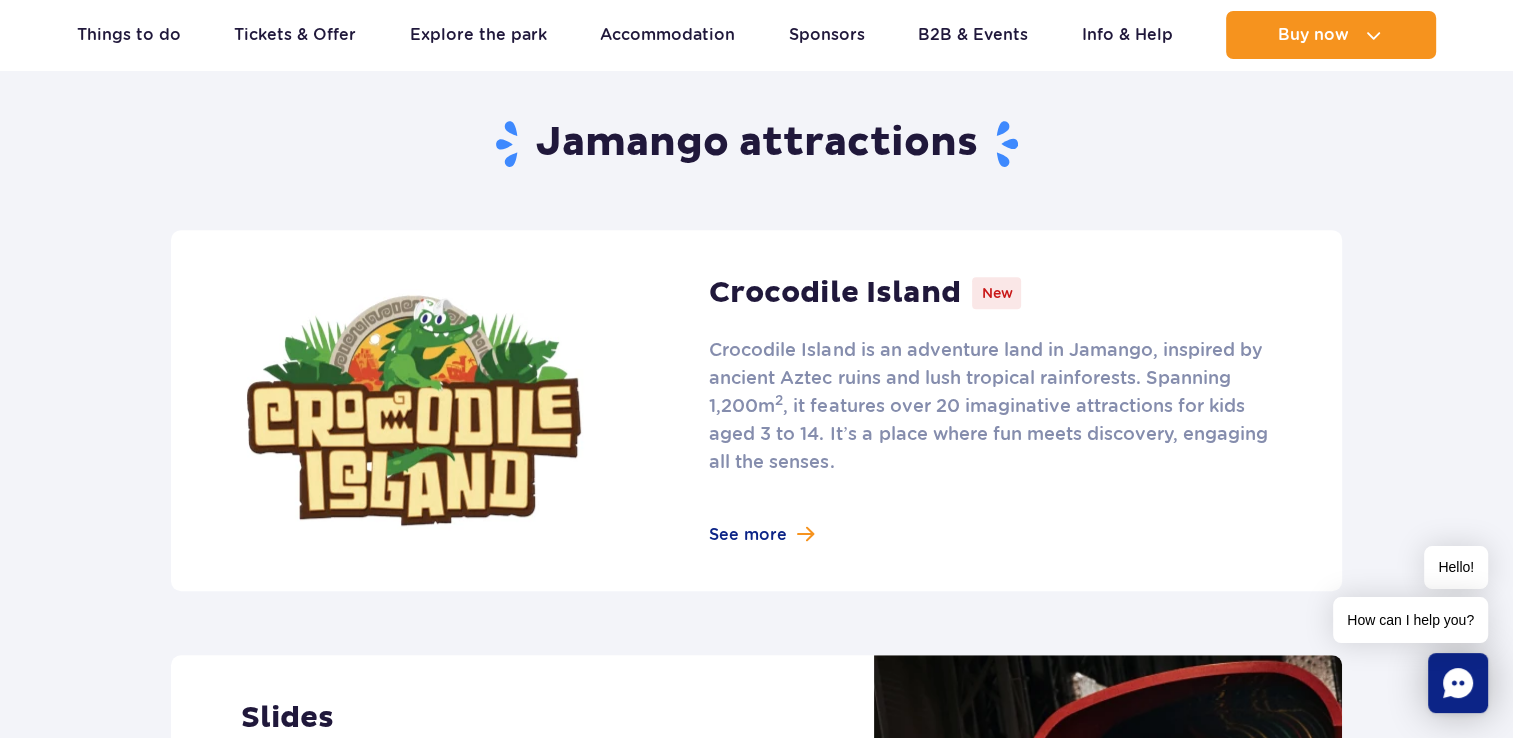 click at bounding box center [756, 410] 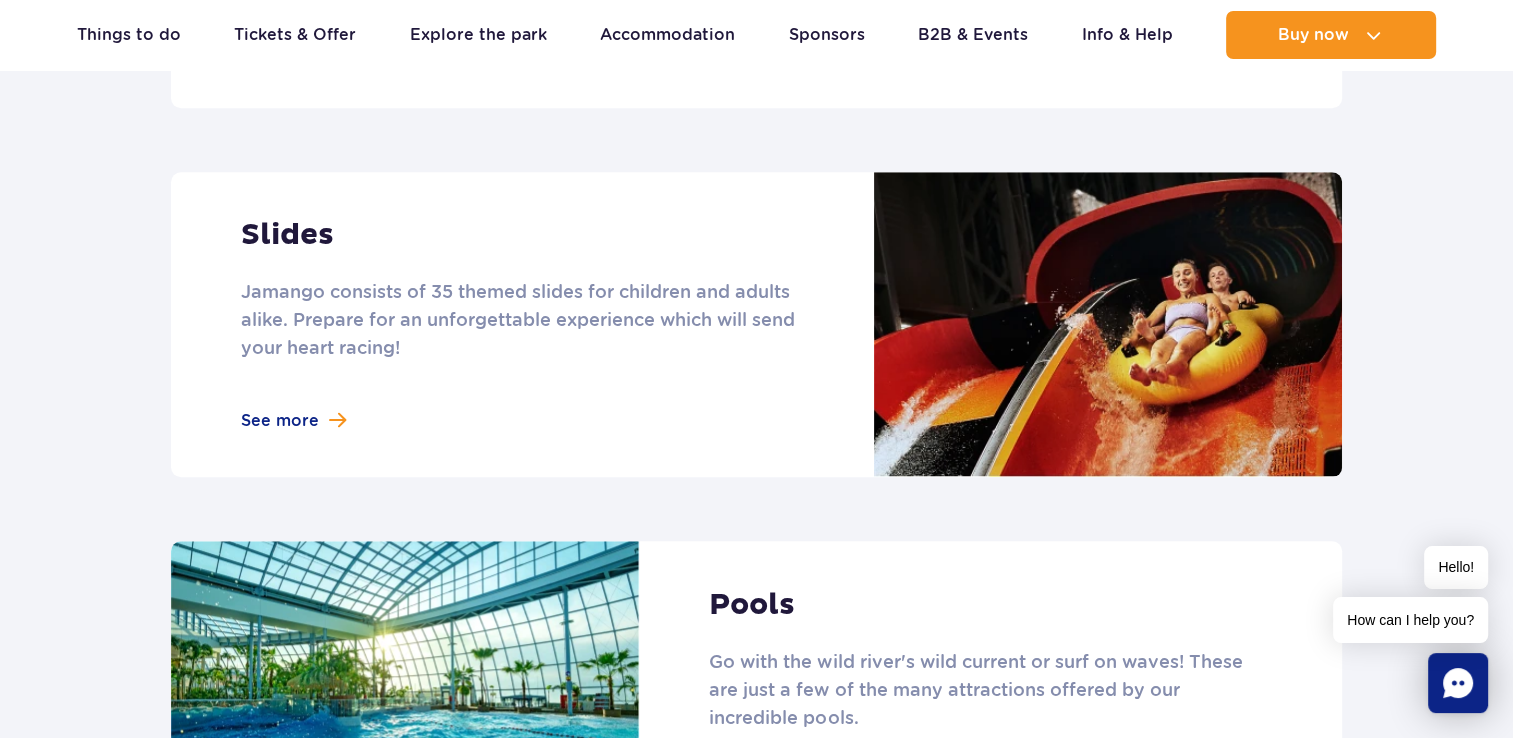 scroll, scrollTop: 1700, scrollLeft: 0, axis: vertical 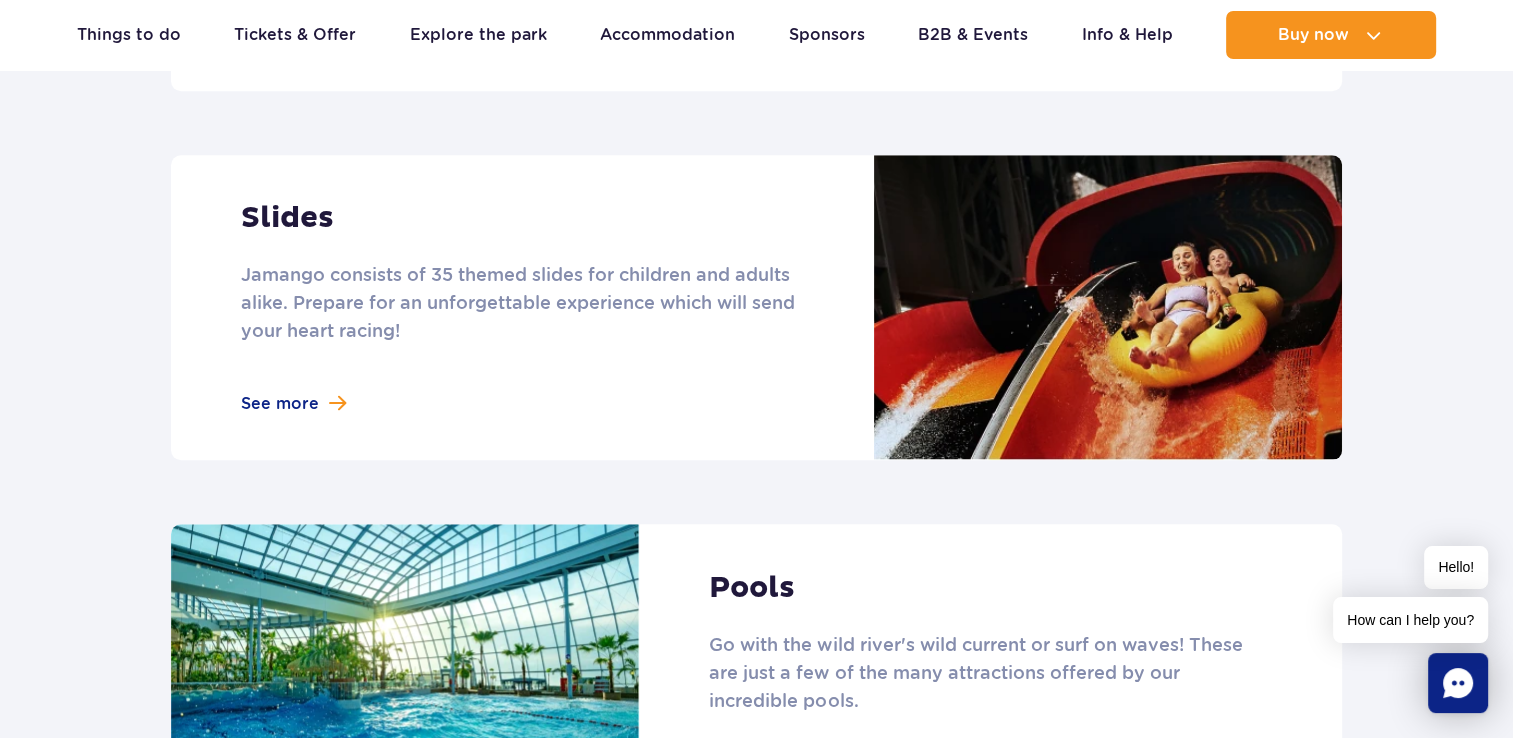 click at bounding box center (756, 307) 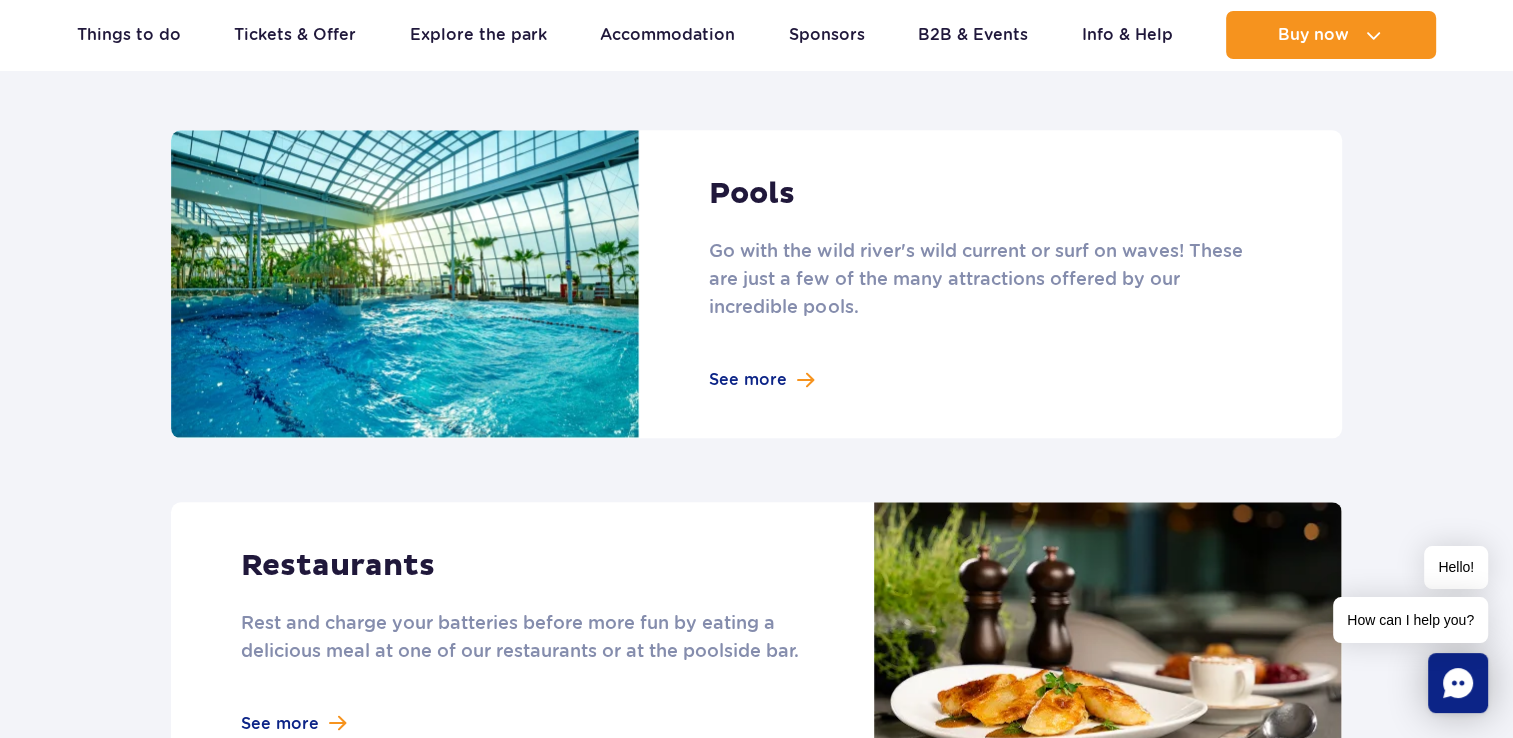 scroll, scrollTop: 2100, scrollLeft: 0, axis: vertical 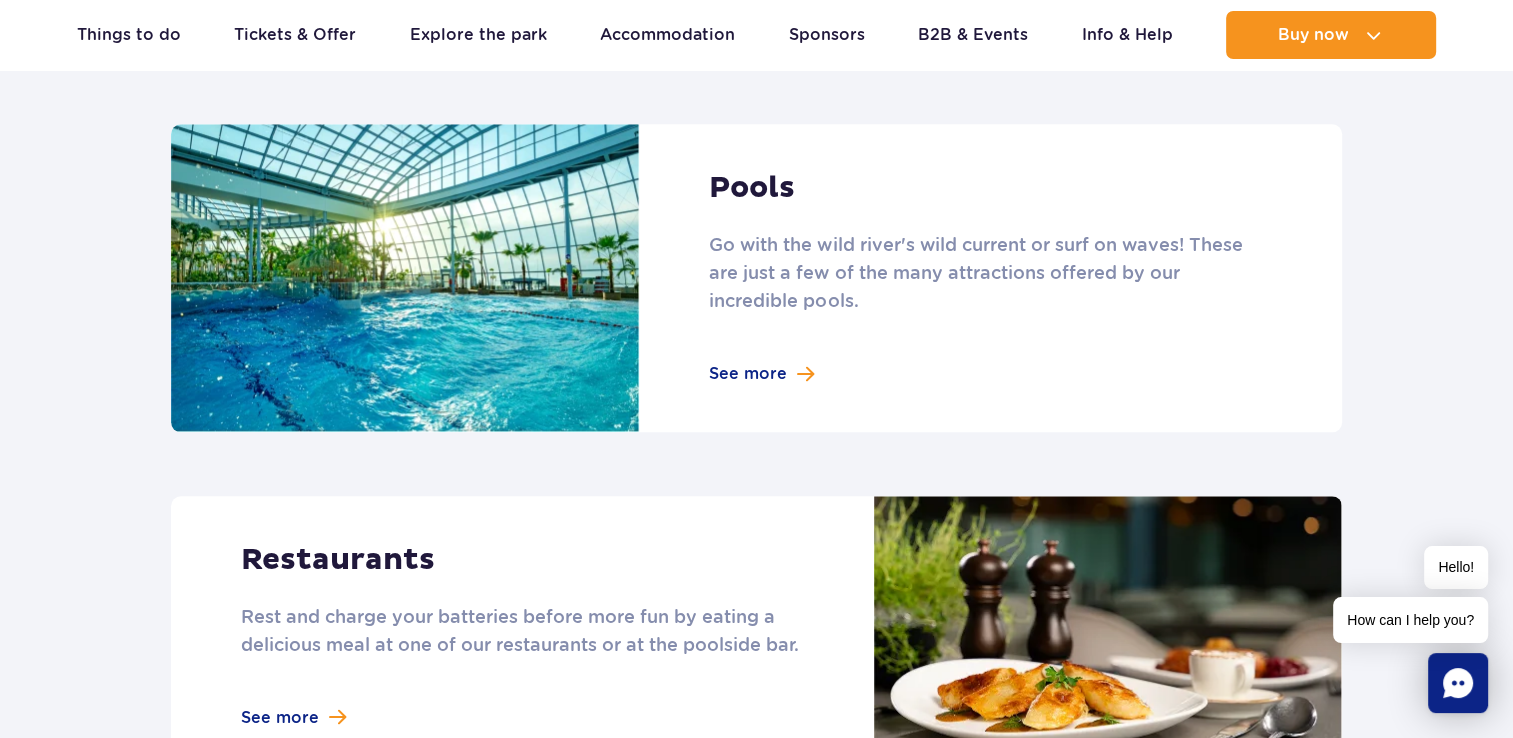 click at bounding box center (756, 278) 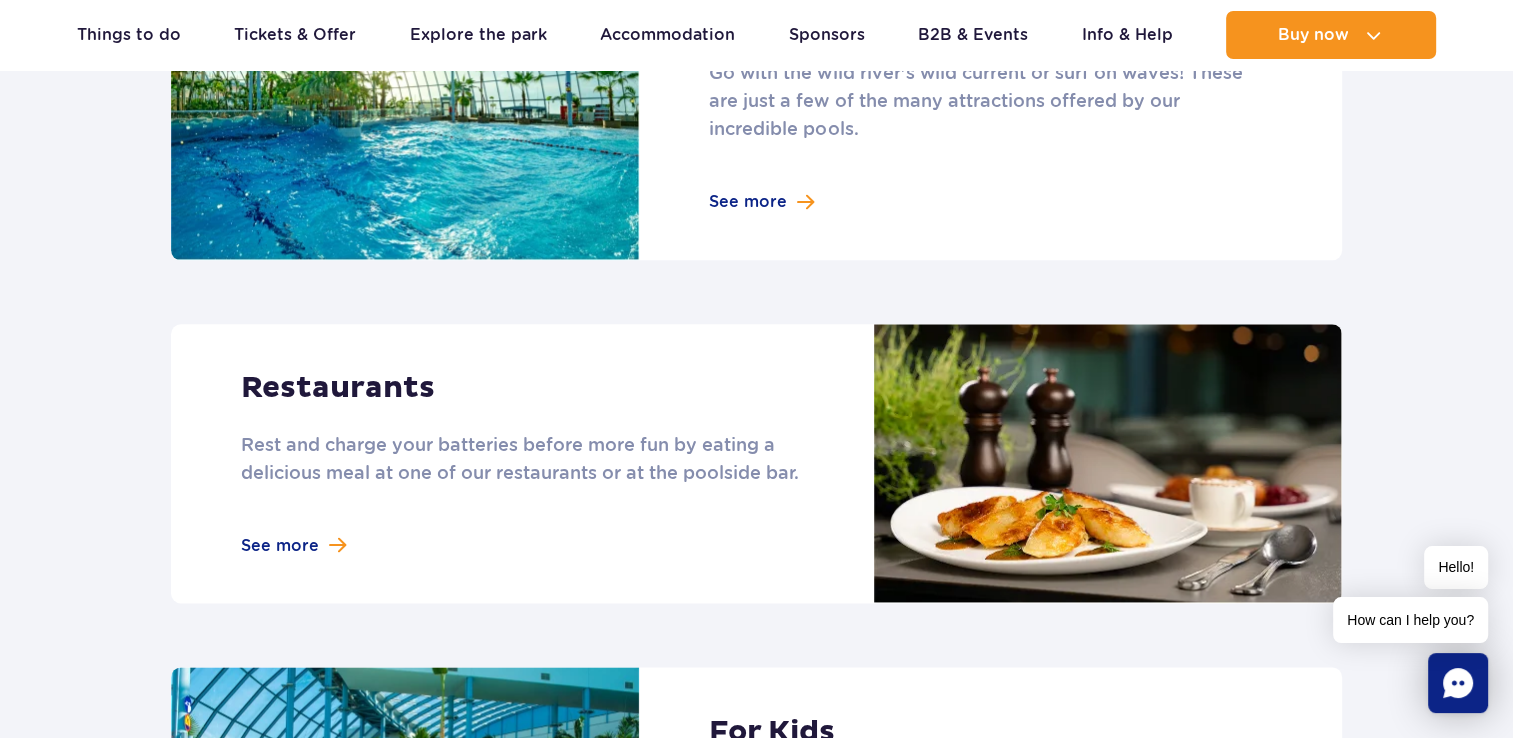 scroll, scrollTop: 2500, scrollLeft: 0, axis: vertical 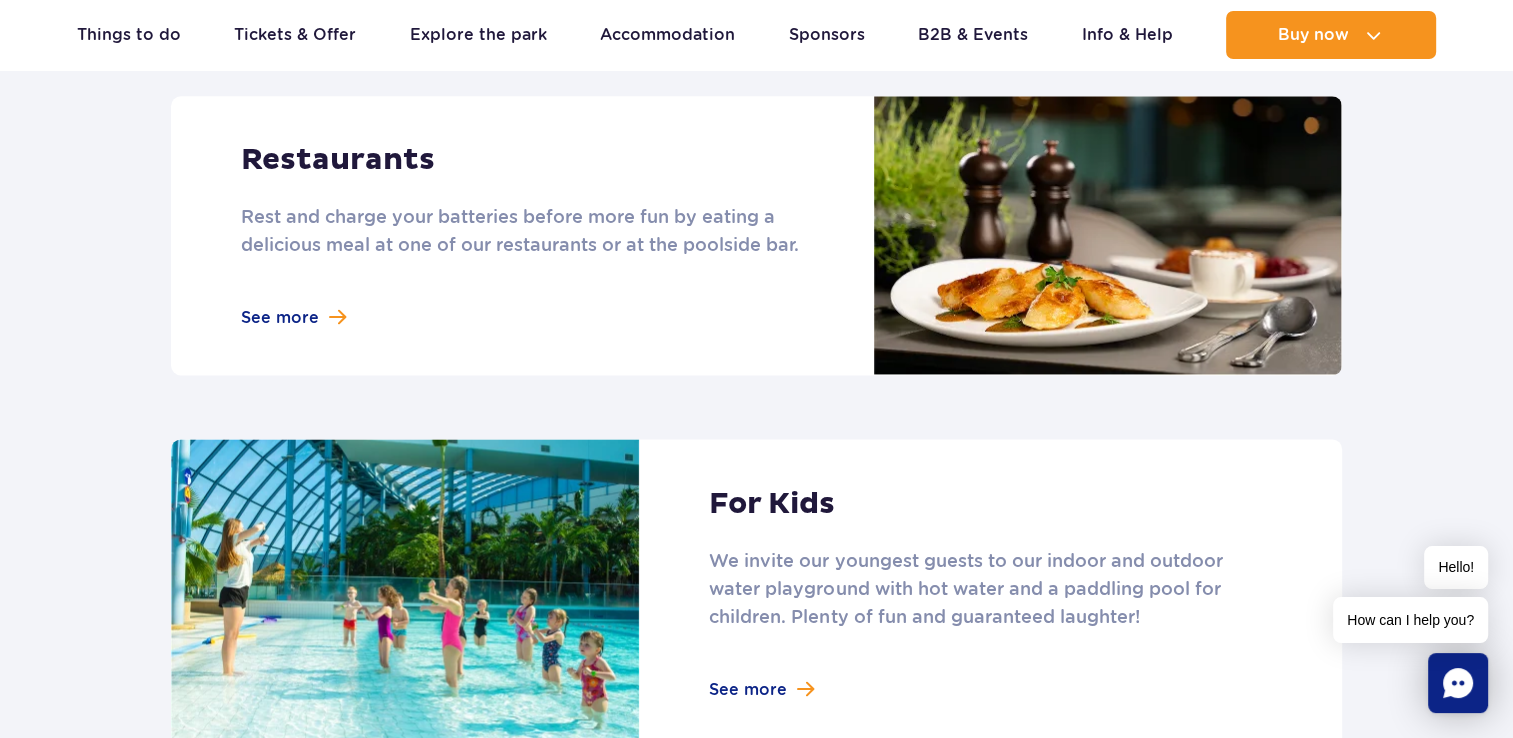 click at bounding box center [756, 236] 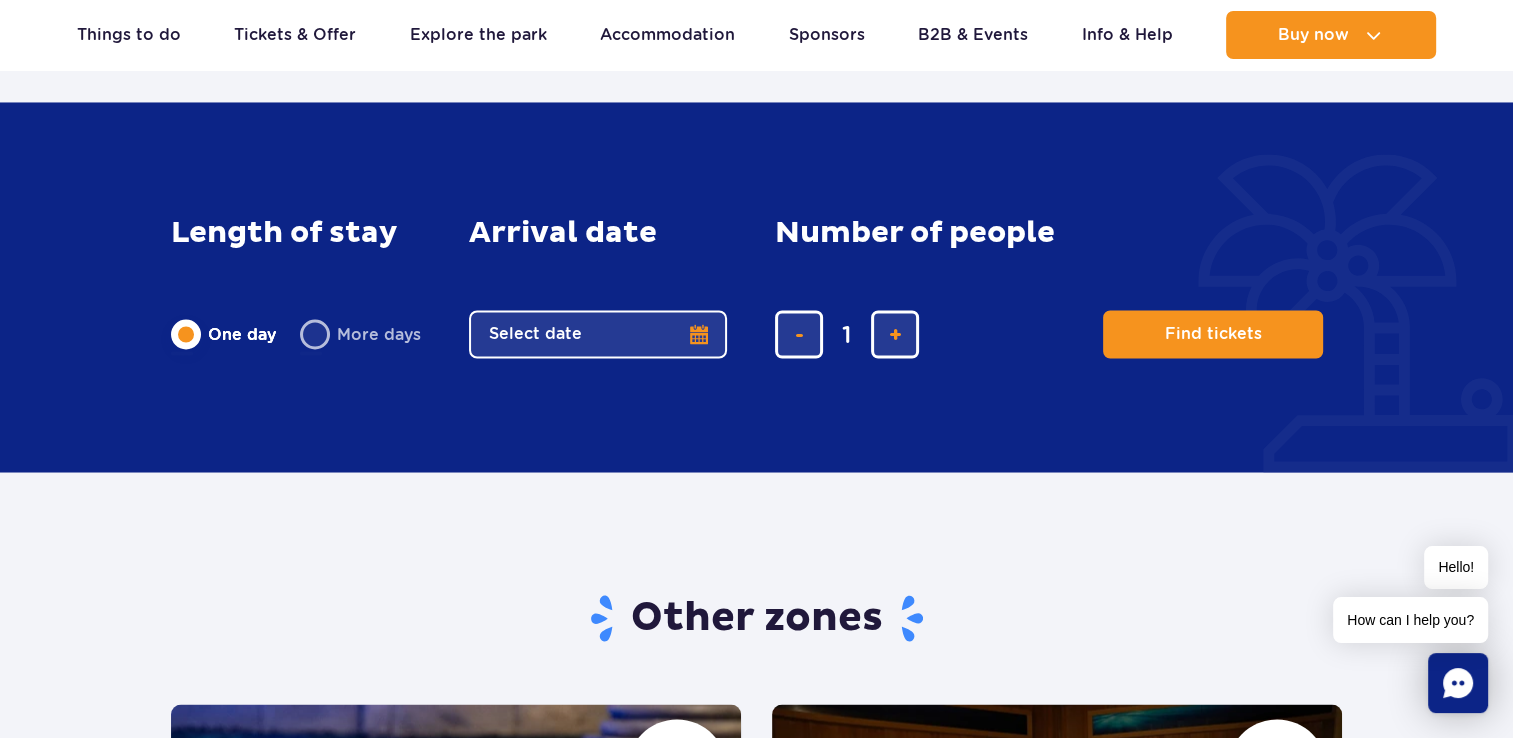 scroll, scrollTop: 3400, scrollLeft: 0, axis: vertical 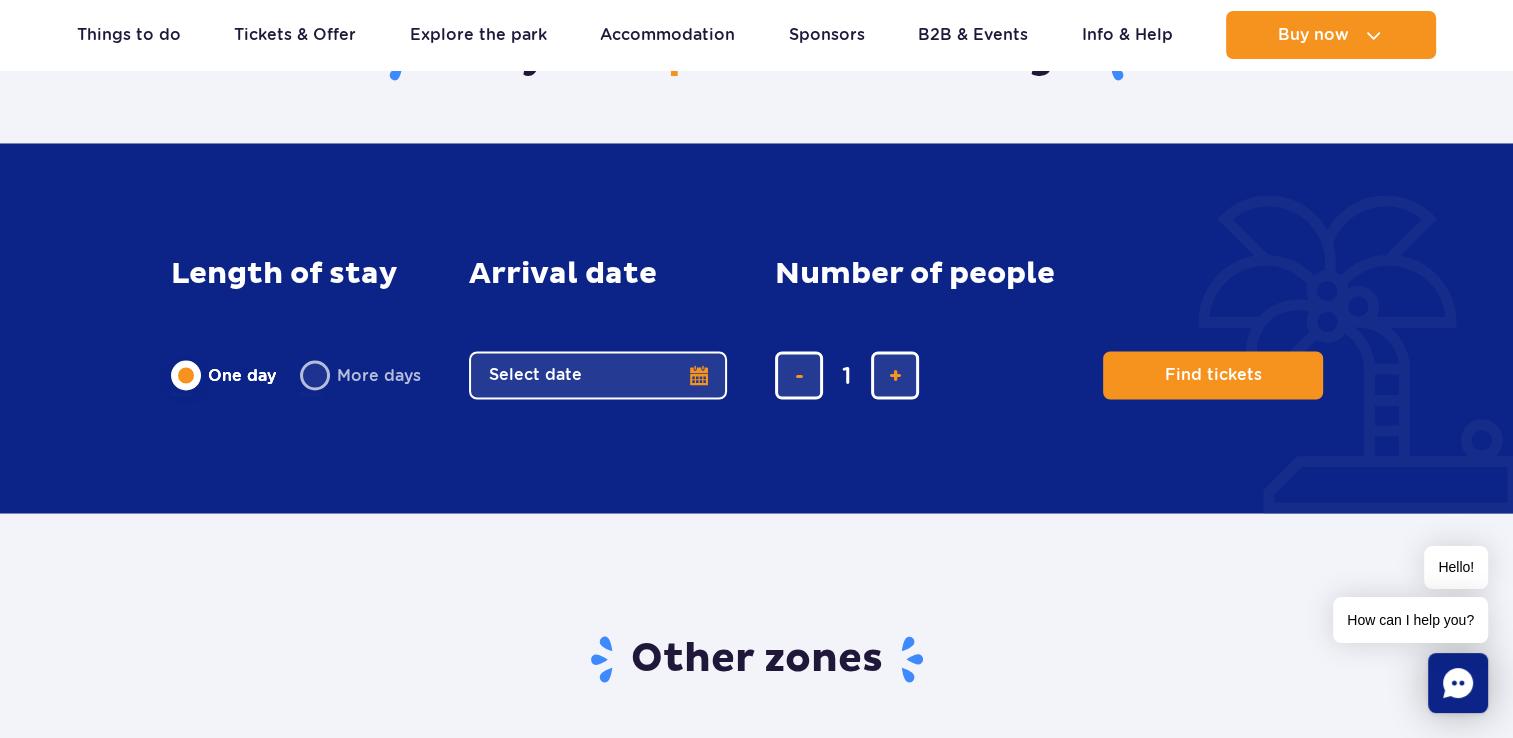 click on "Select date" at bounding box center [598, 375] 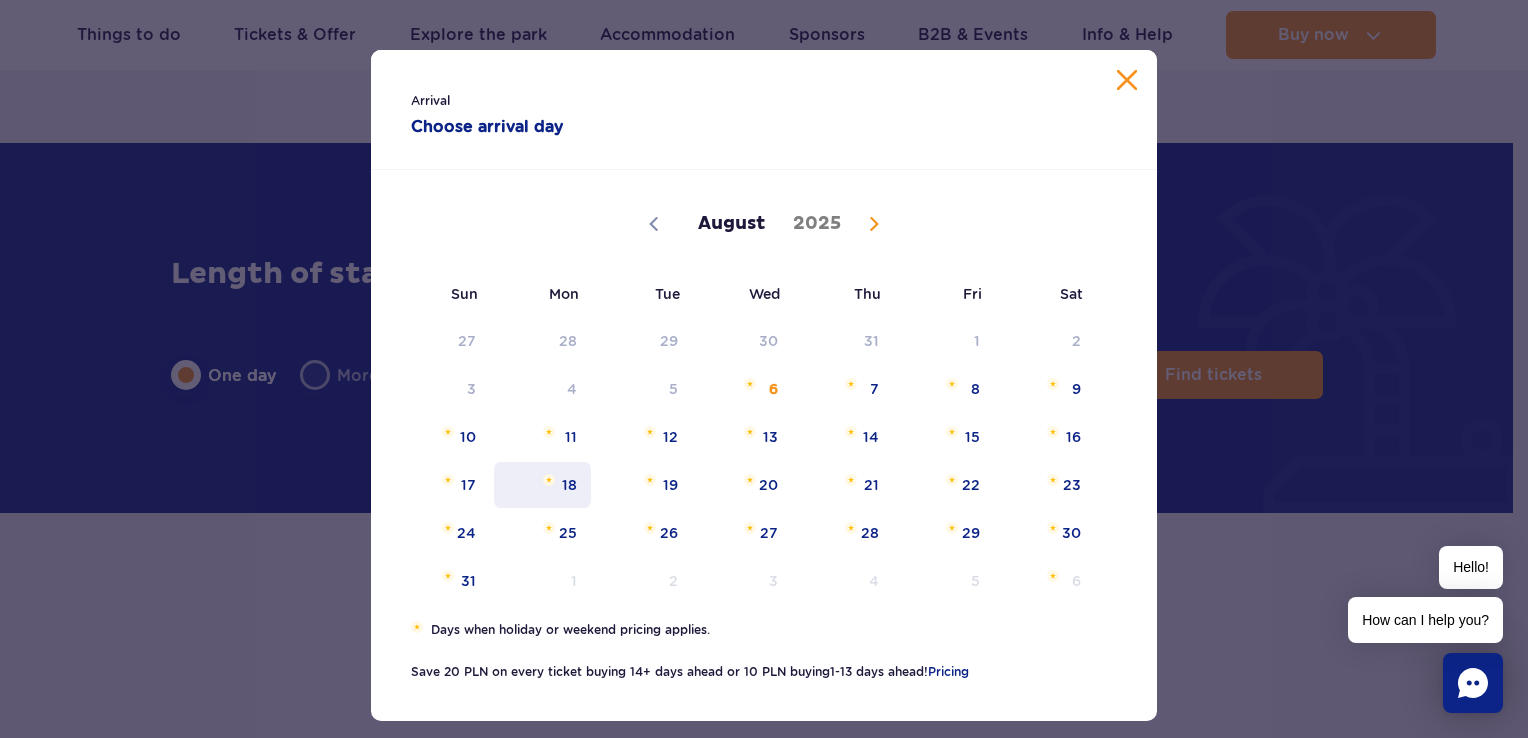 click on "18" at bounding box center (542, 485) 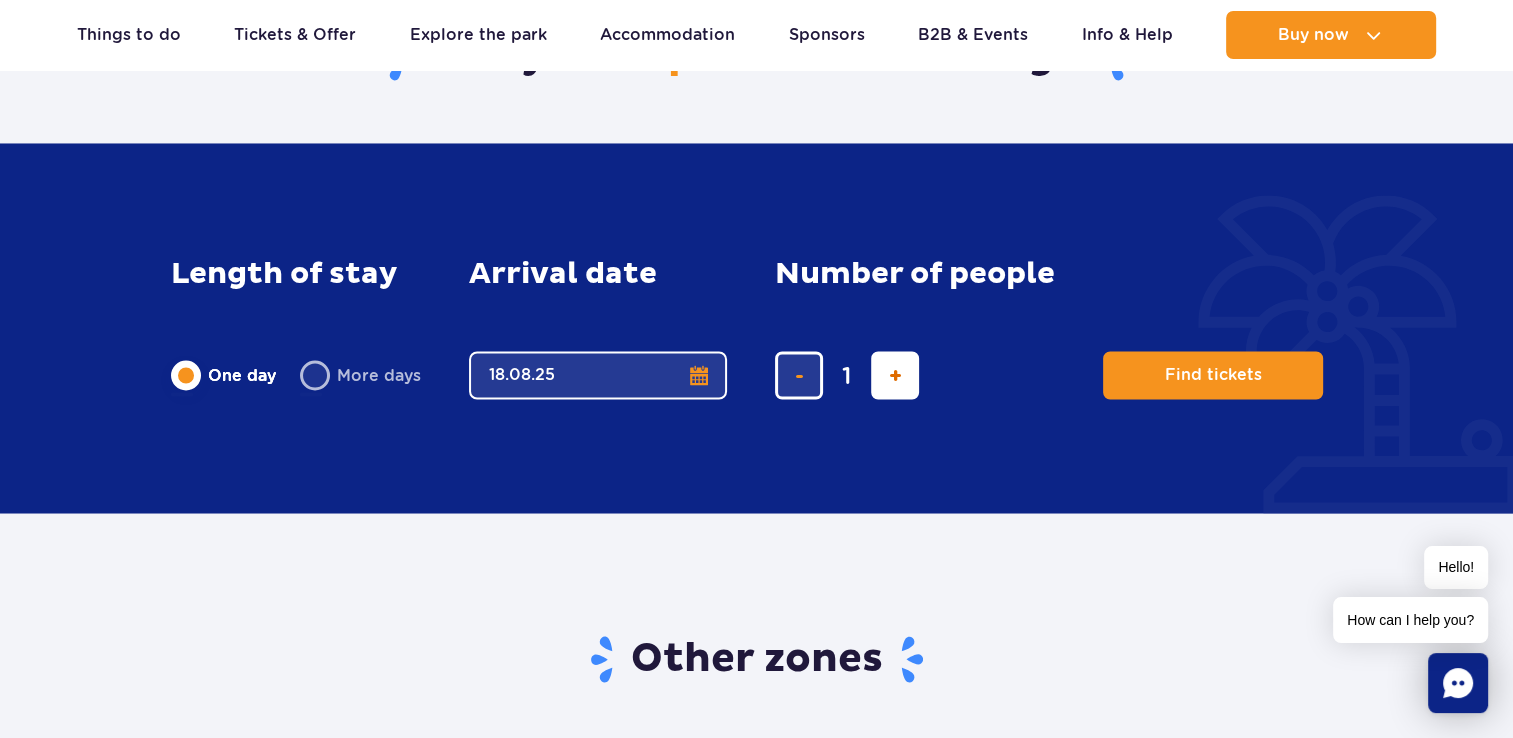 click at bounding box center [895, 375] 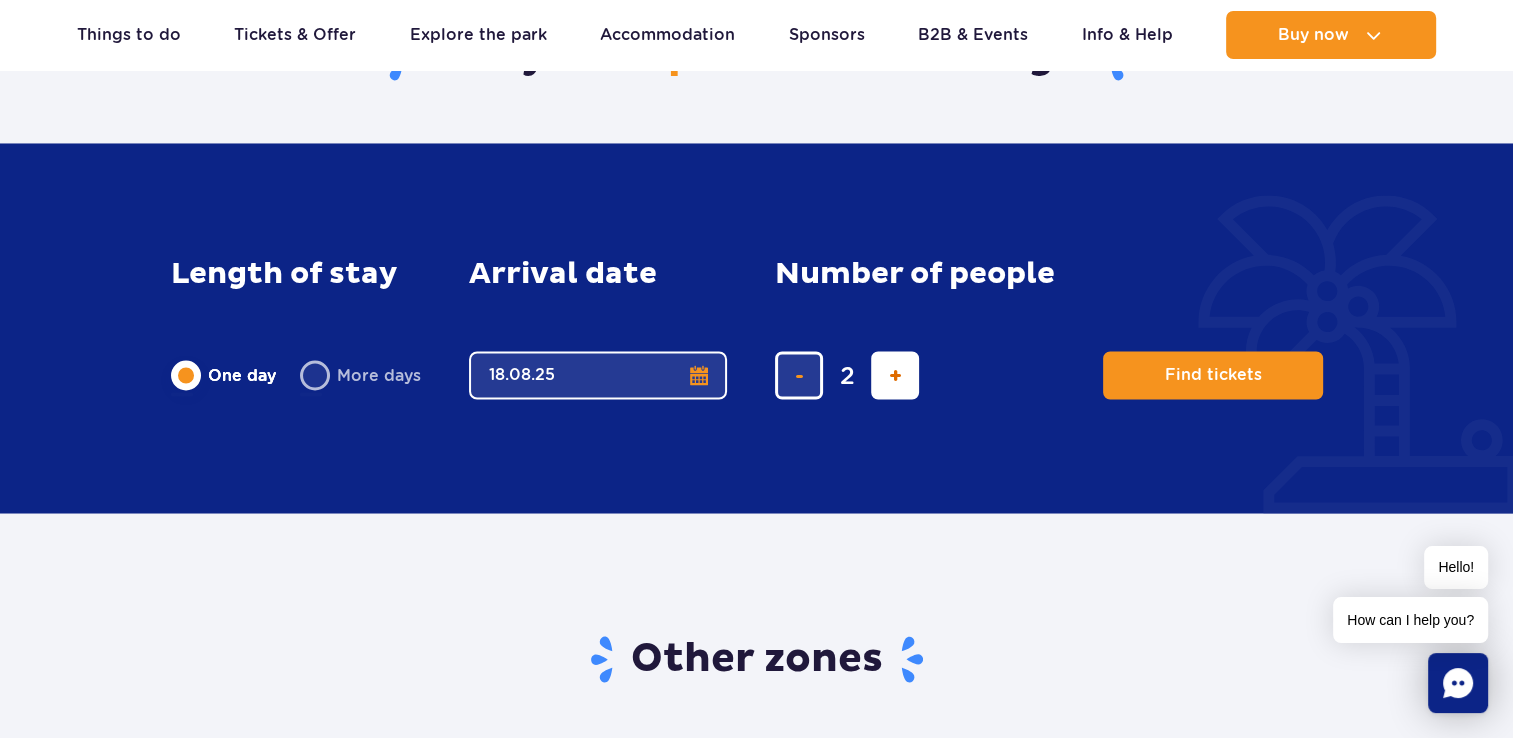 click at bounding box center [895, 375] 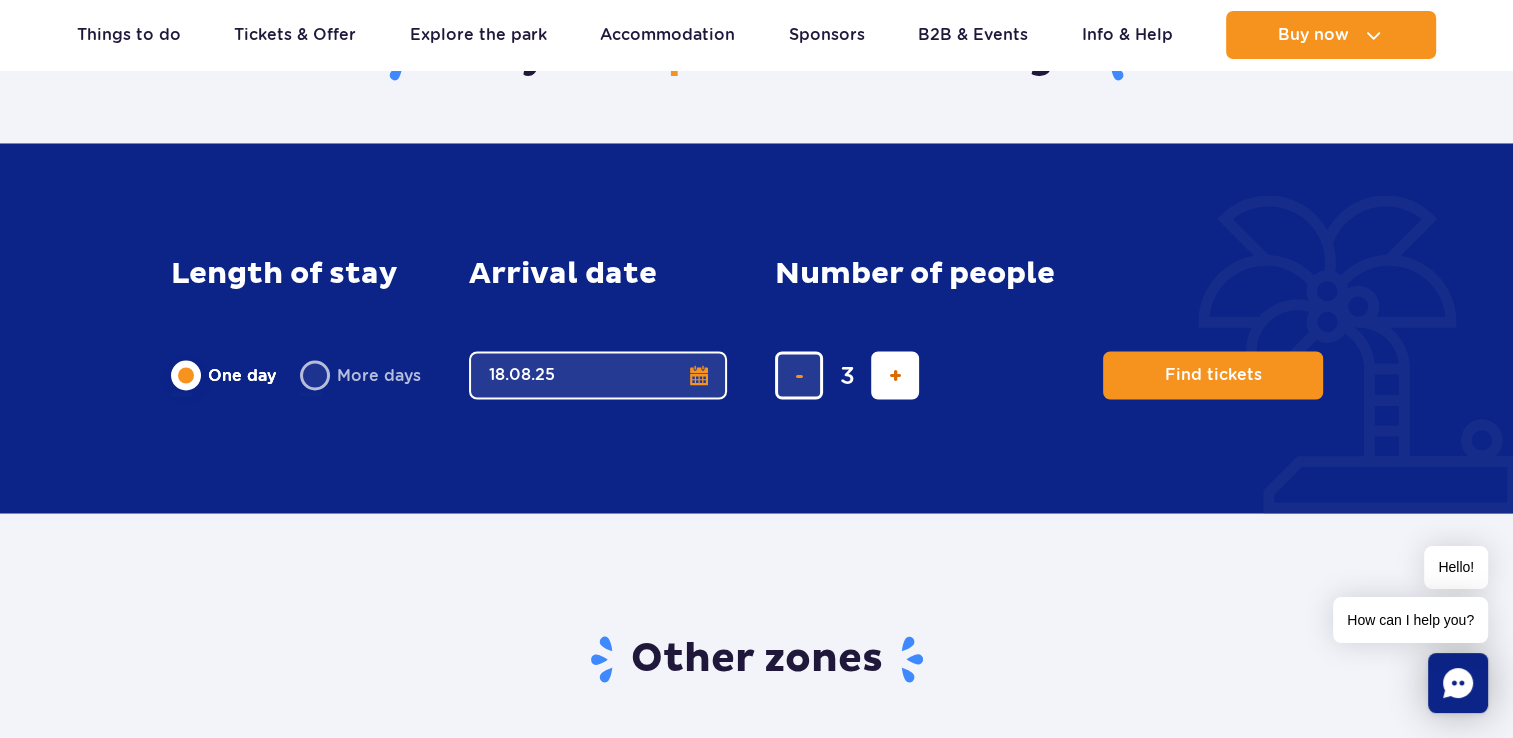 click at bounding box center (895, 375) 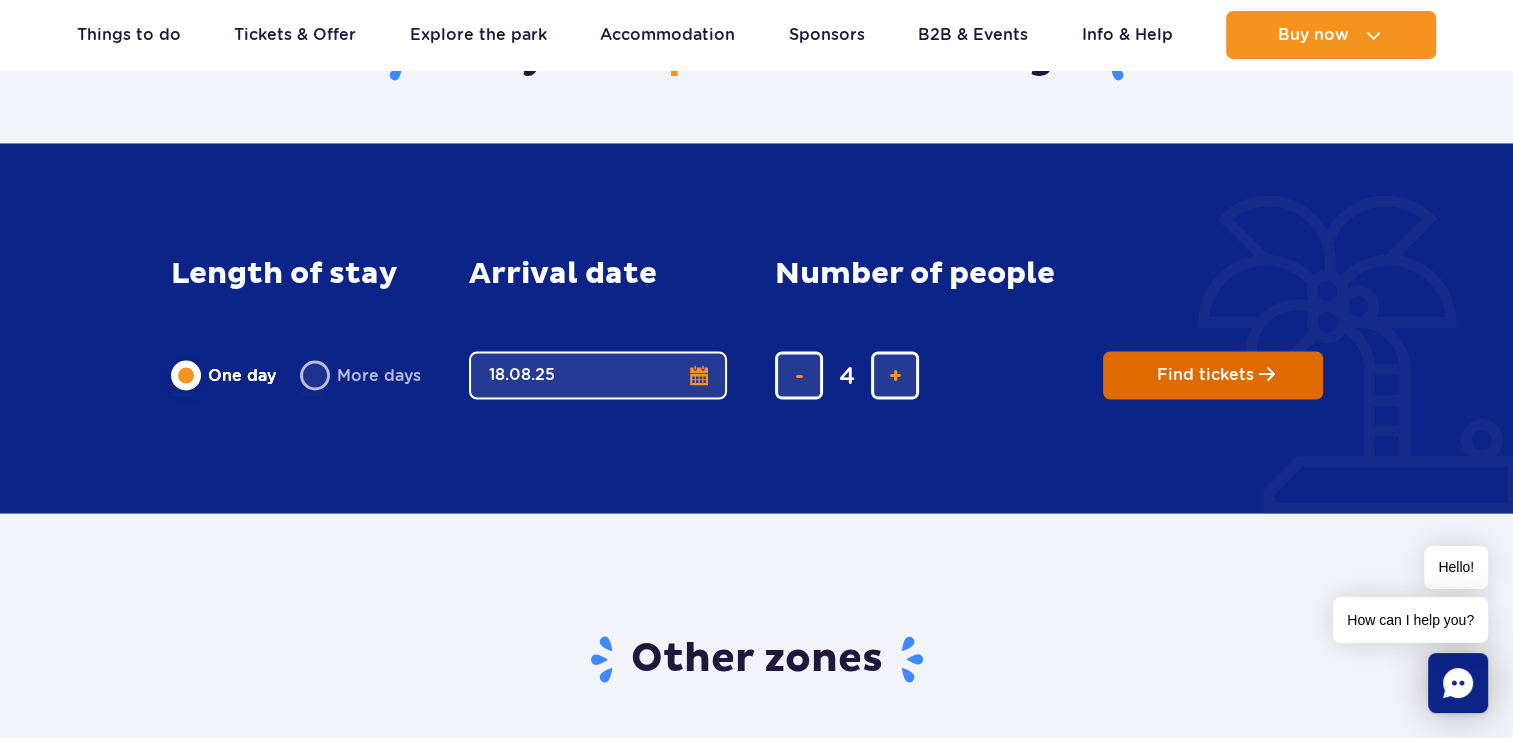 click on "Find tickets" at bounding box center (1205, 375) 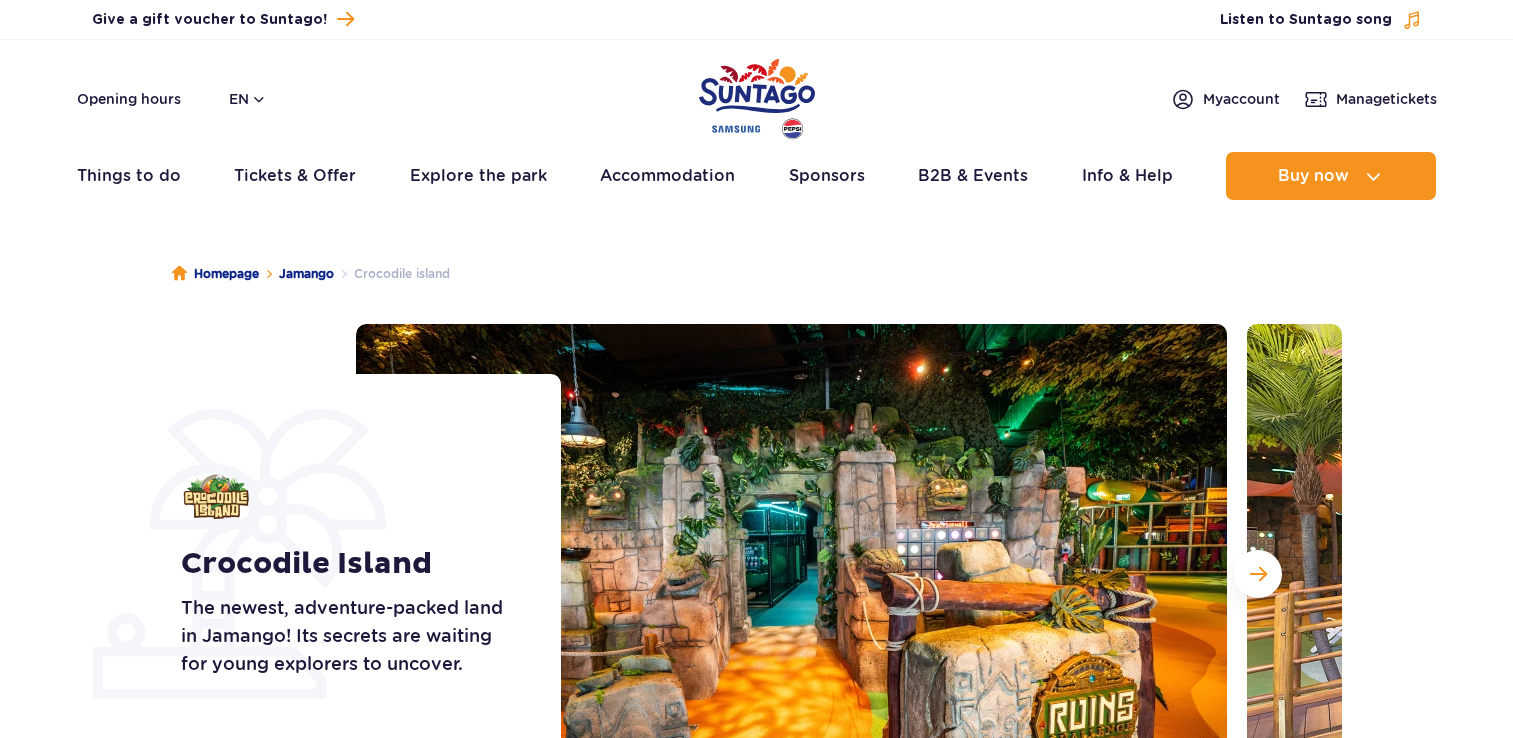 scroll, scrollTop: 0, scrollLeft: 0, axis: both 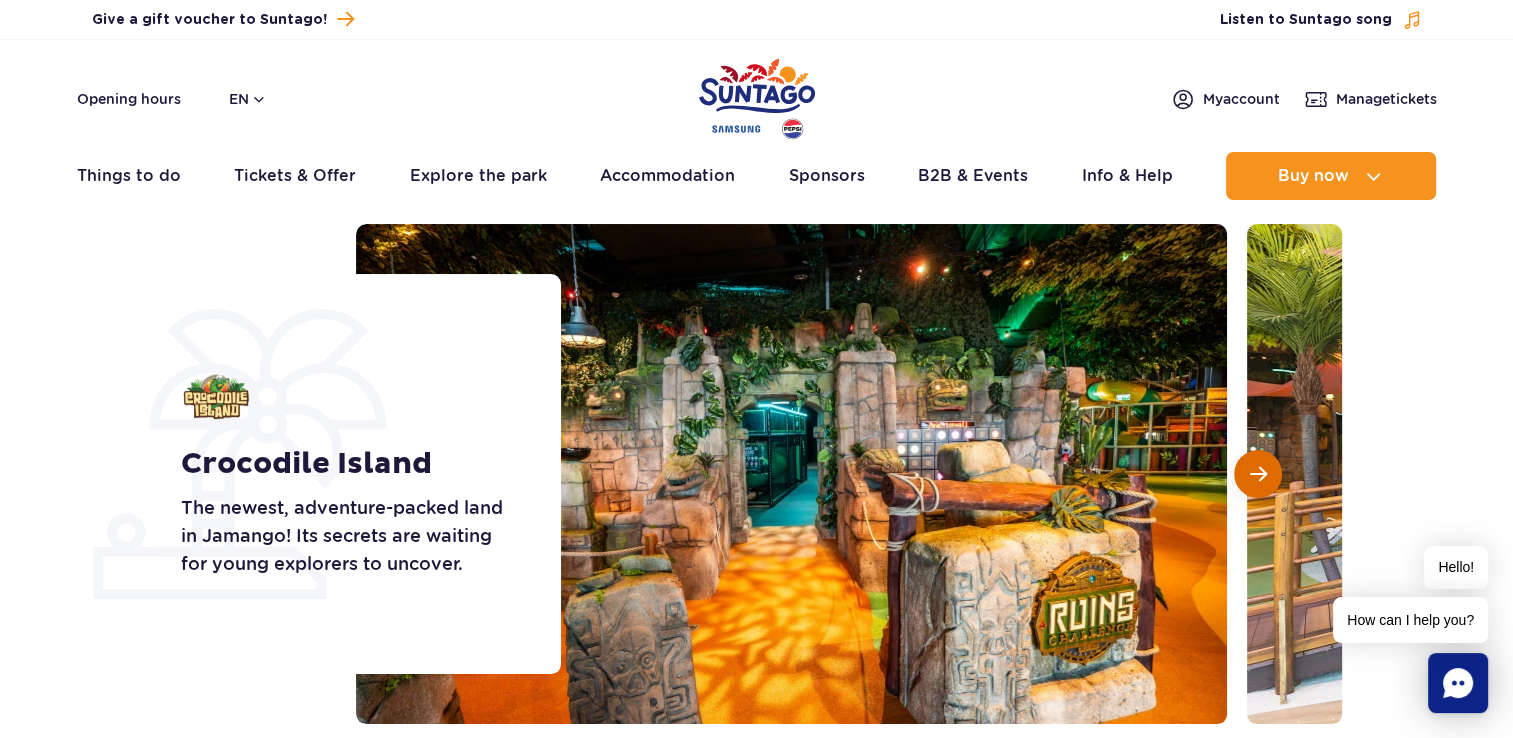 click at bounding box center [1258, 474] 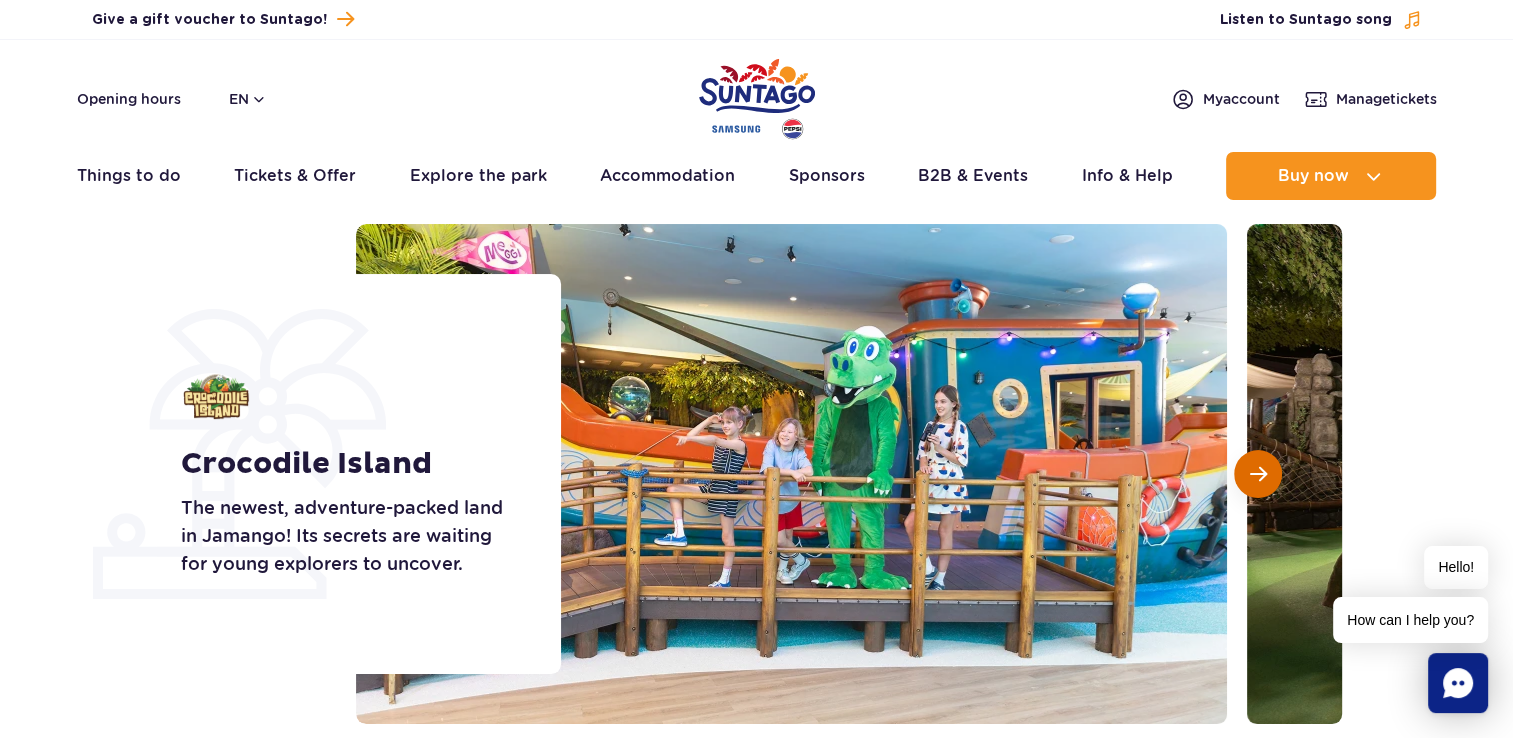 click at bounding box center [1258, 474] 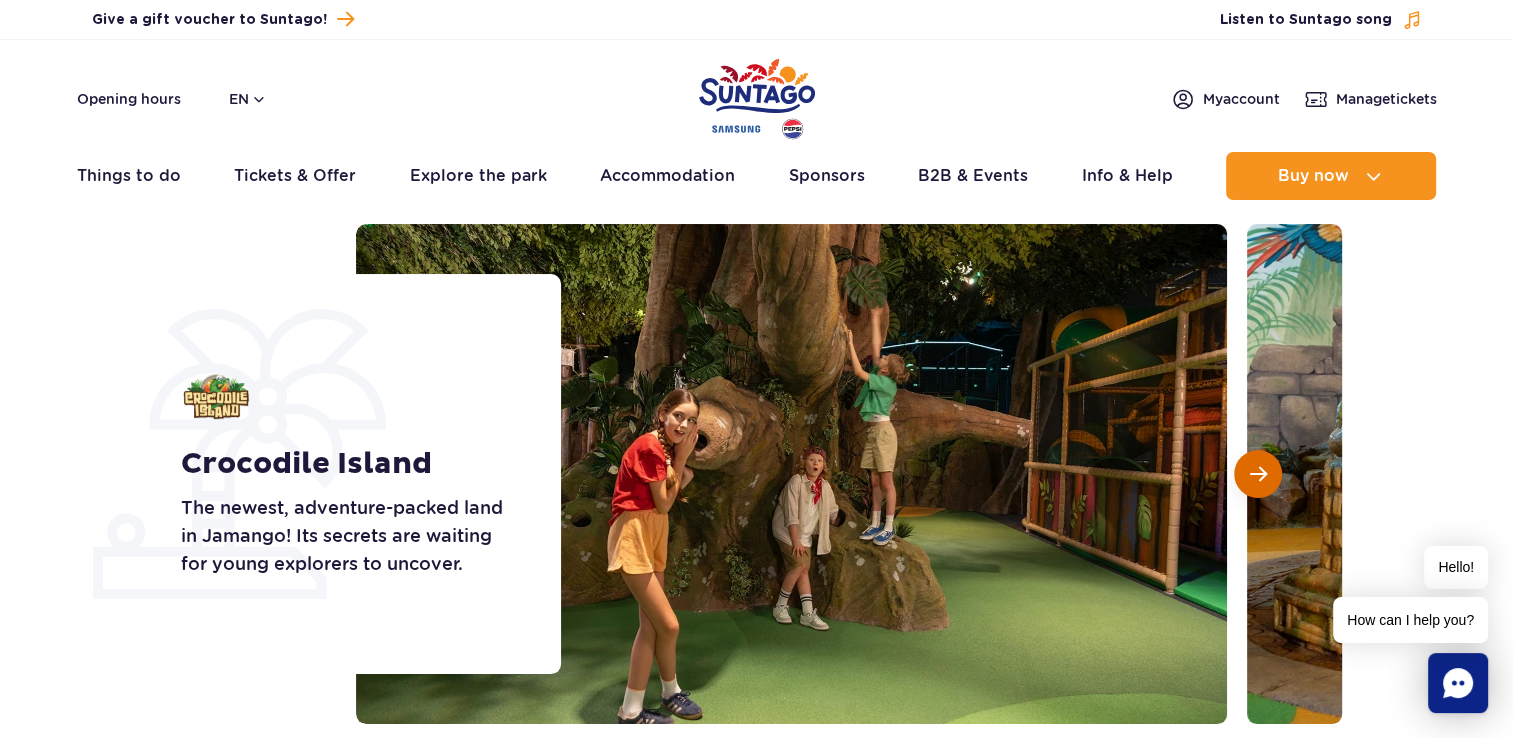 click at bounding box center [1258, 474] 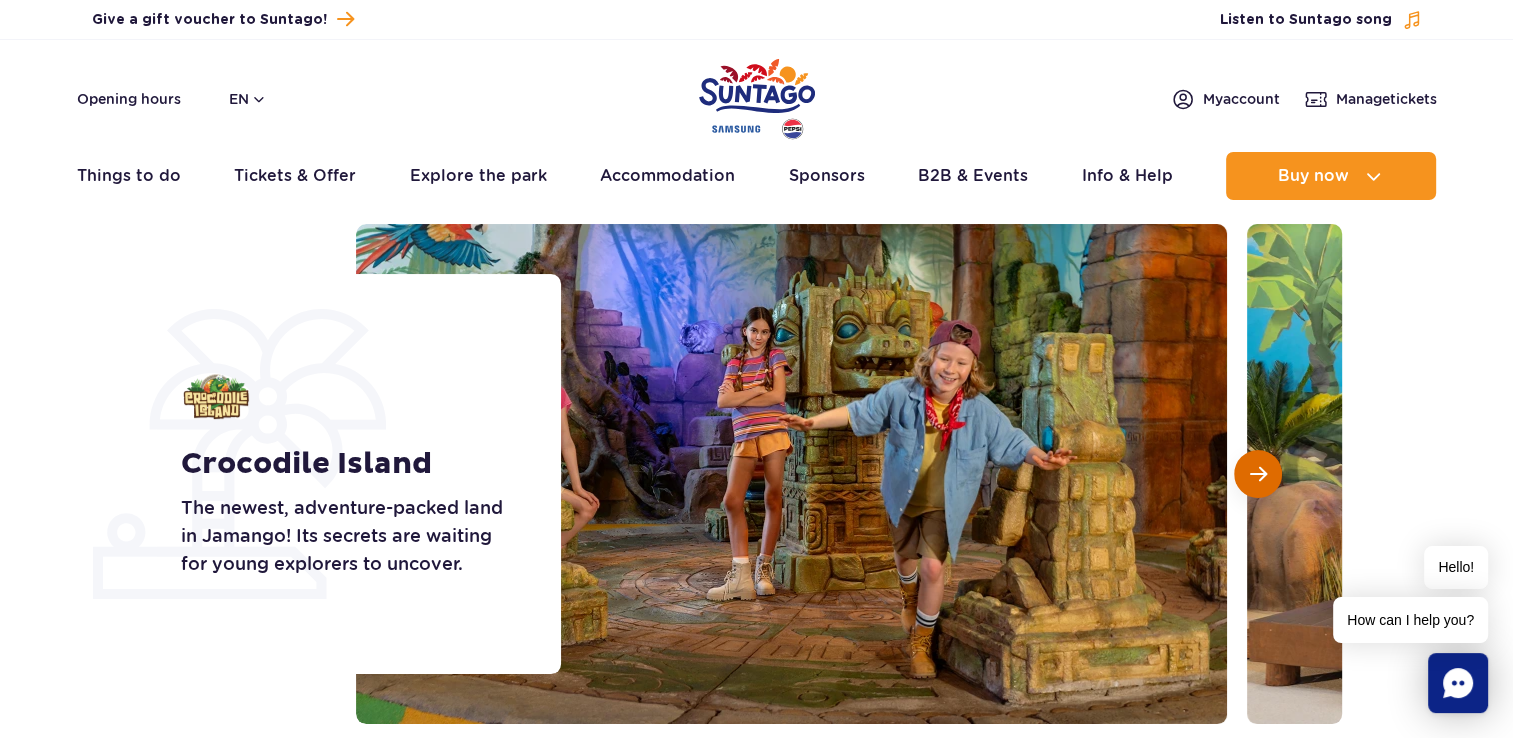 click at bounding box center [1258, 474] 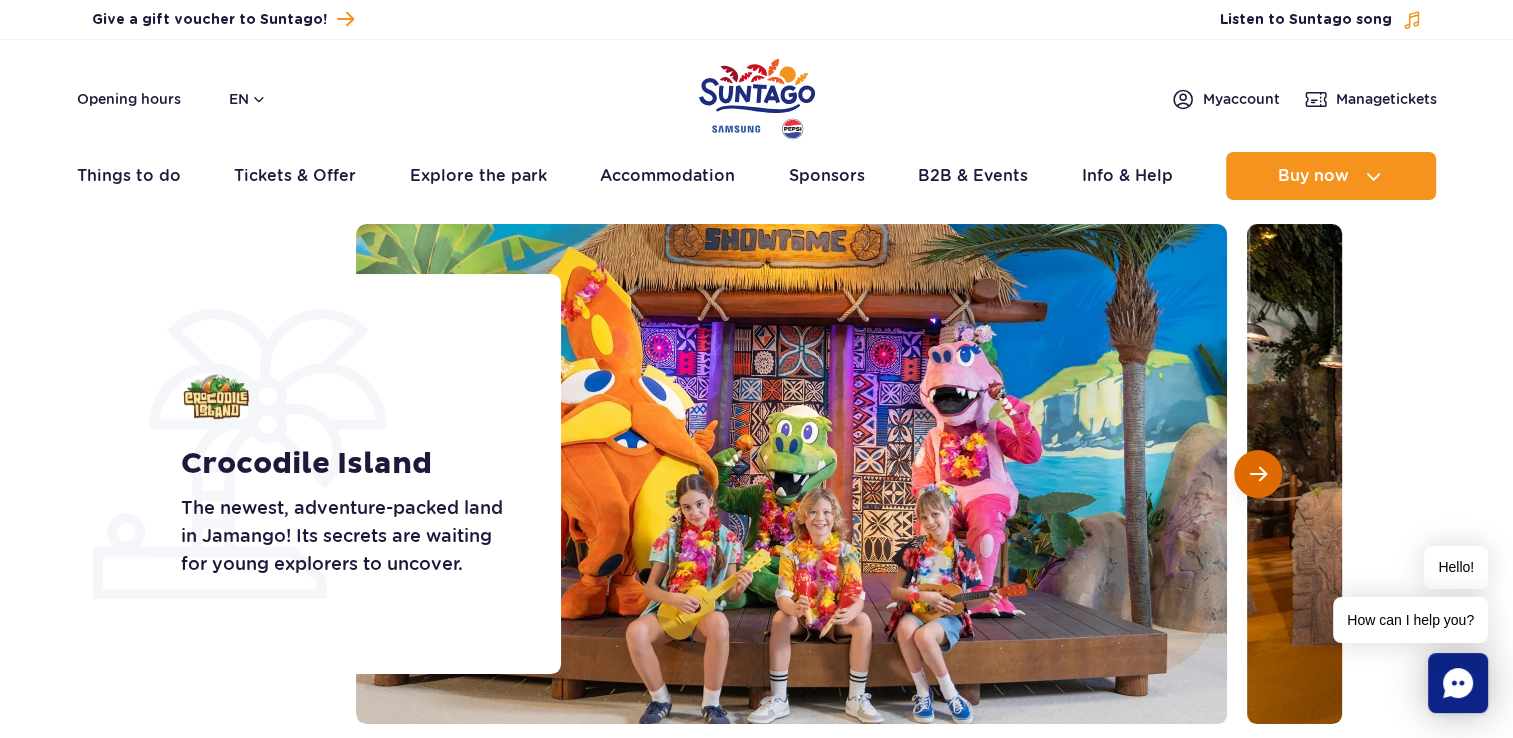click at bounding box center [1258, 474] 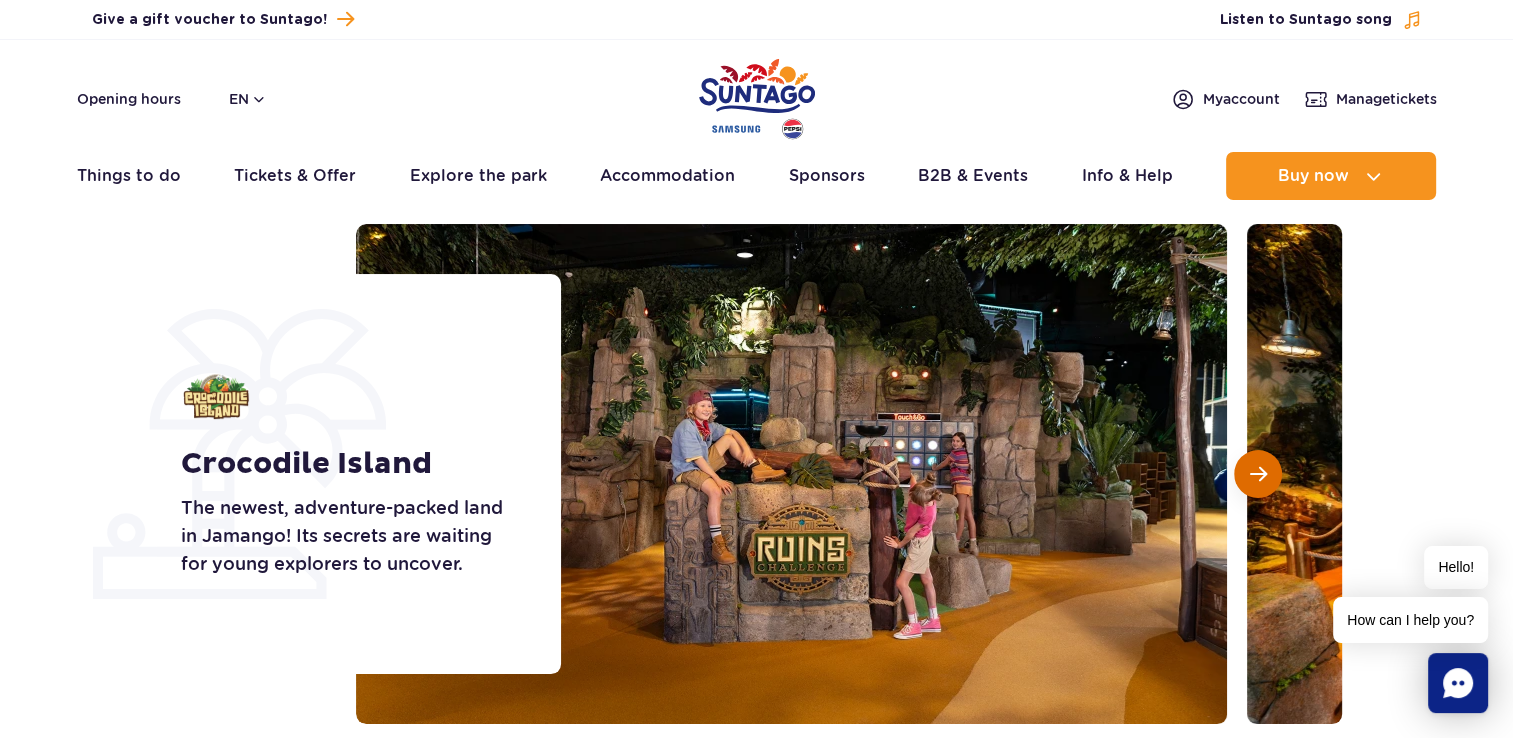 click at bounding box center (1258, 474) 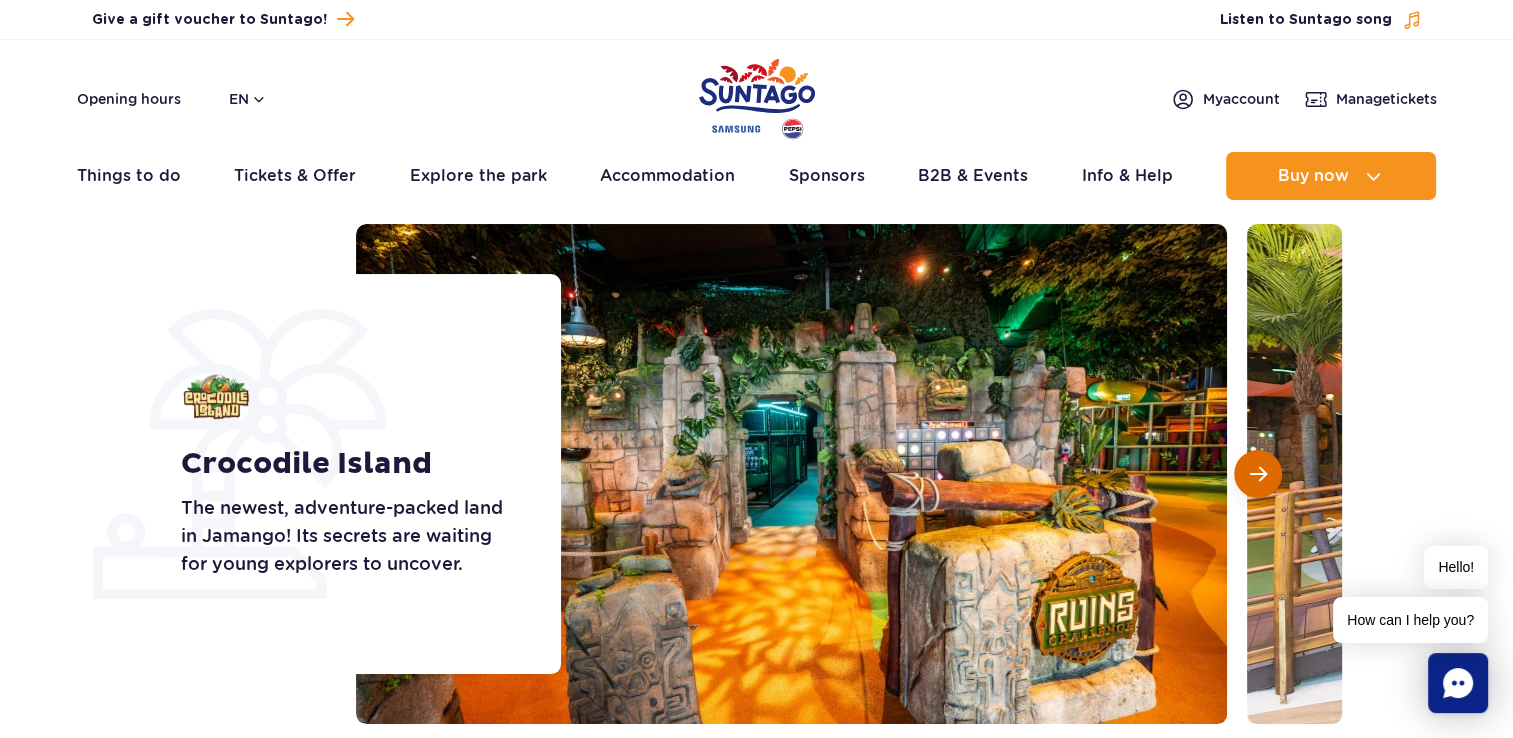 click at bounding box center (1258, 474) 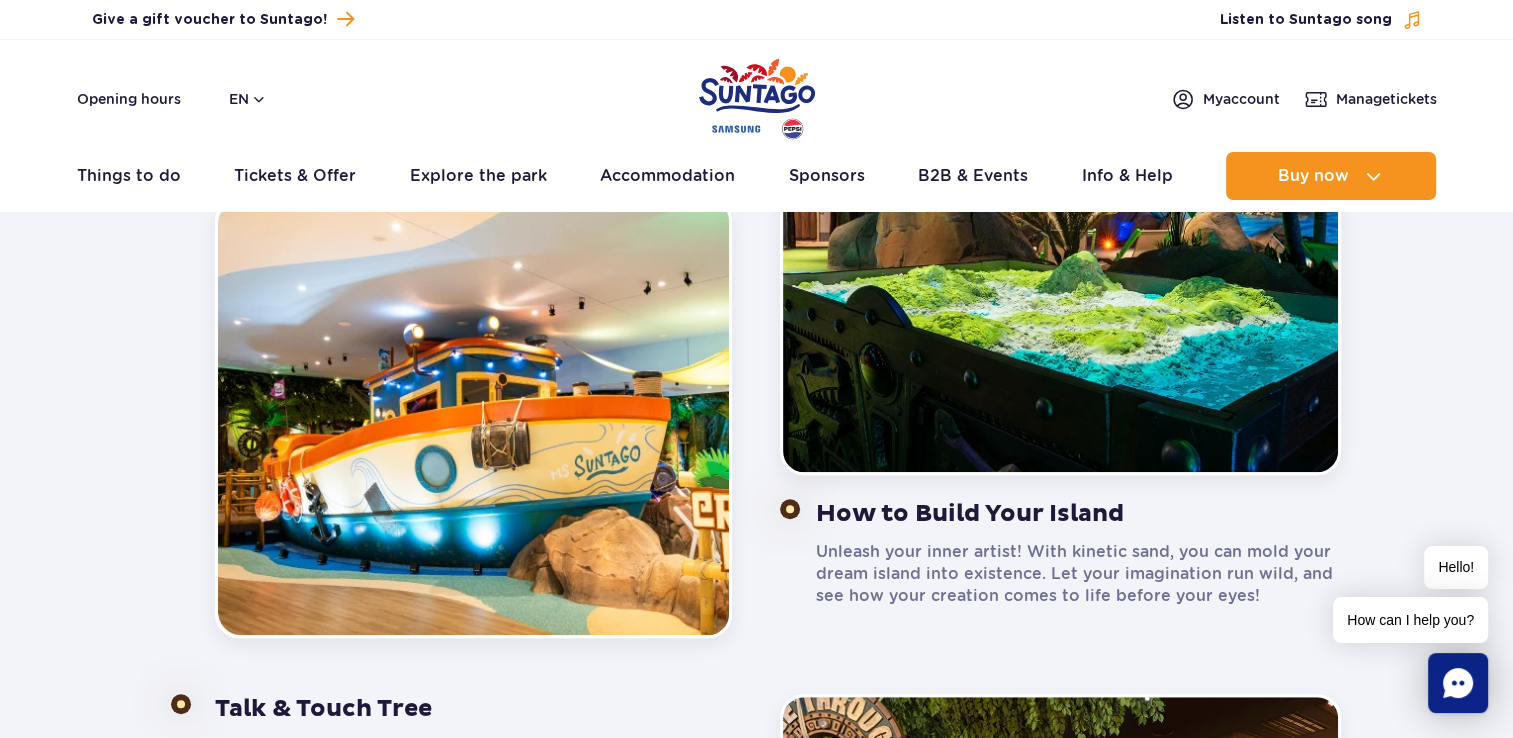 scroll, scrollTop: 1000, scrollLeft: 0, axis: vertical 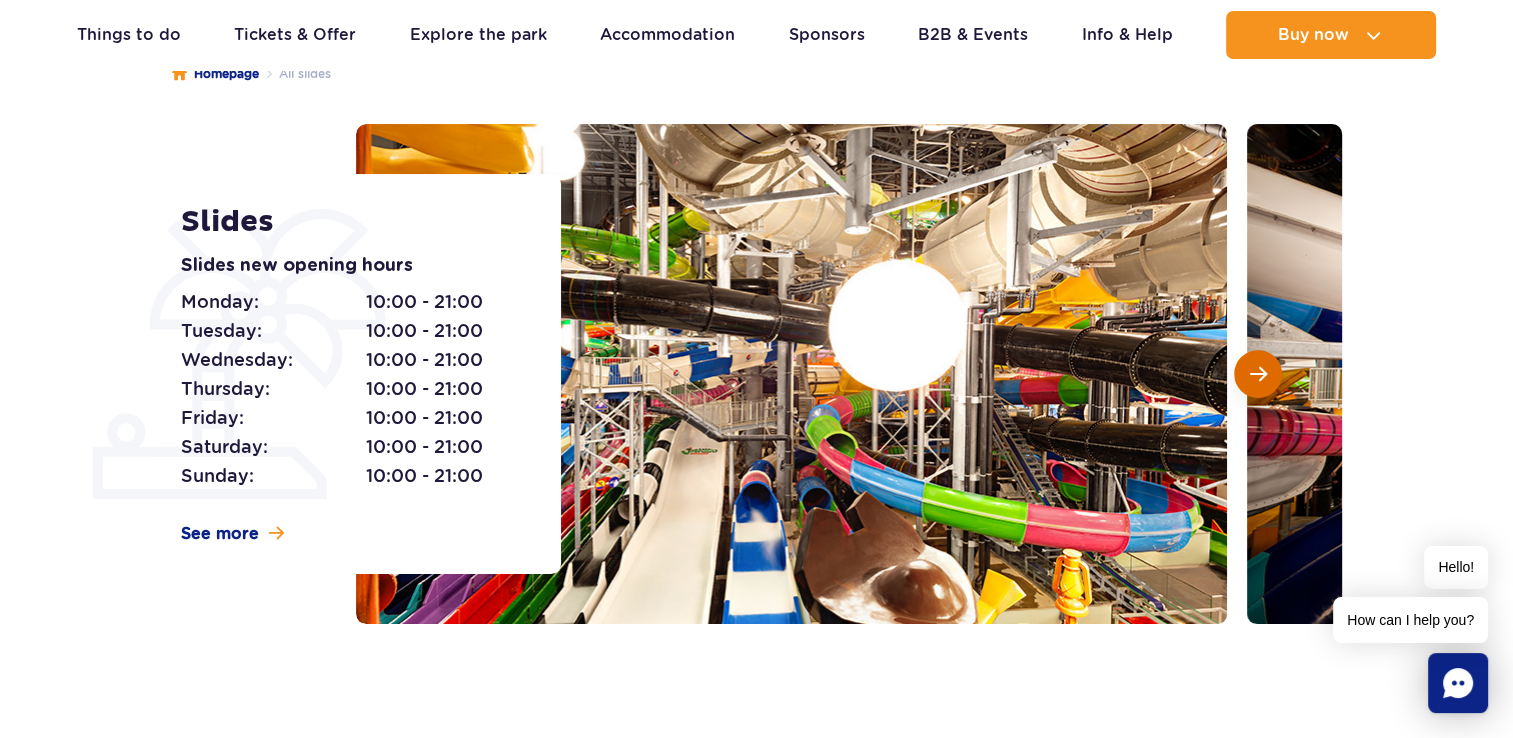 click at bounding box center [1258, 374] 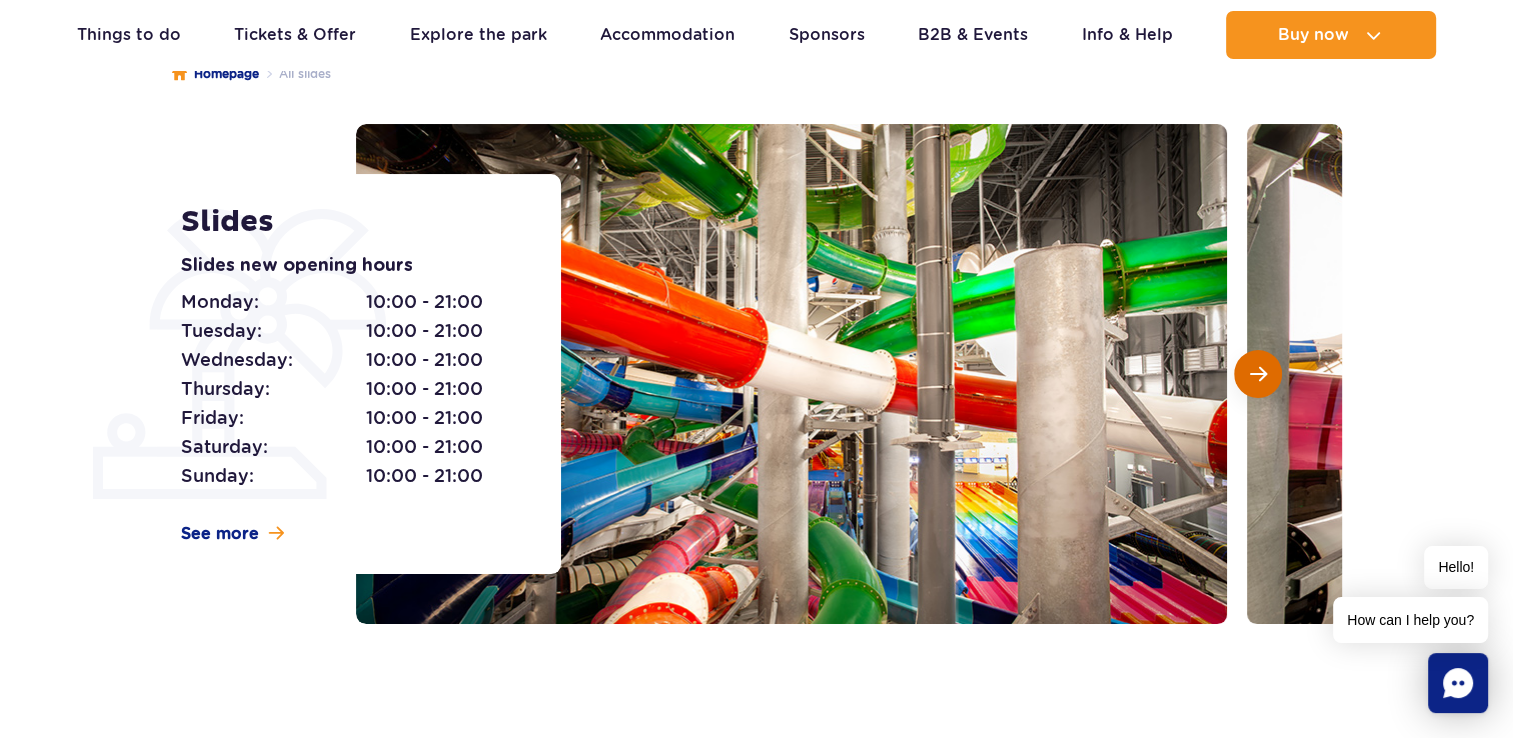 click at bounding box center [1258, 374] 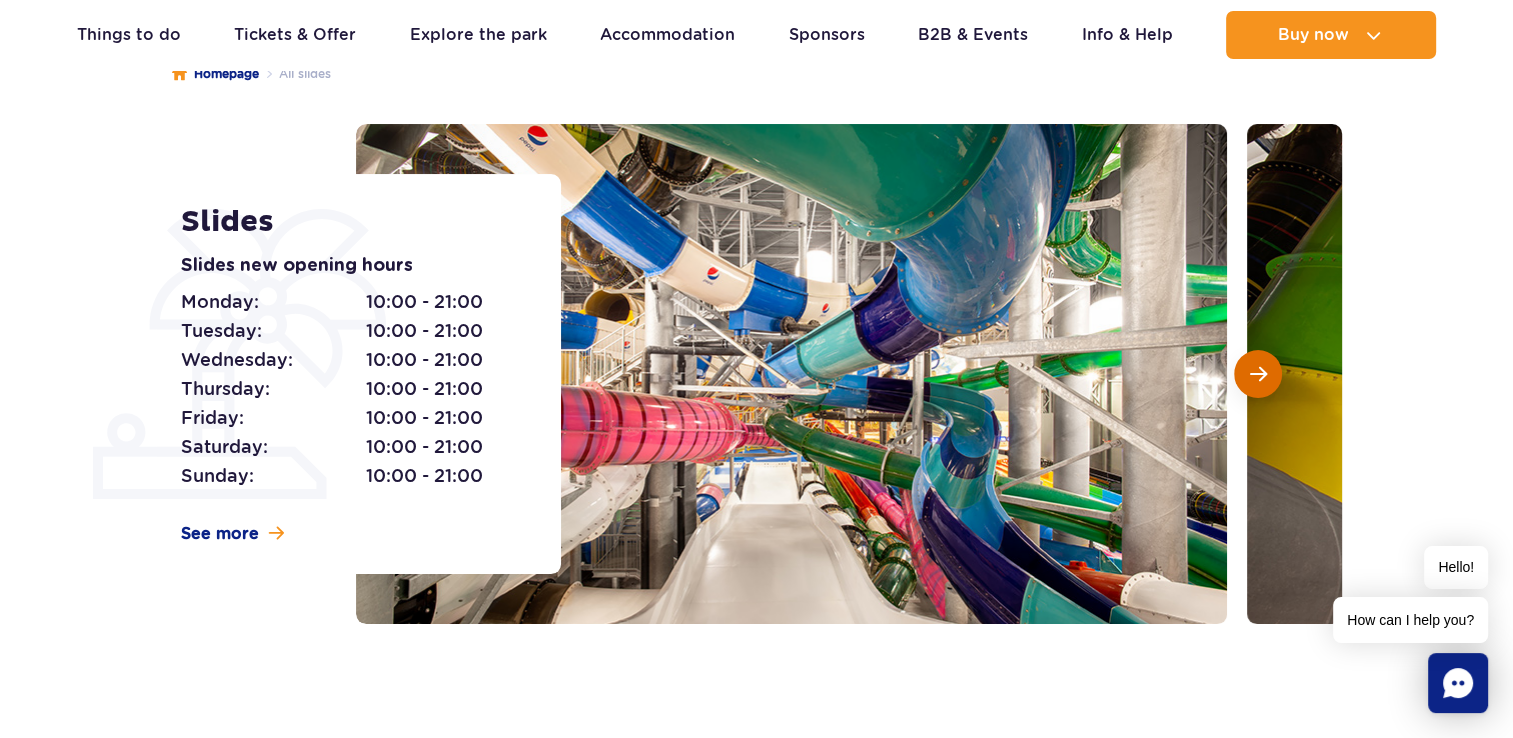 click at bounding box center [1258, 374] 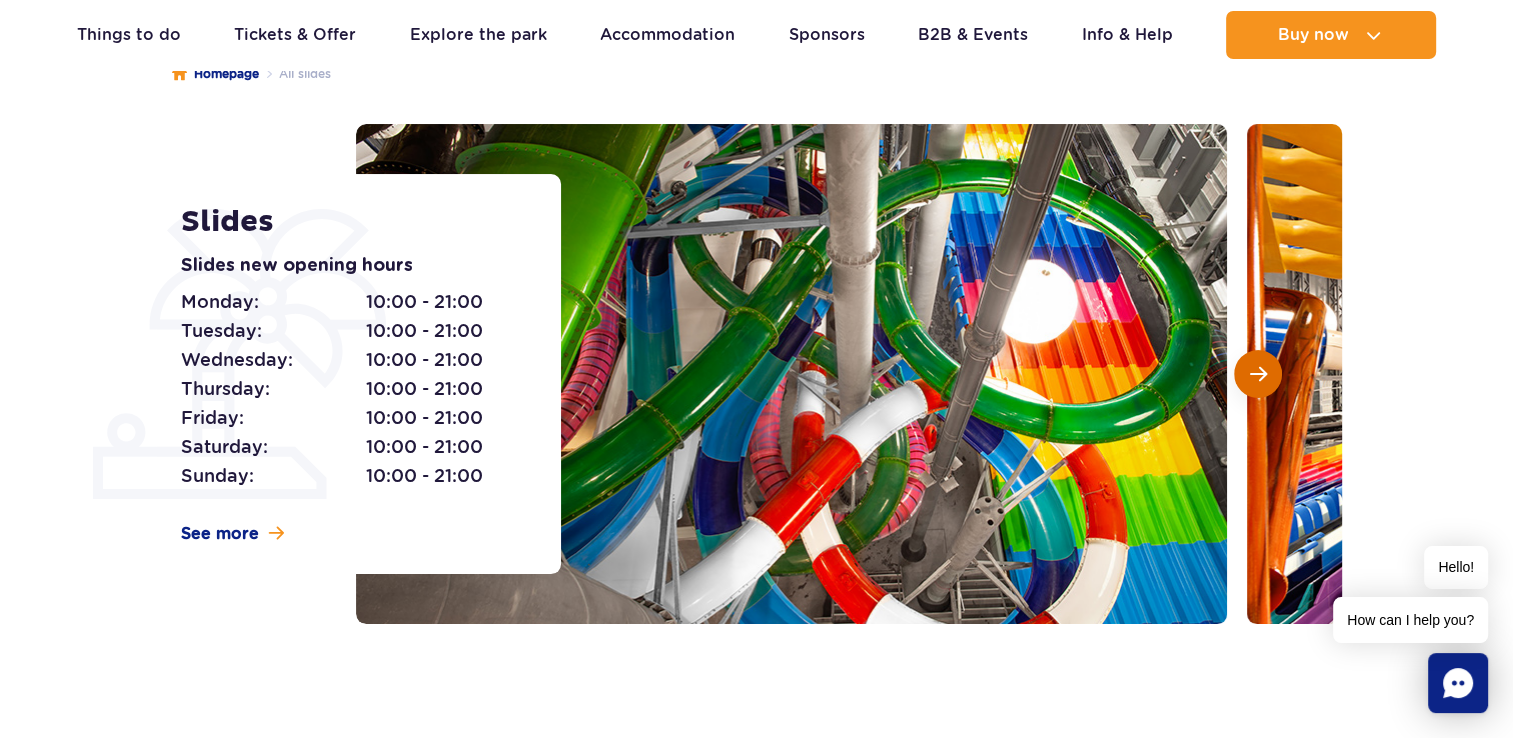 click at bounding box center [1258, 374] 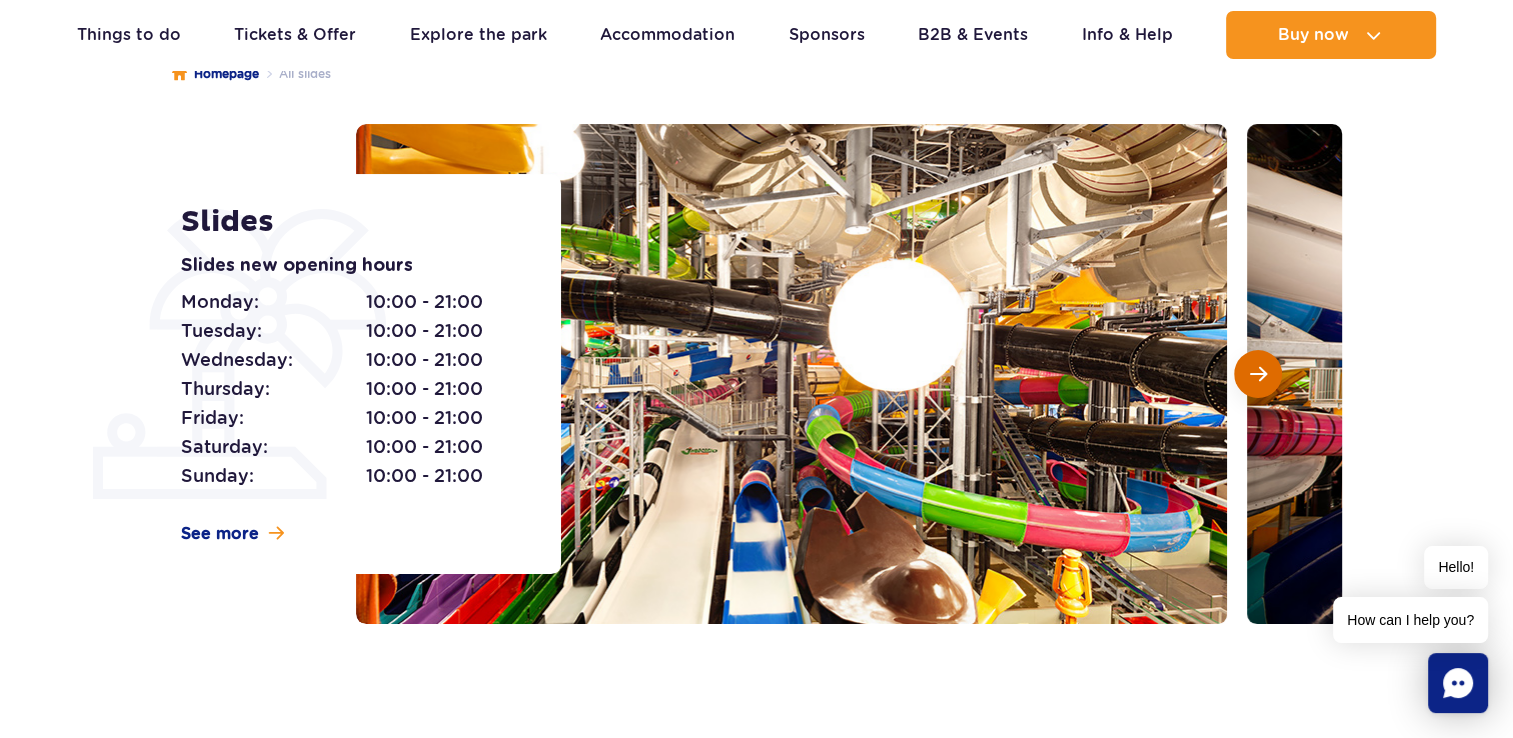 click at bounding box center [1258, 374] 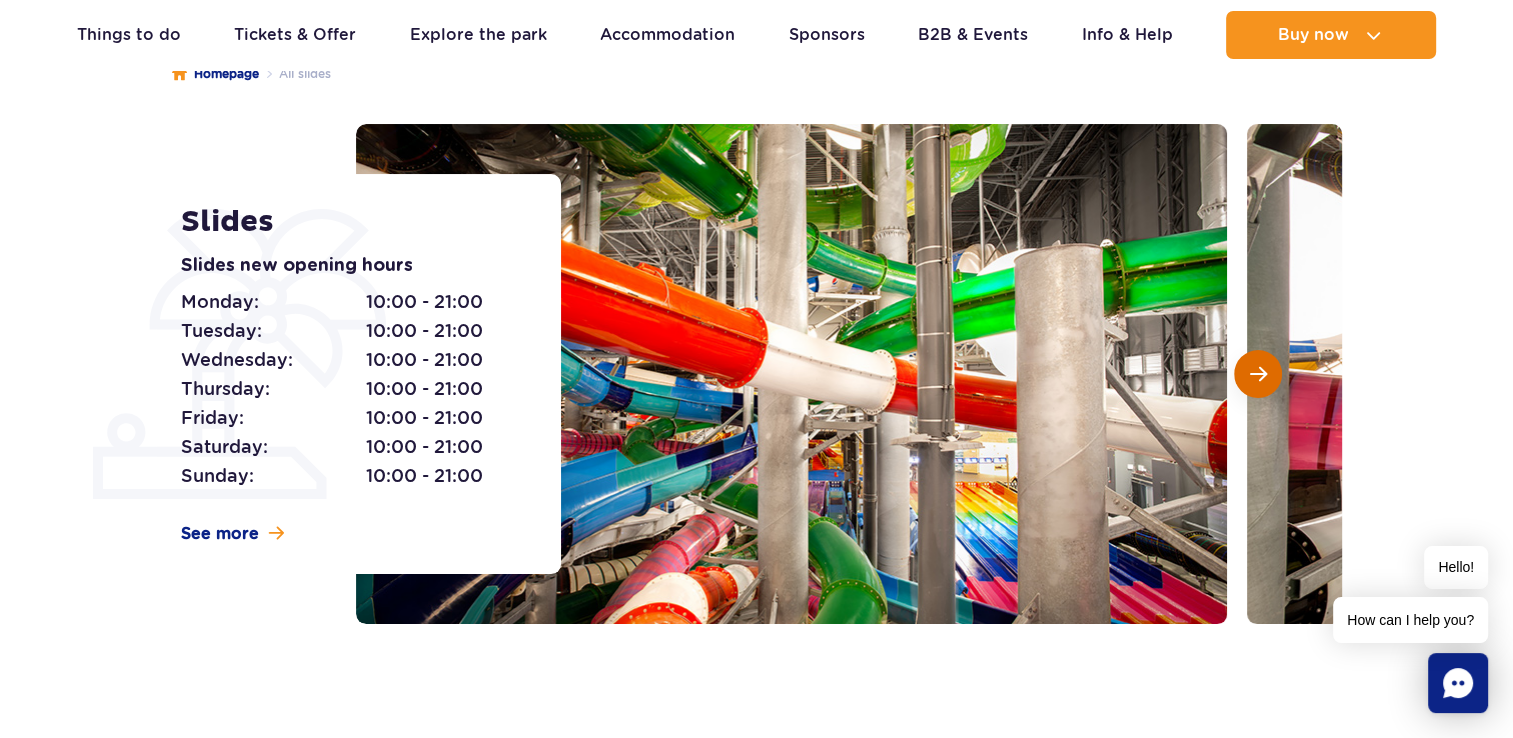 click at bounding box center (1258, 374) 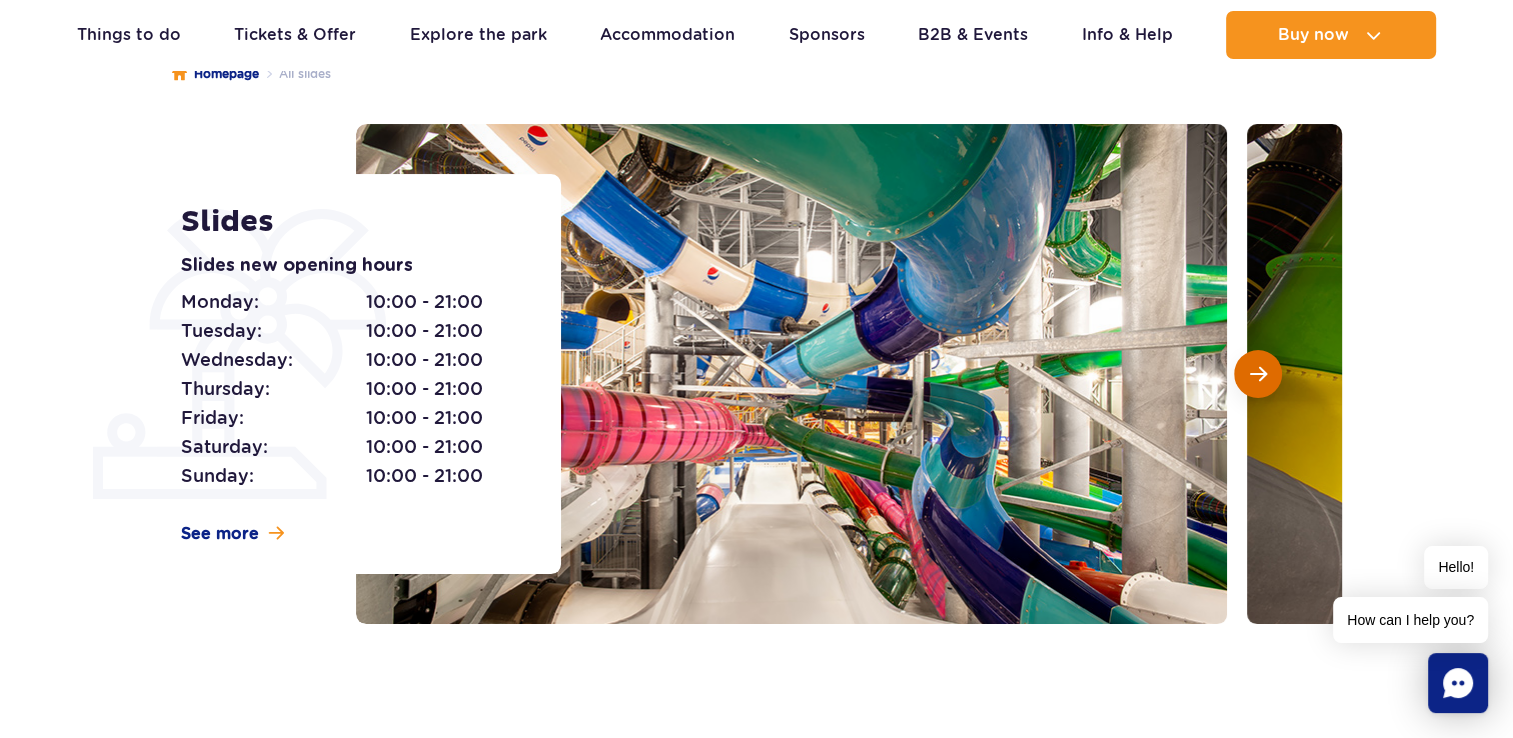 click at bounding box center (1258, 374) 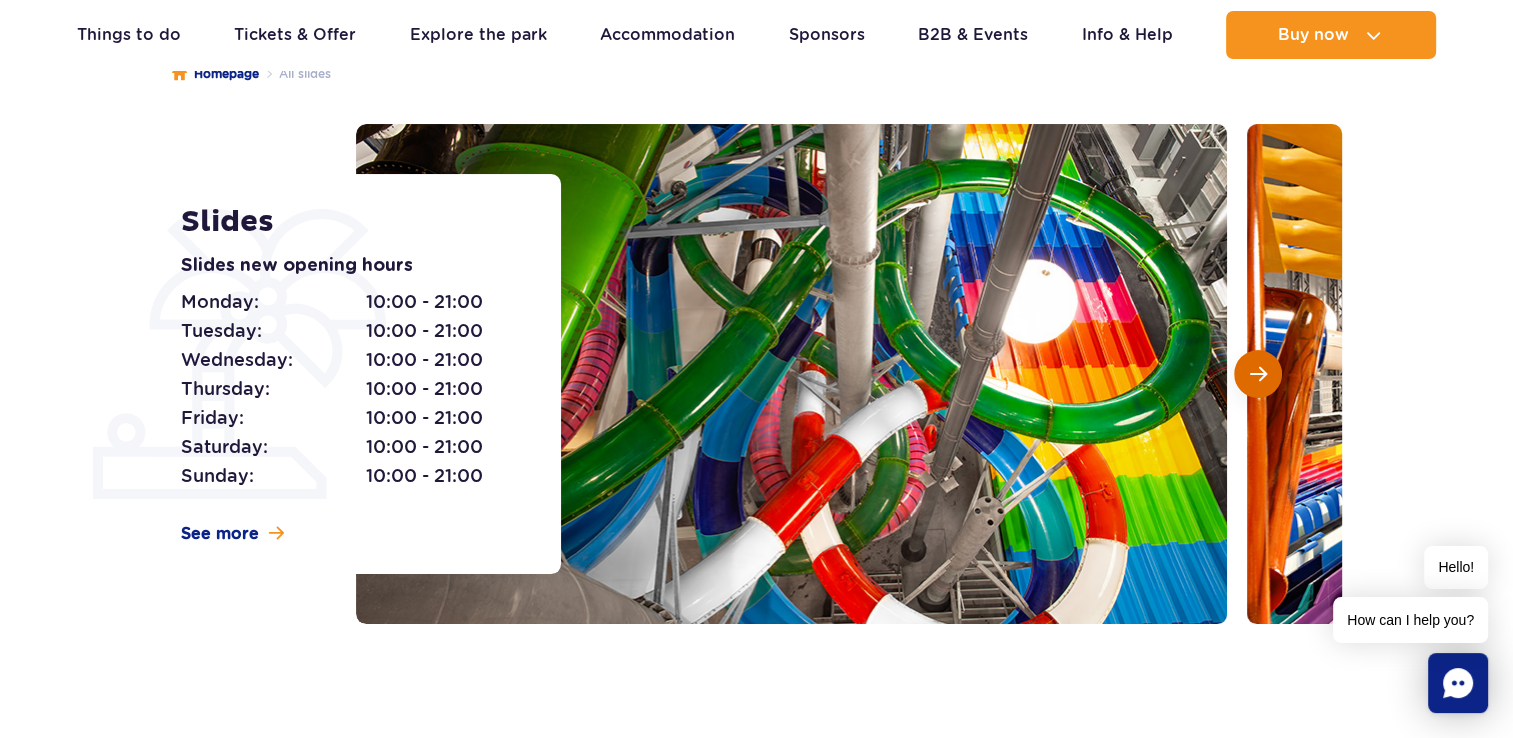 click at bounding box center (1258, 374) 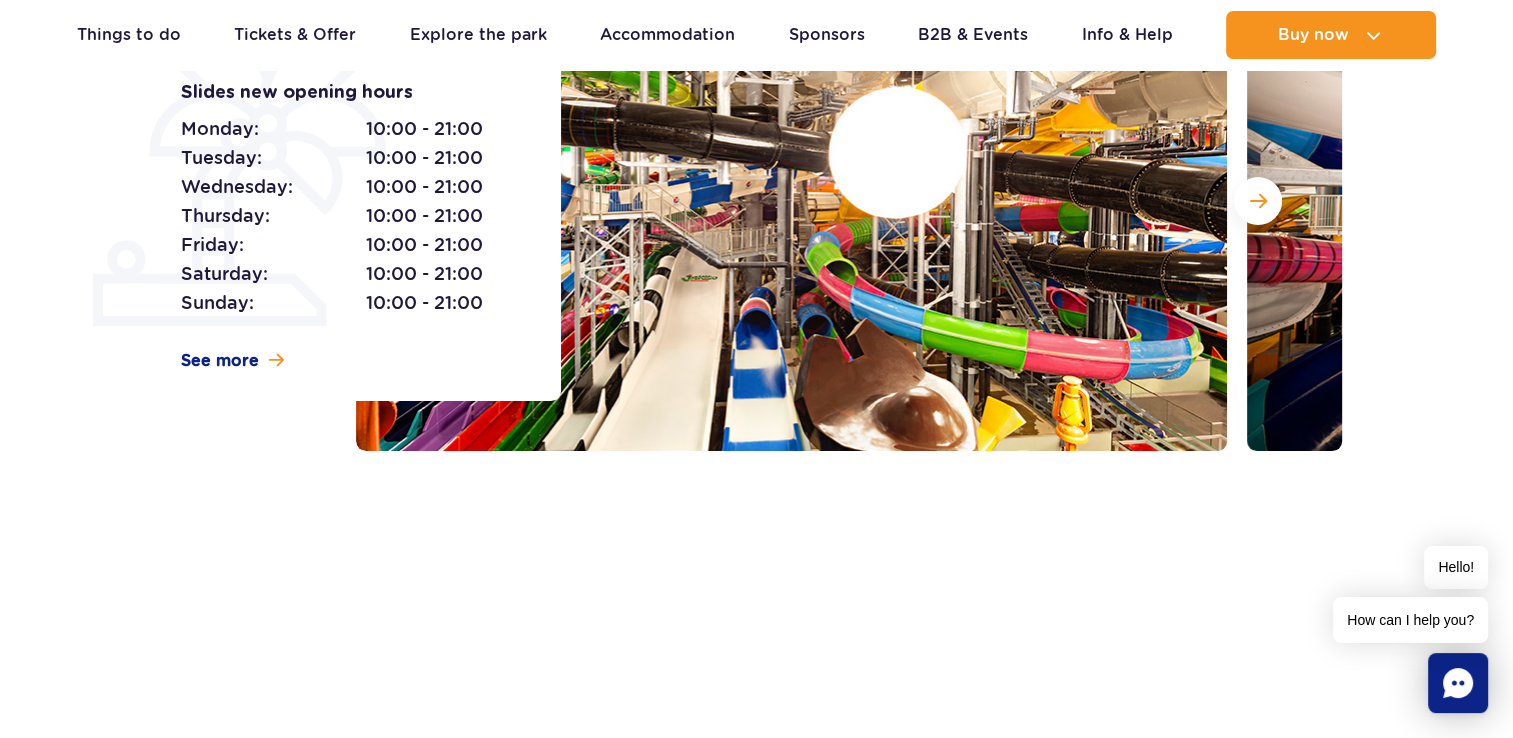 scroll, scrollTop: 400, scrollLeft: 0, axis: vertical 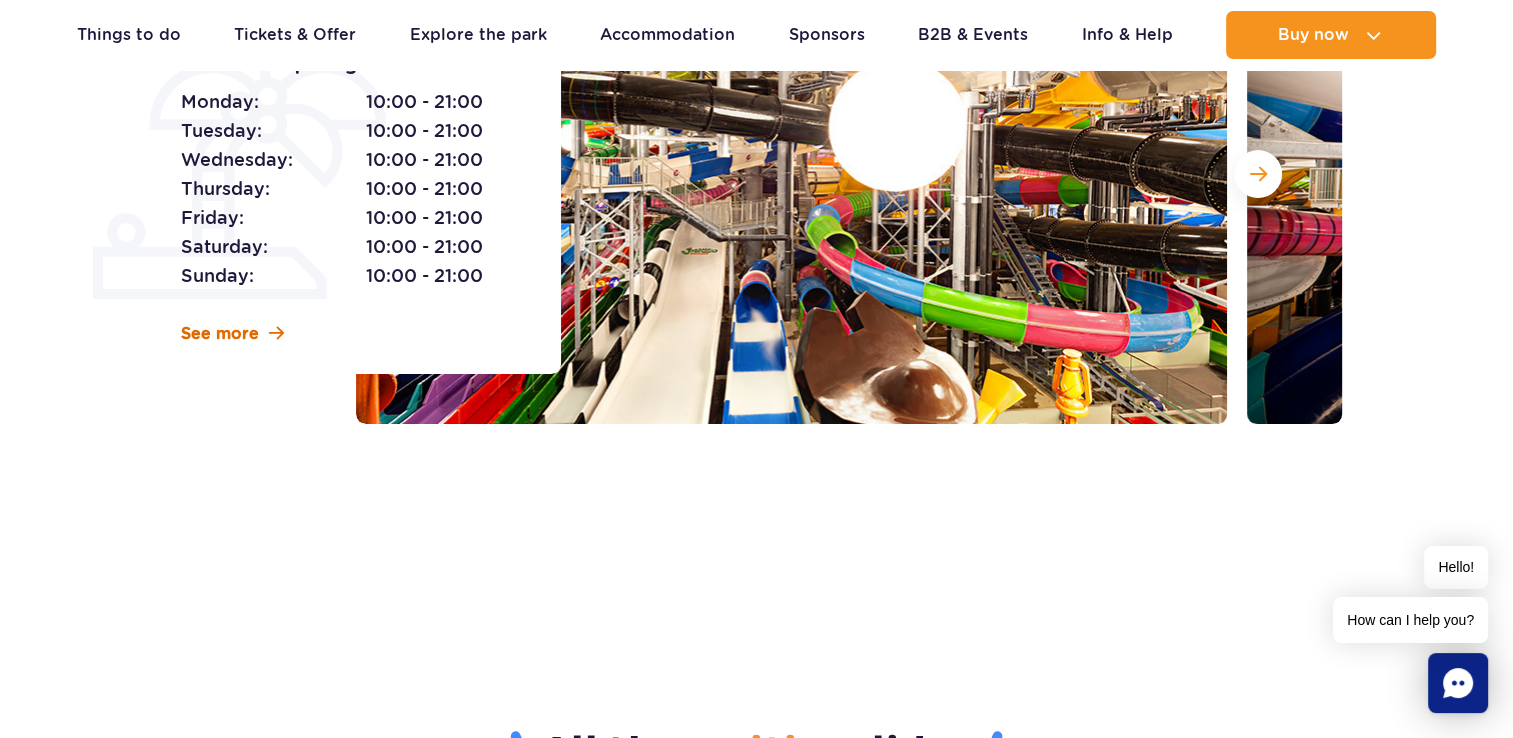click on "See more" at bounding box center (220, 334) 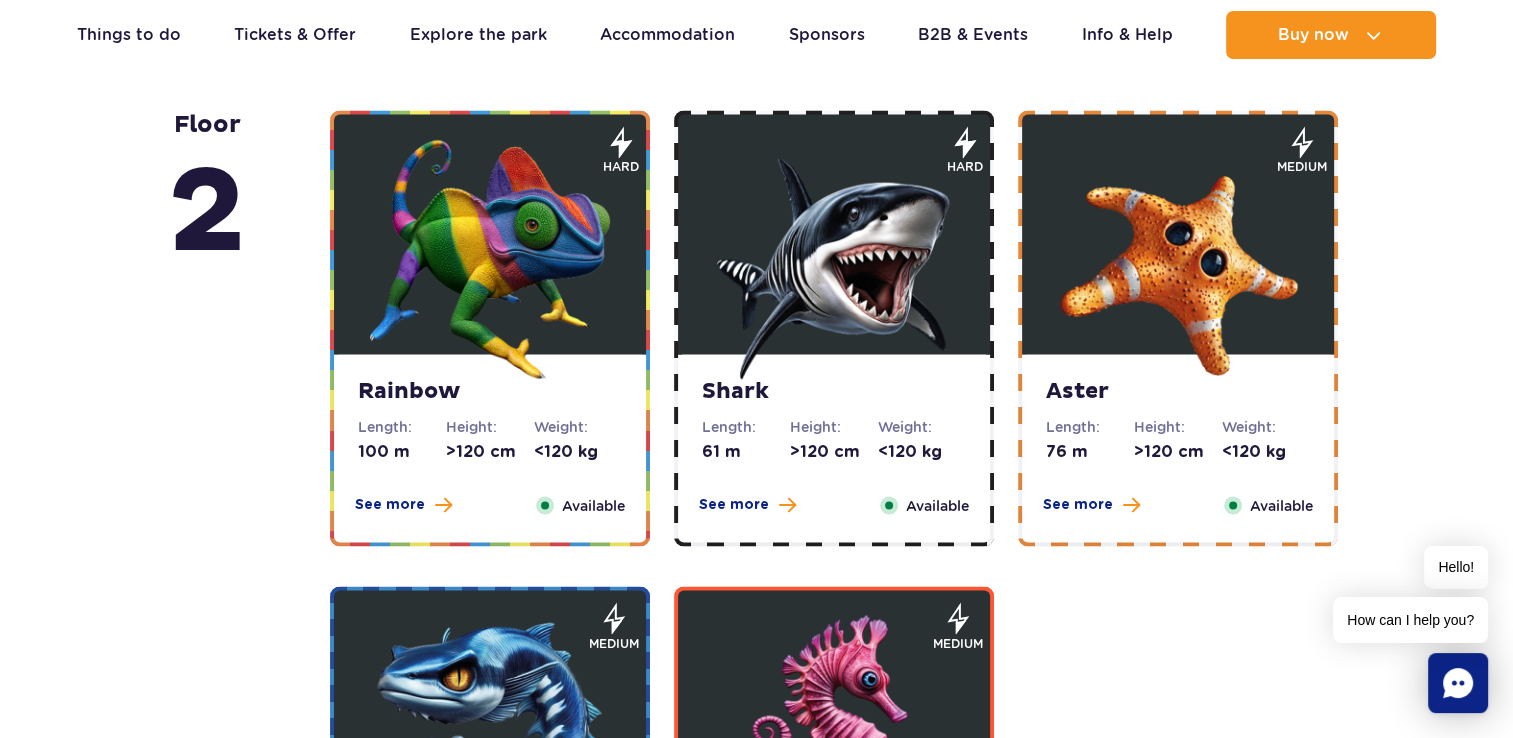 scroll, scrollTop: 3208, scrollLeft: 0, axis: vertical 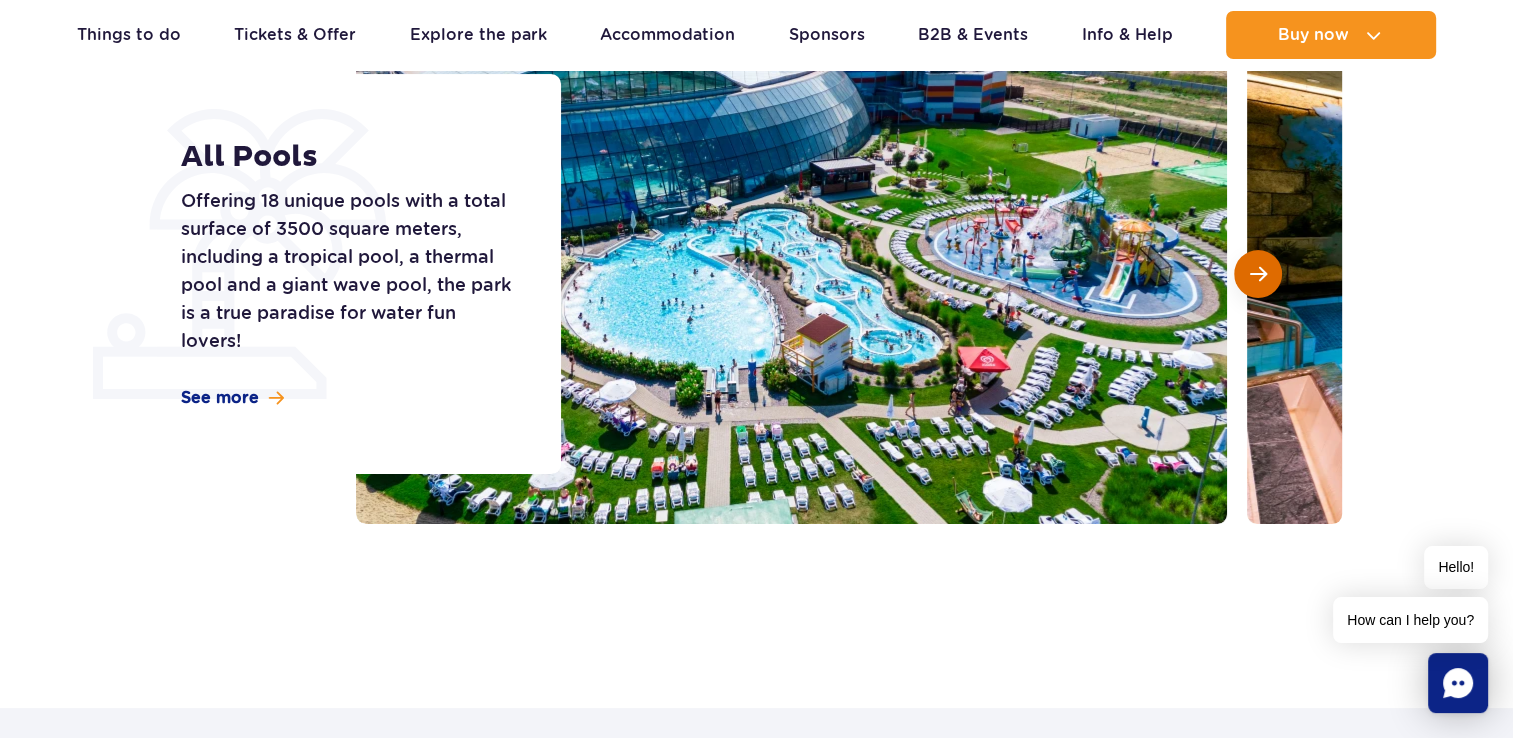 click at bounding box center [1258, 274] 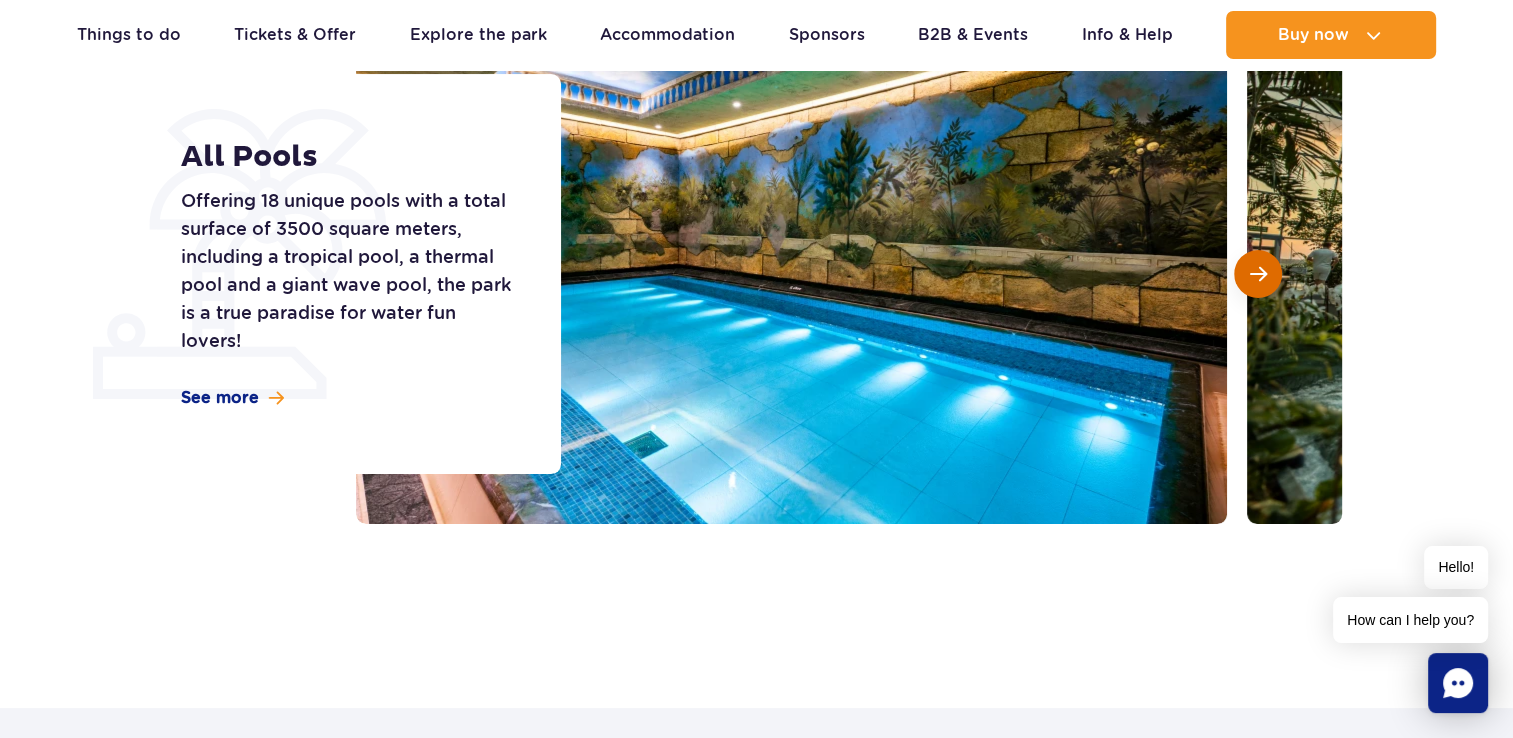click at bounding box center (1258, 274) 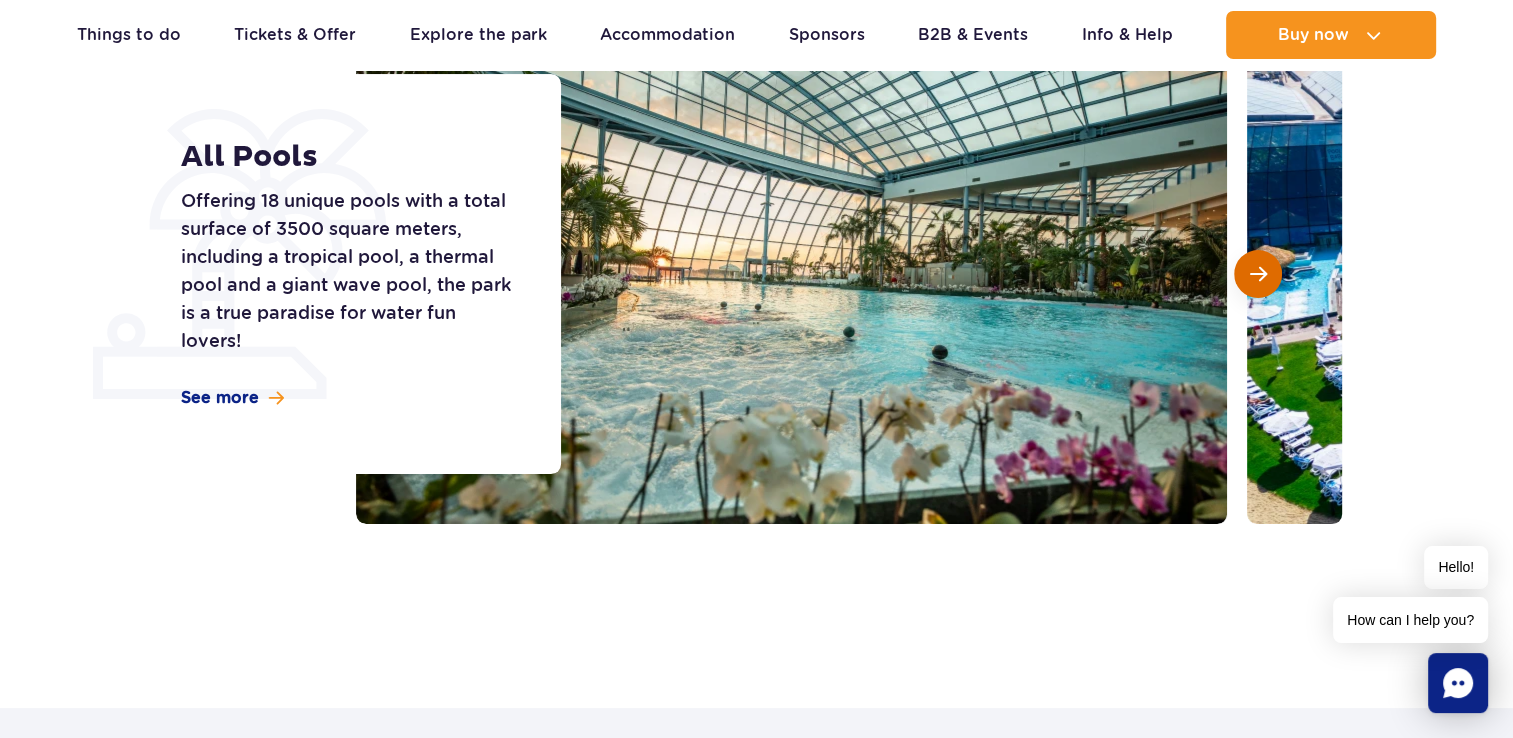 click at bounding box center [1258, 274] 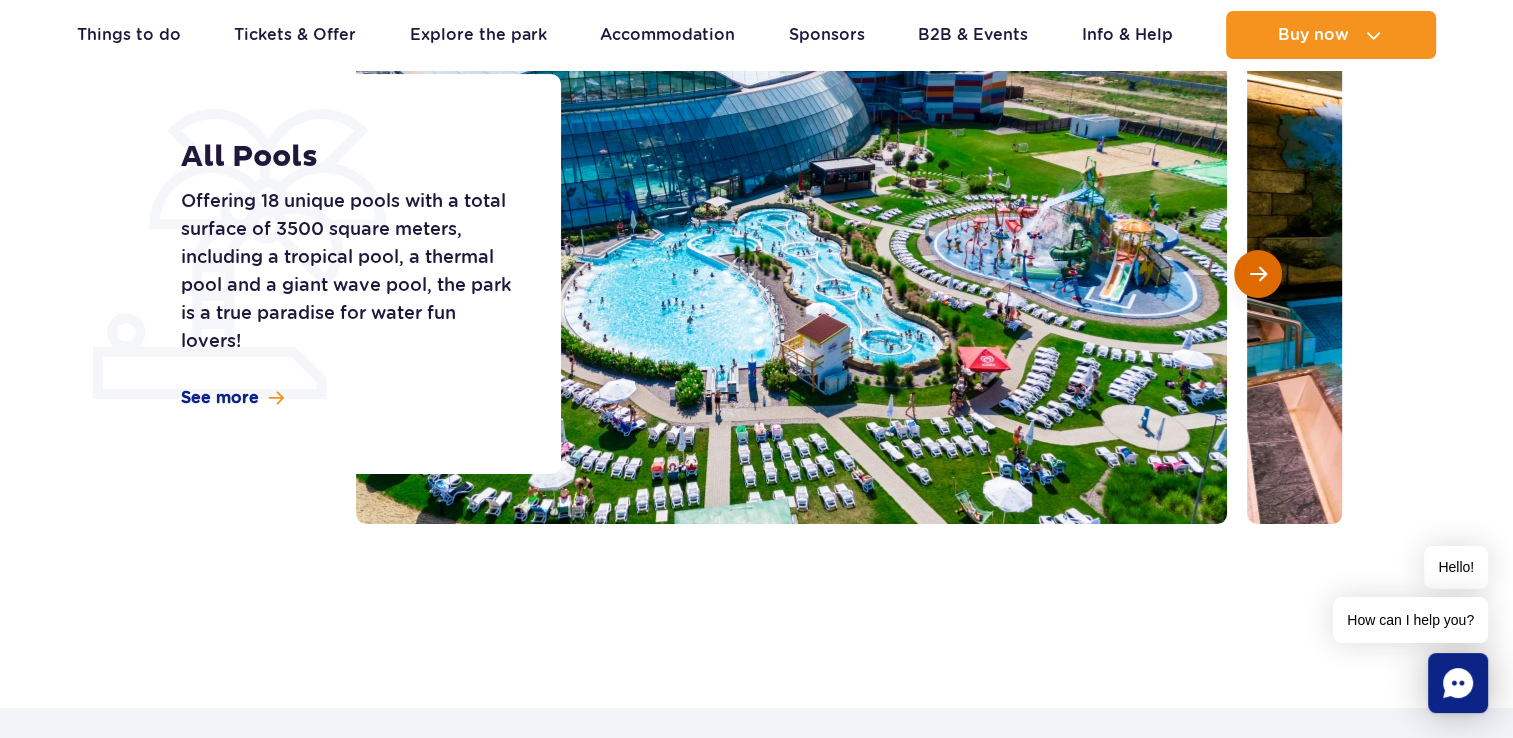 click at bounding box center (1258, 274) 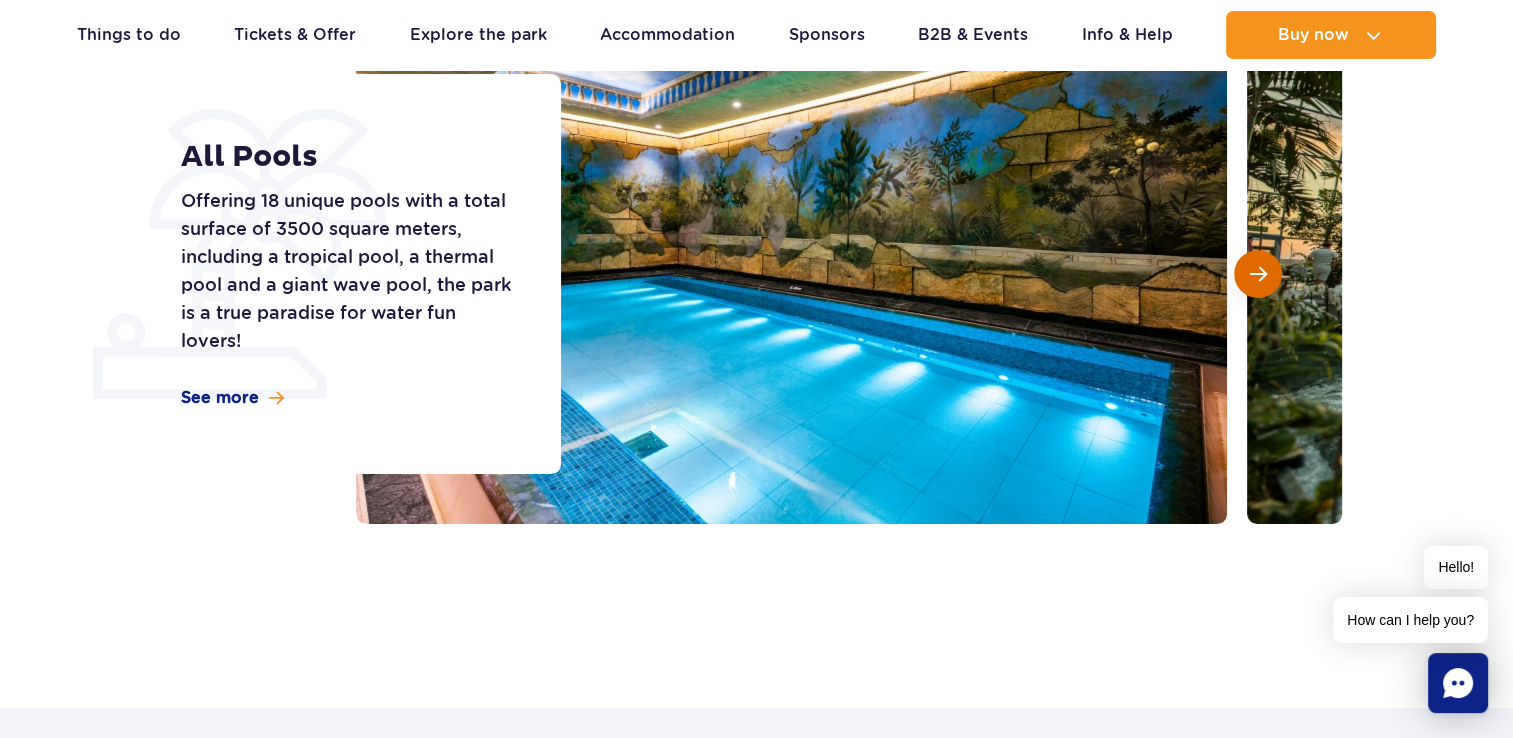 click at bounding box center (1258, 274) 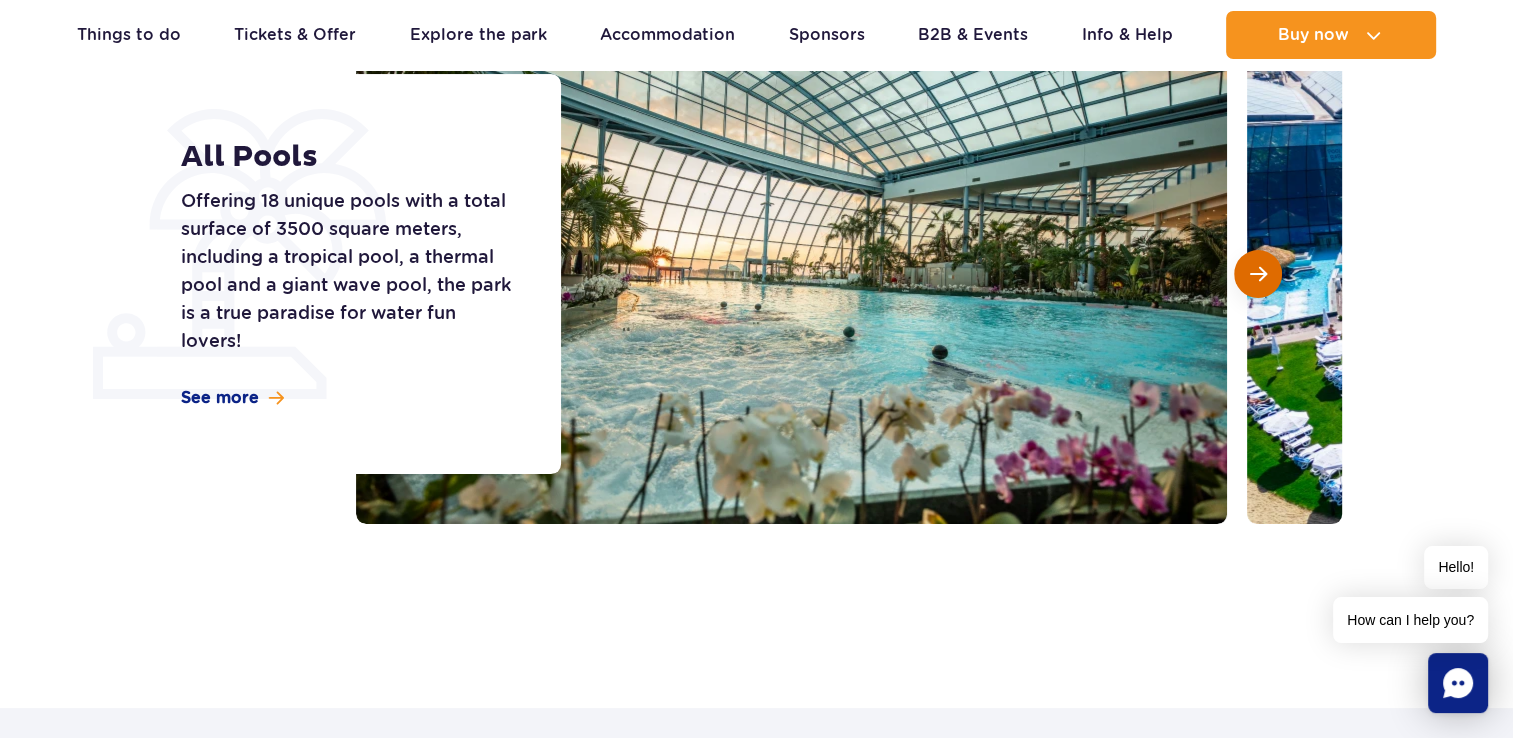 click at bounding box center [1258, 274] 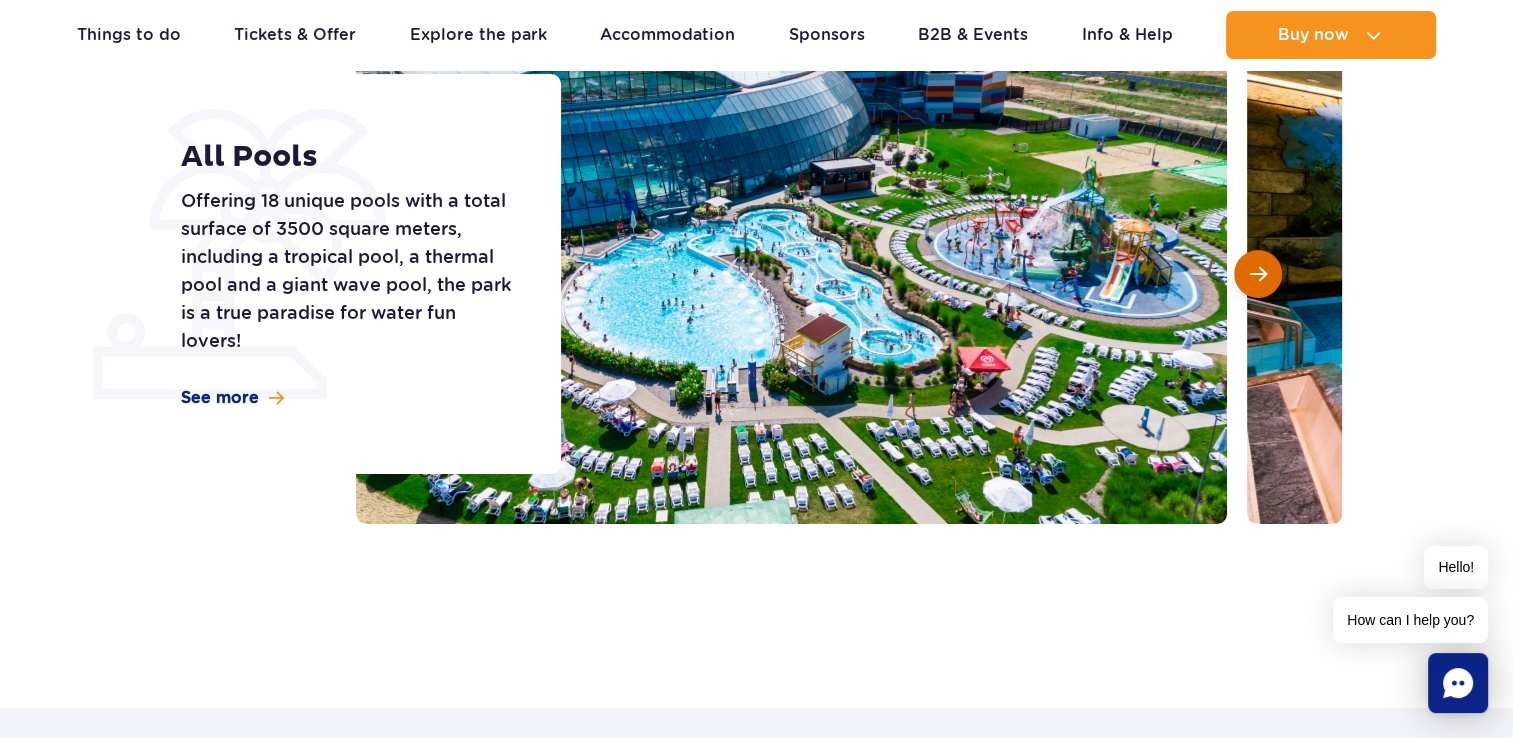 click at bounding box center (1258, 274) 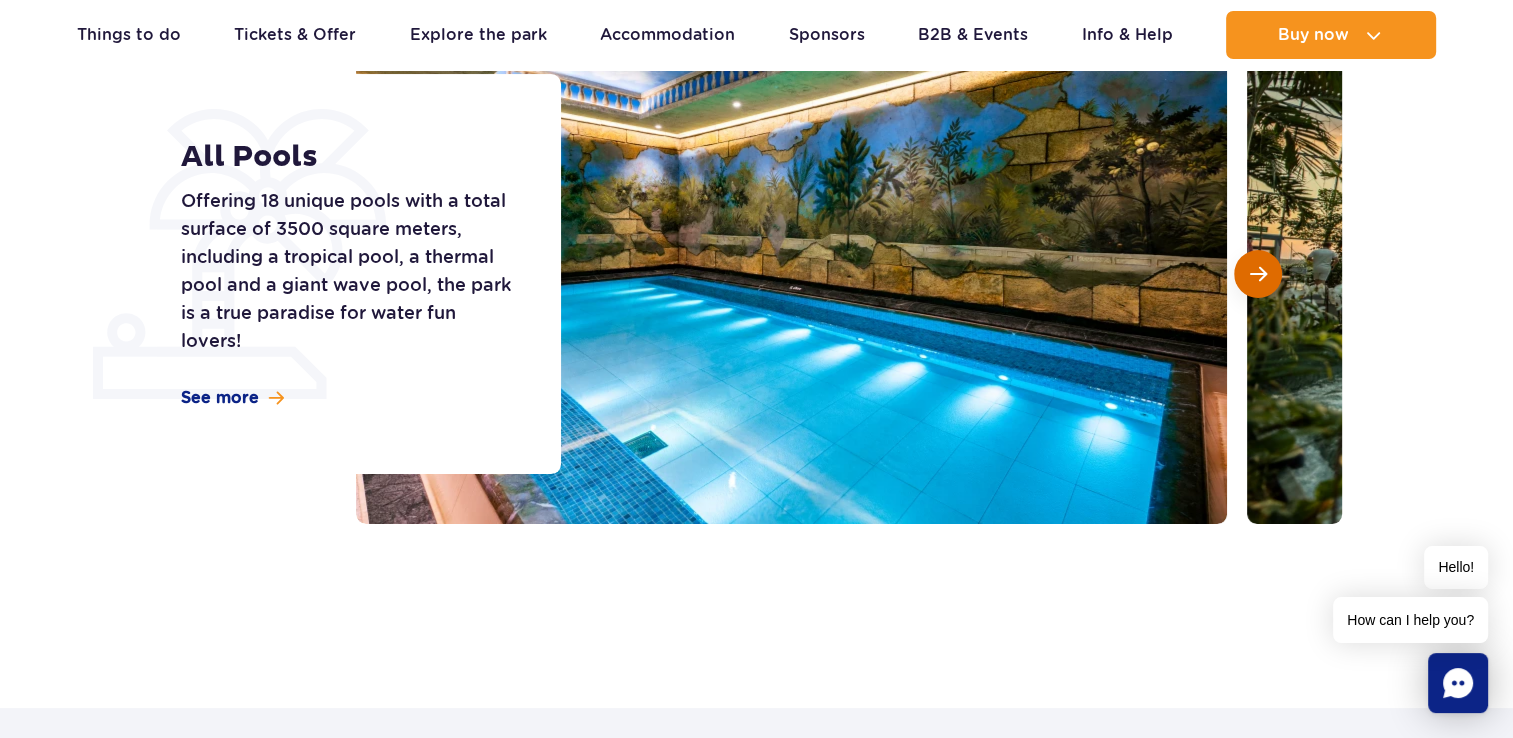 click at bounding box center (1258, 274) 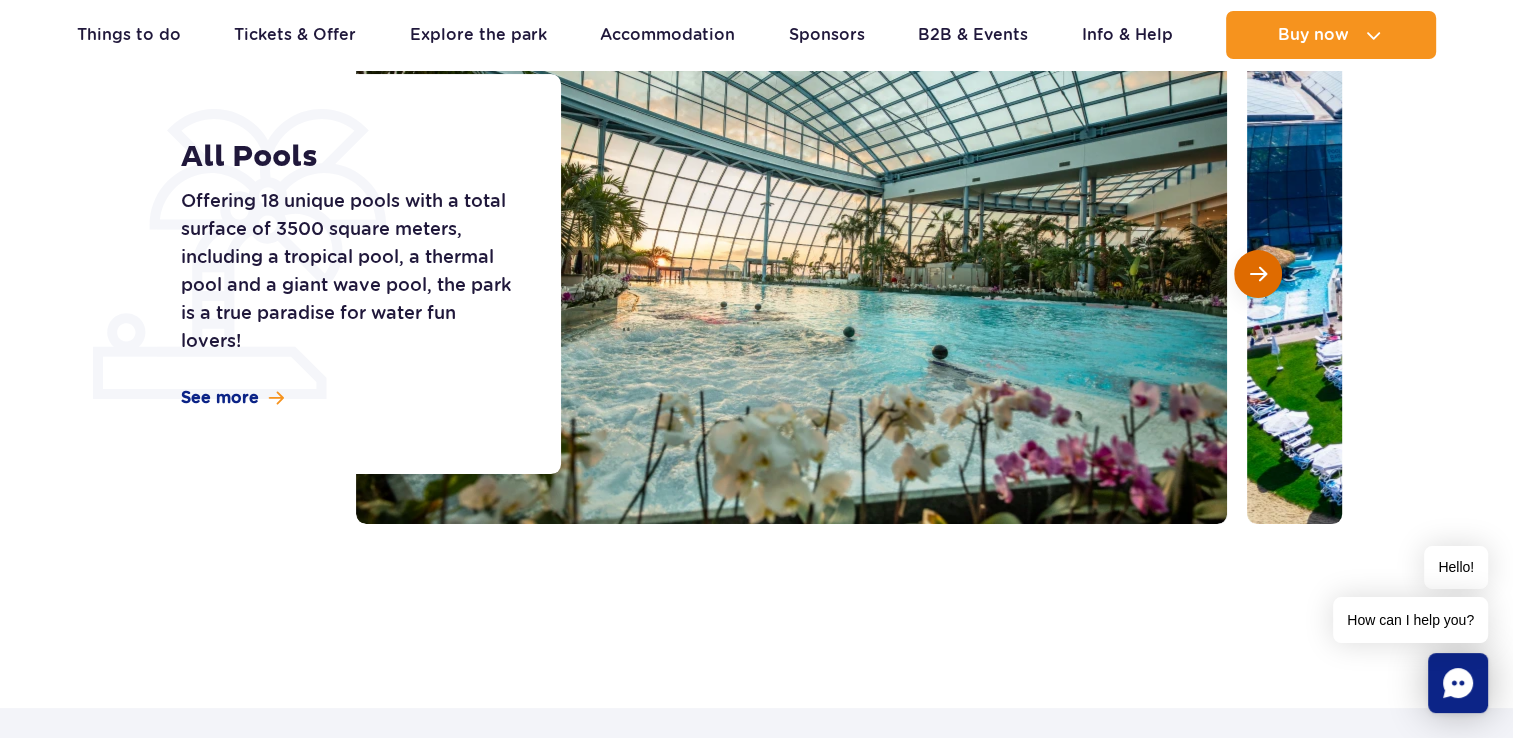 click at bounding box center [1258, 274] 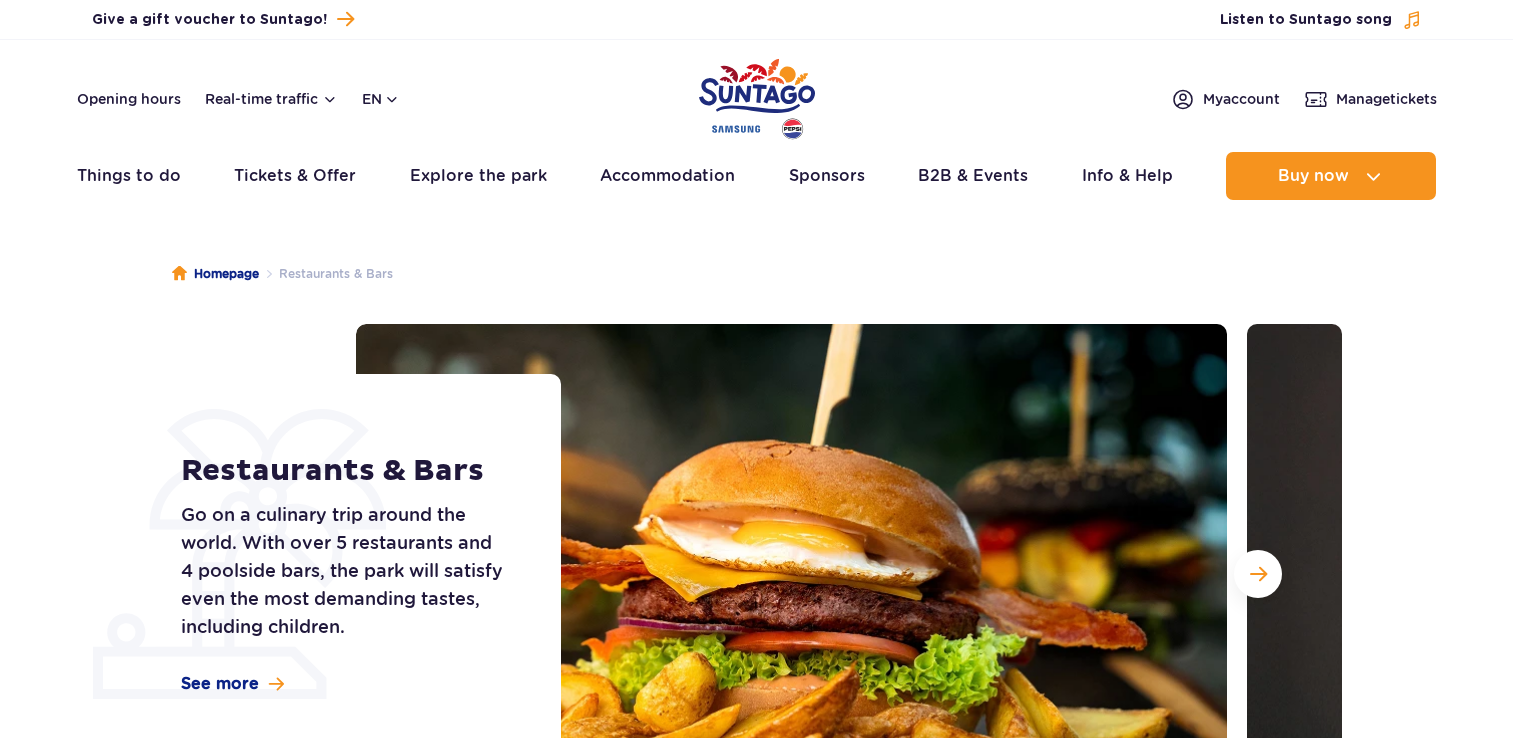 scroll, scrollTop: 0, scrollLeft: 0, axis: both 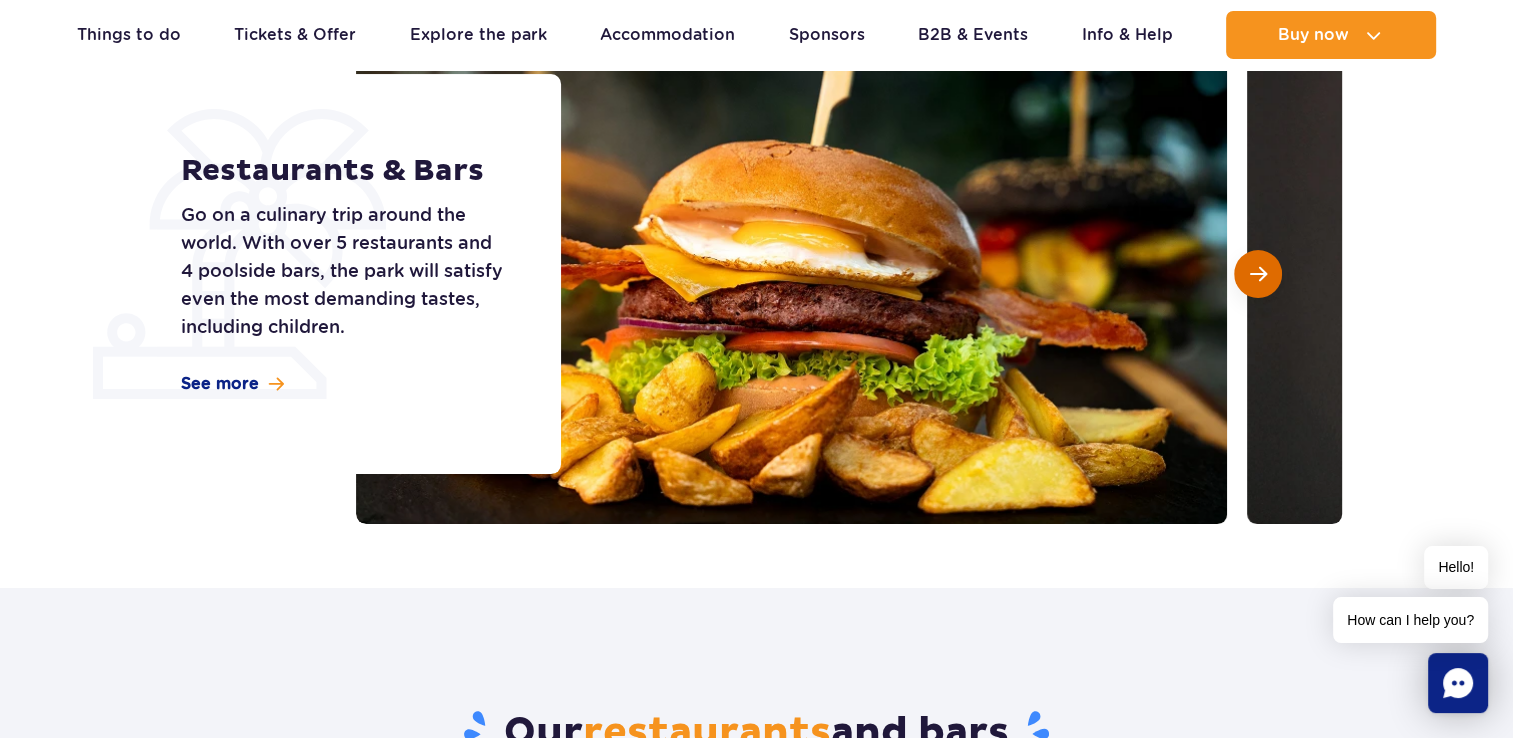 click at bounding box center (1258, 274) 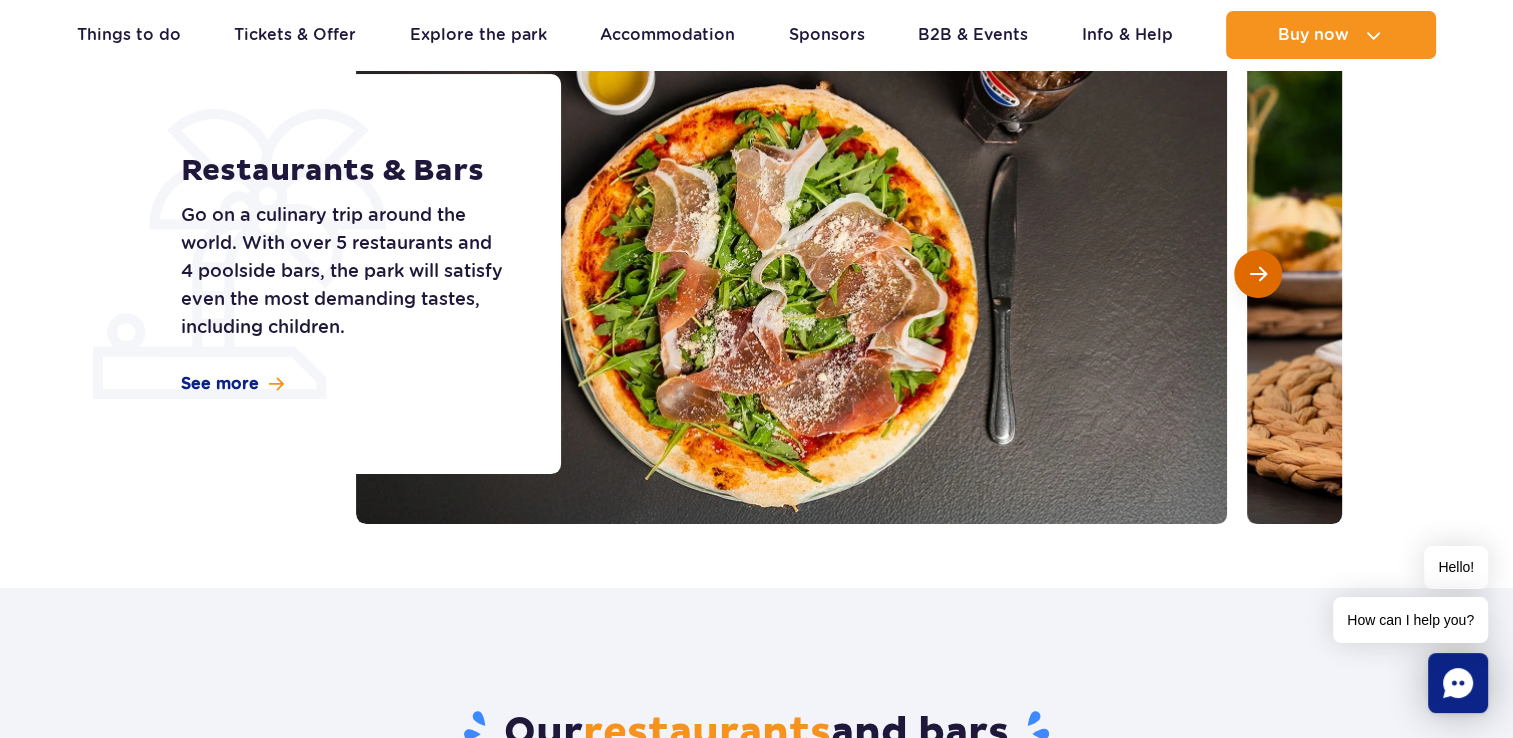 click at bounding box center [1258, 274] 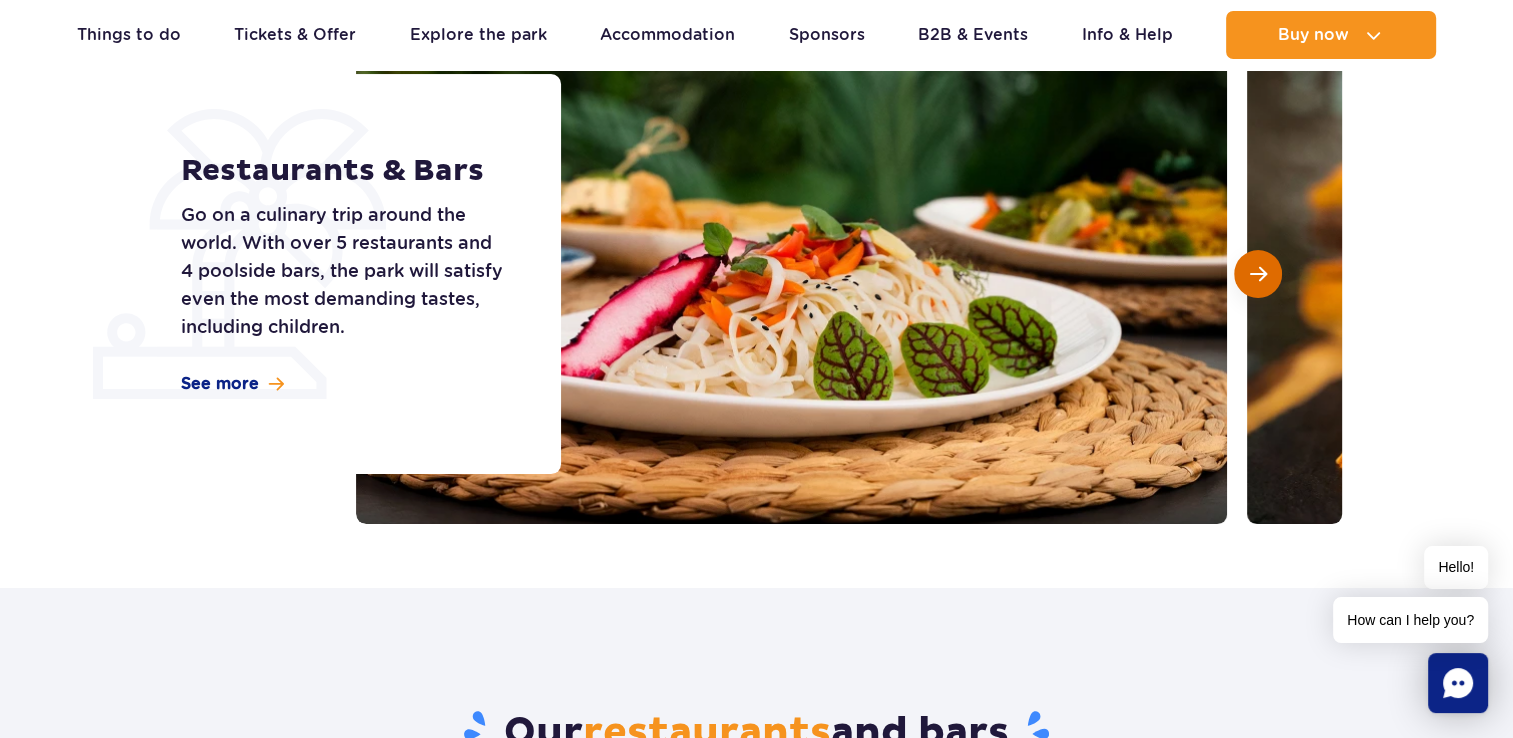 click at bounding box center [1258, 274] 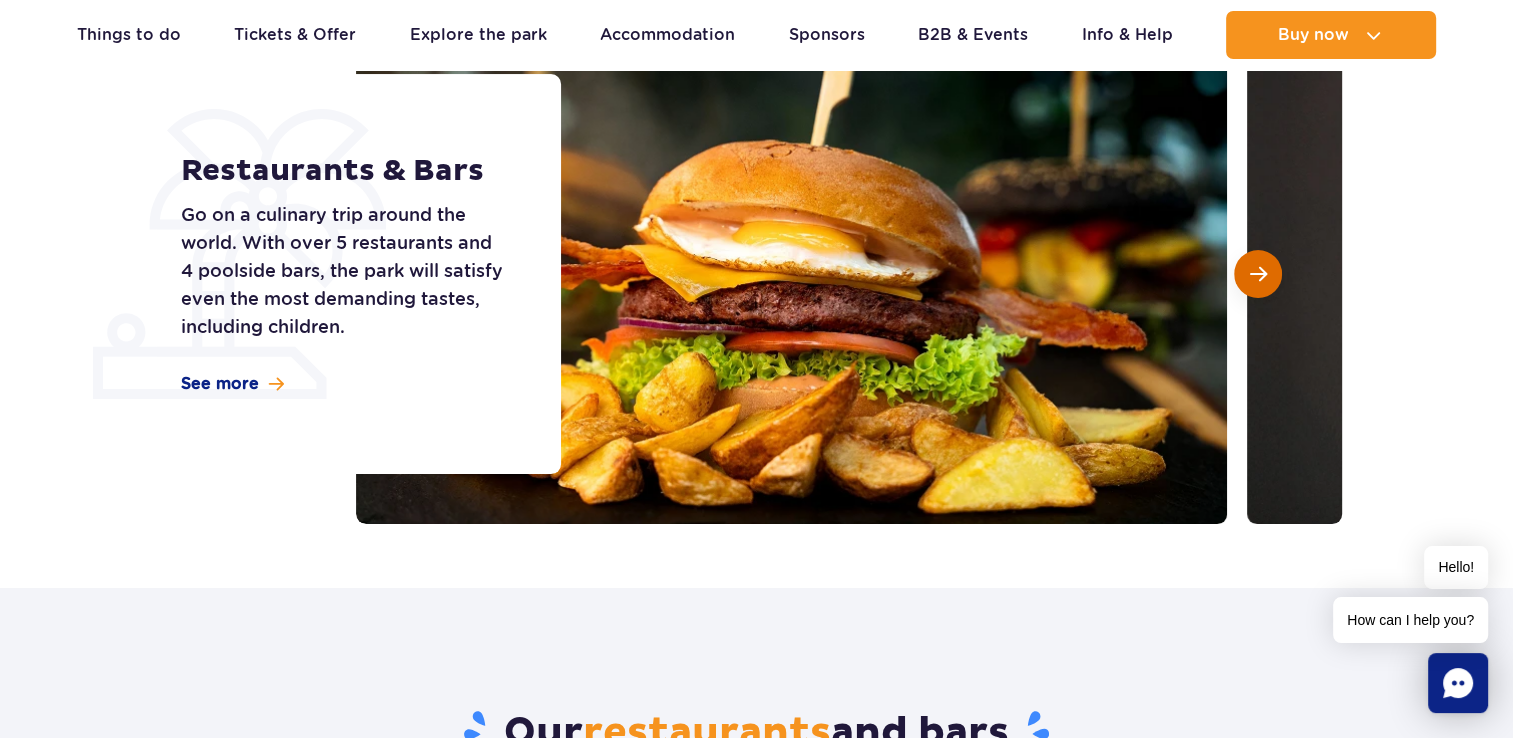 click at bounding box center [1258, 274] 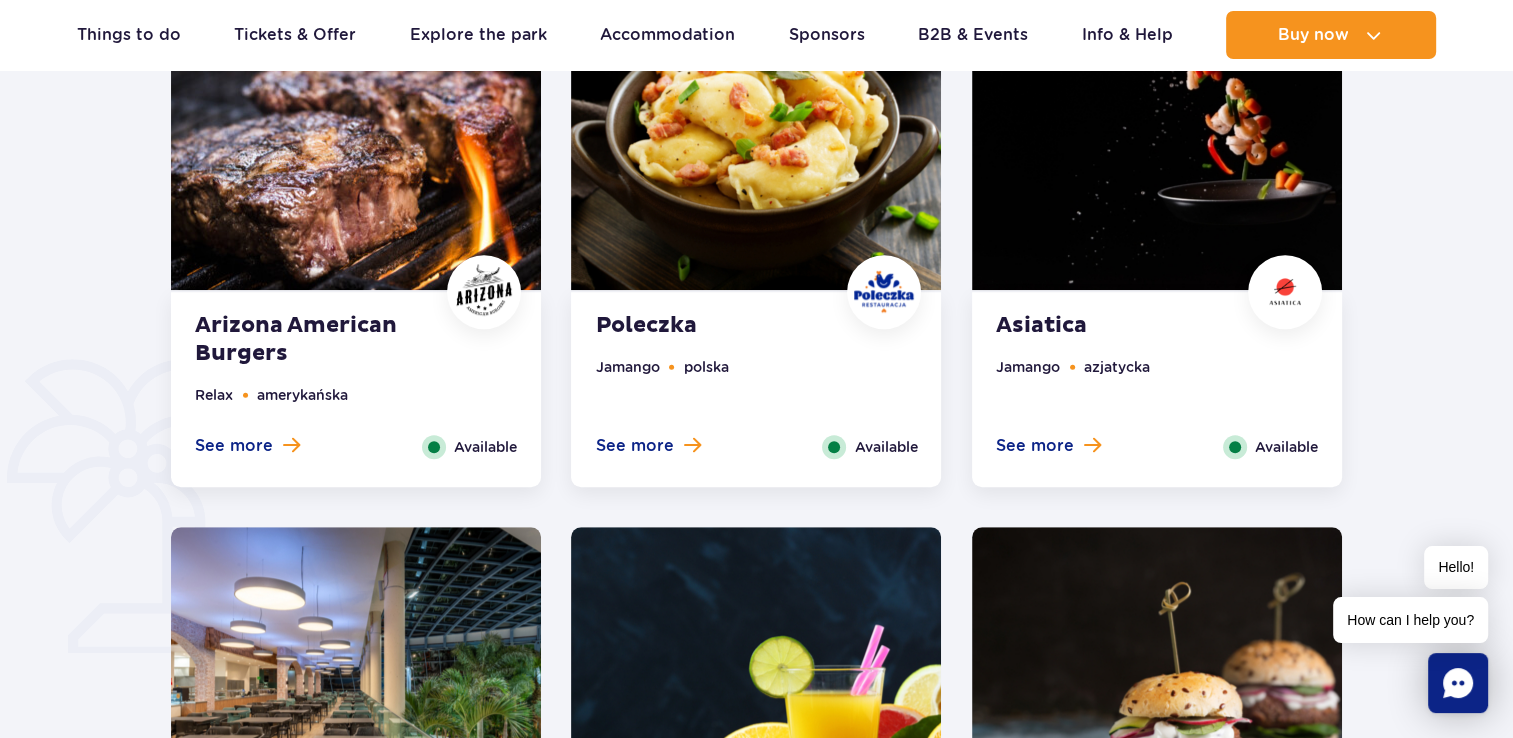 scroll, scrollTop: 1000, scrollLeft: 0, axis: vertical 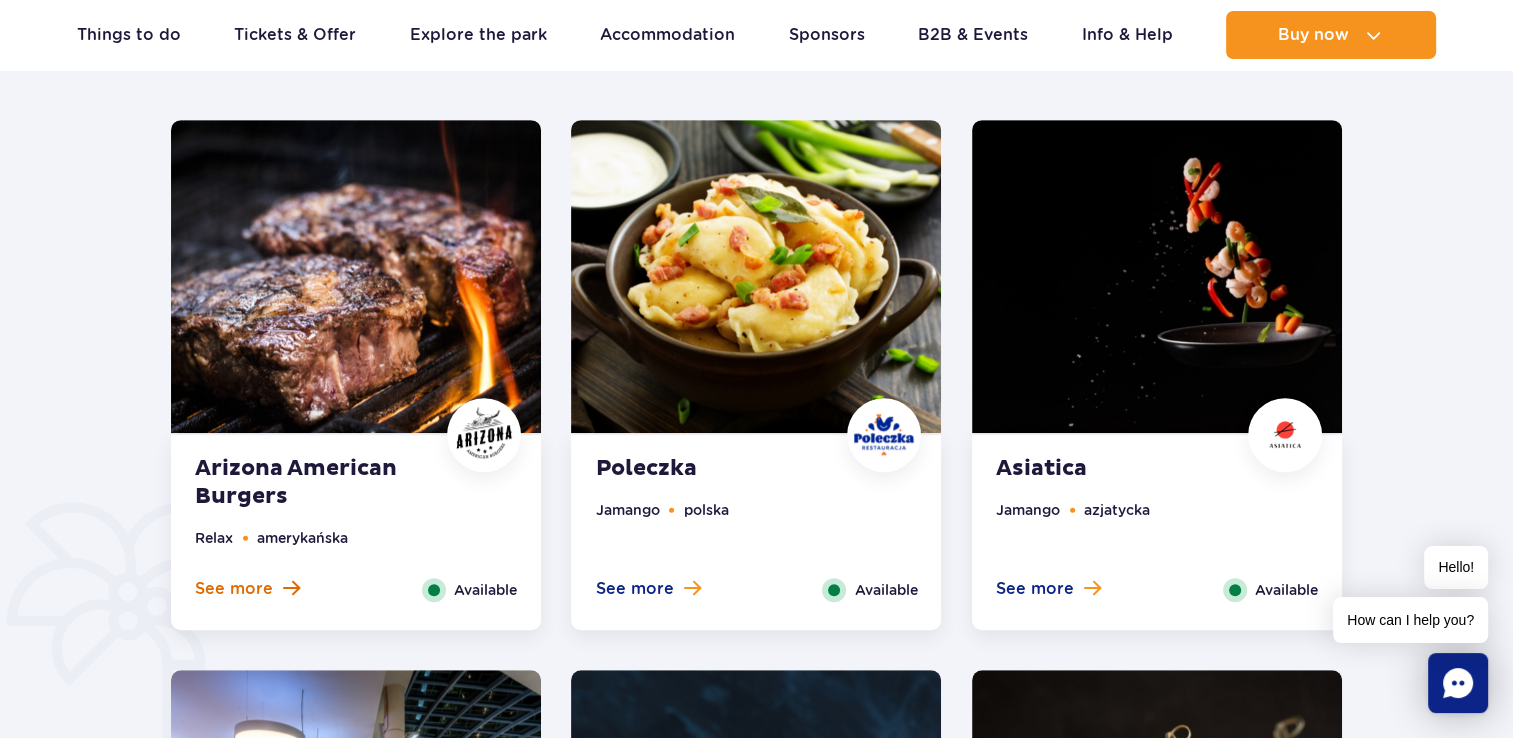 click on "See more" at bounding box center [234, 589] 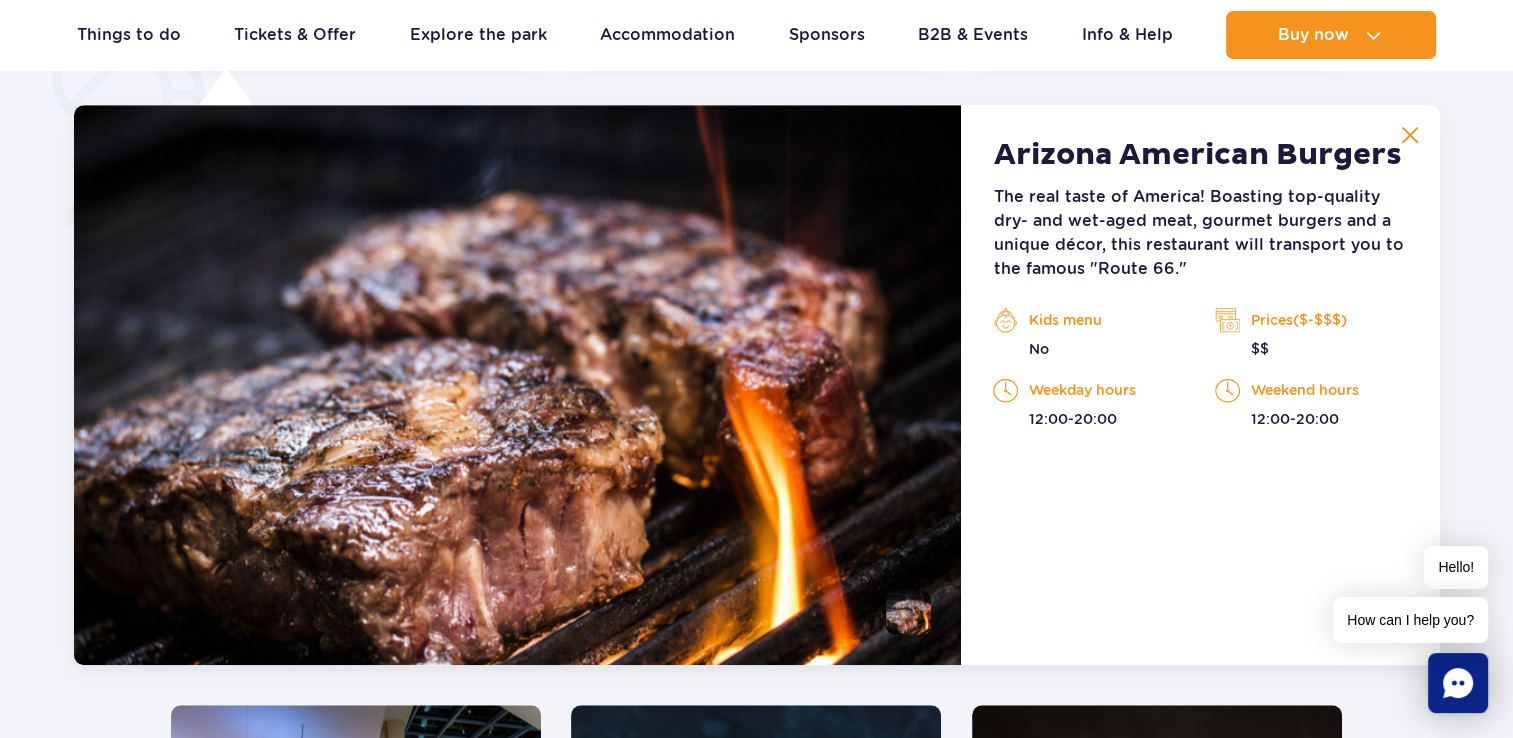 scroll, scrollTop: 1555, scrollLeft: 0, axis: vertical 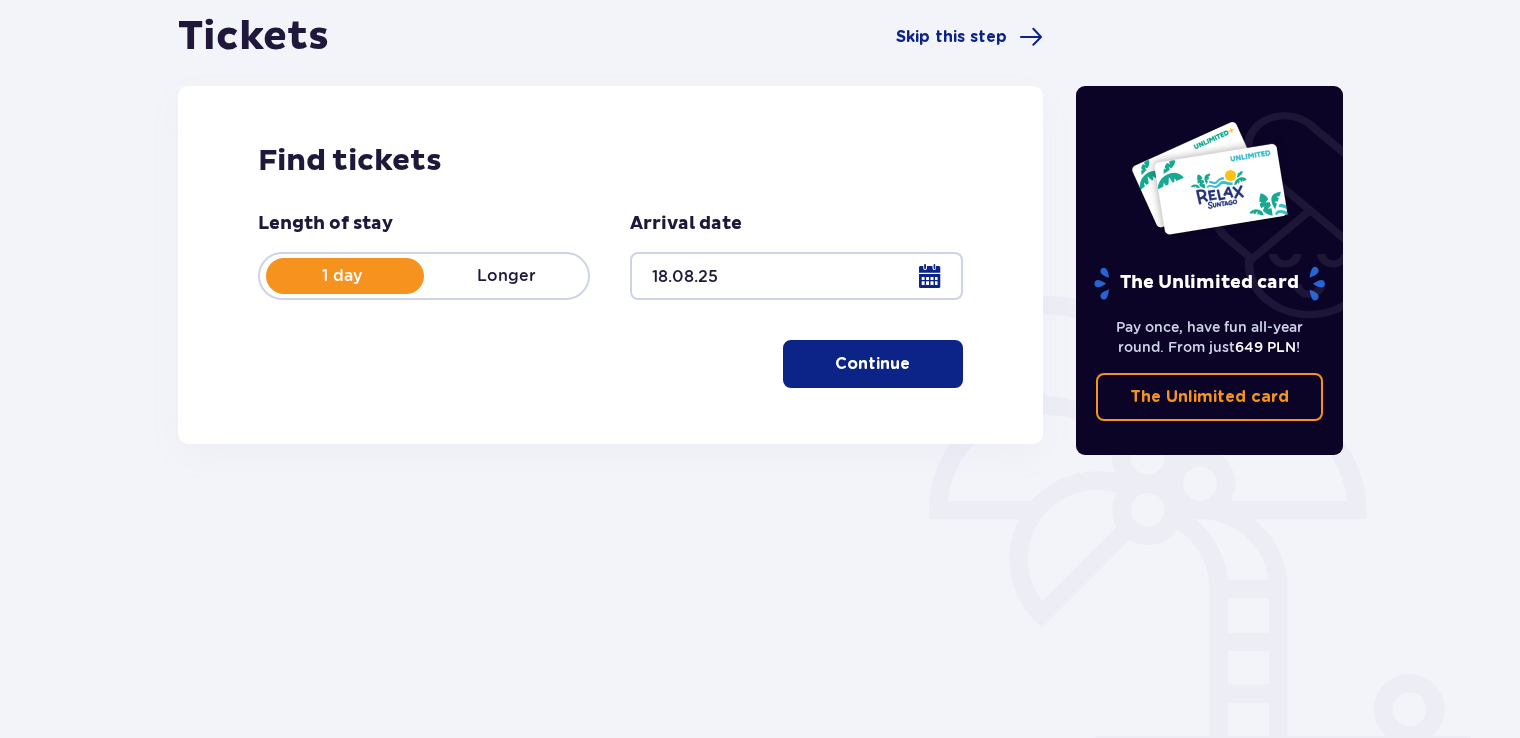 click on "Continue" at bounding box center [872, 364] 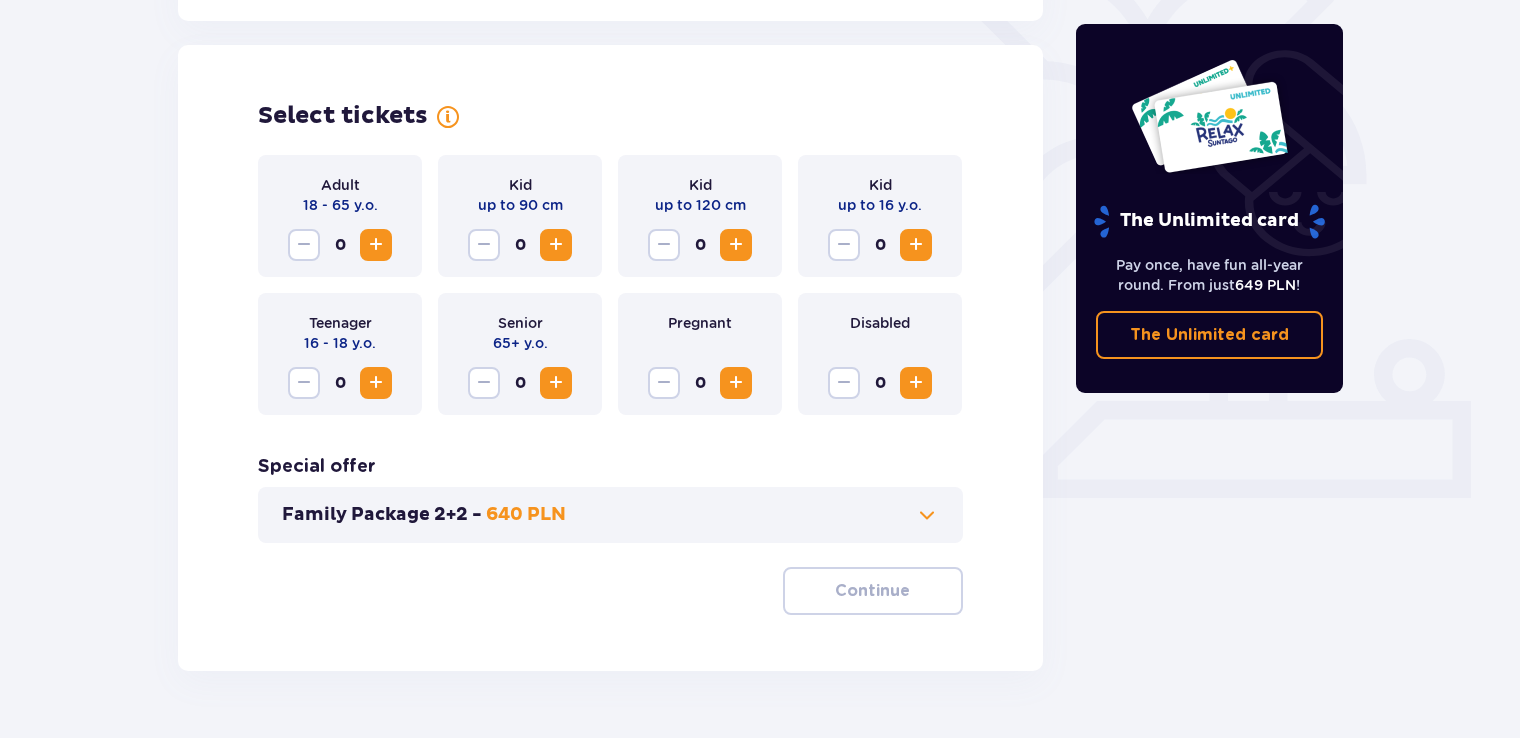 scroll, scrollTop: 556, scrollLeft: 0, axis: vertical 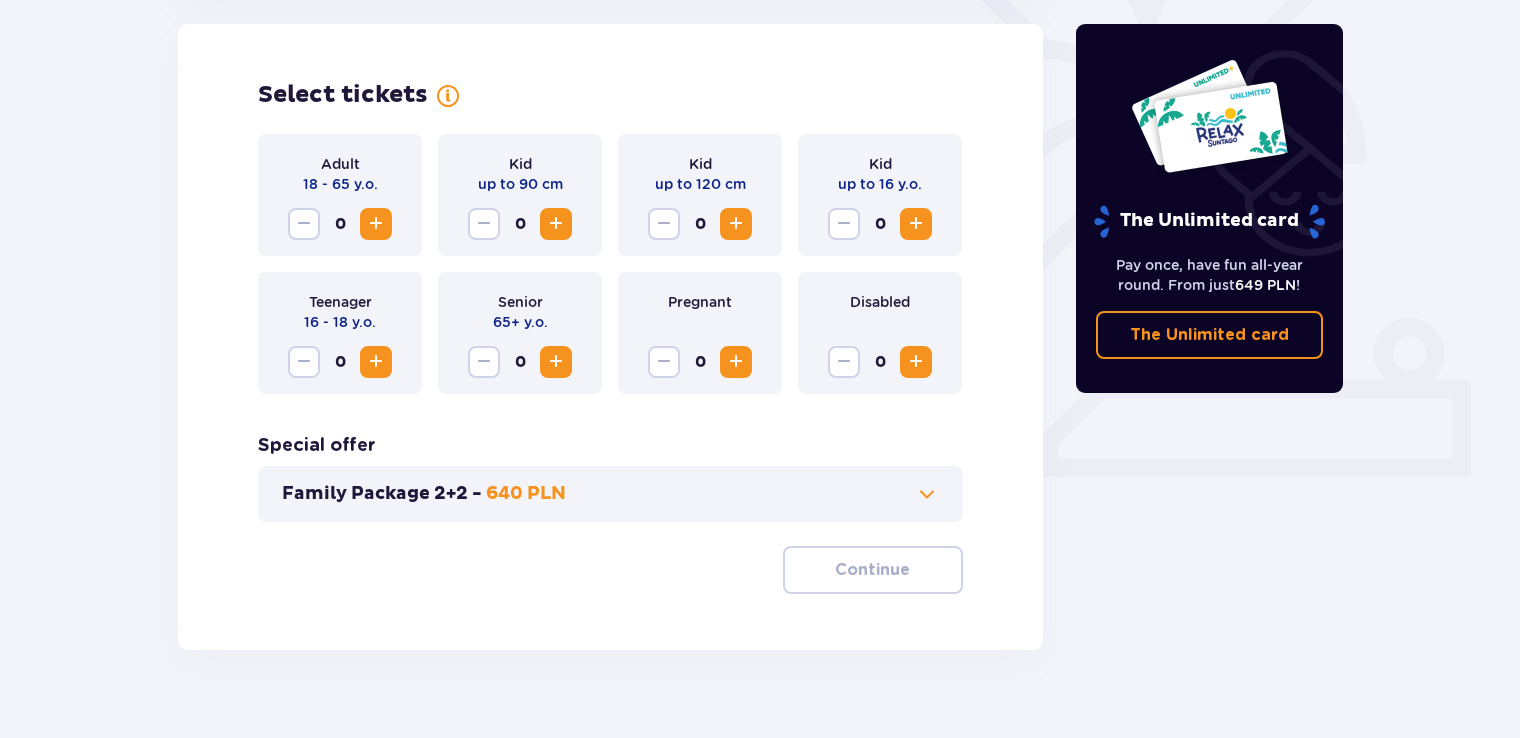 click at bounding box center [376, 224] 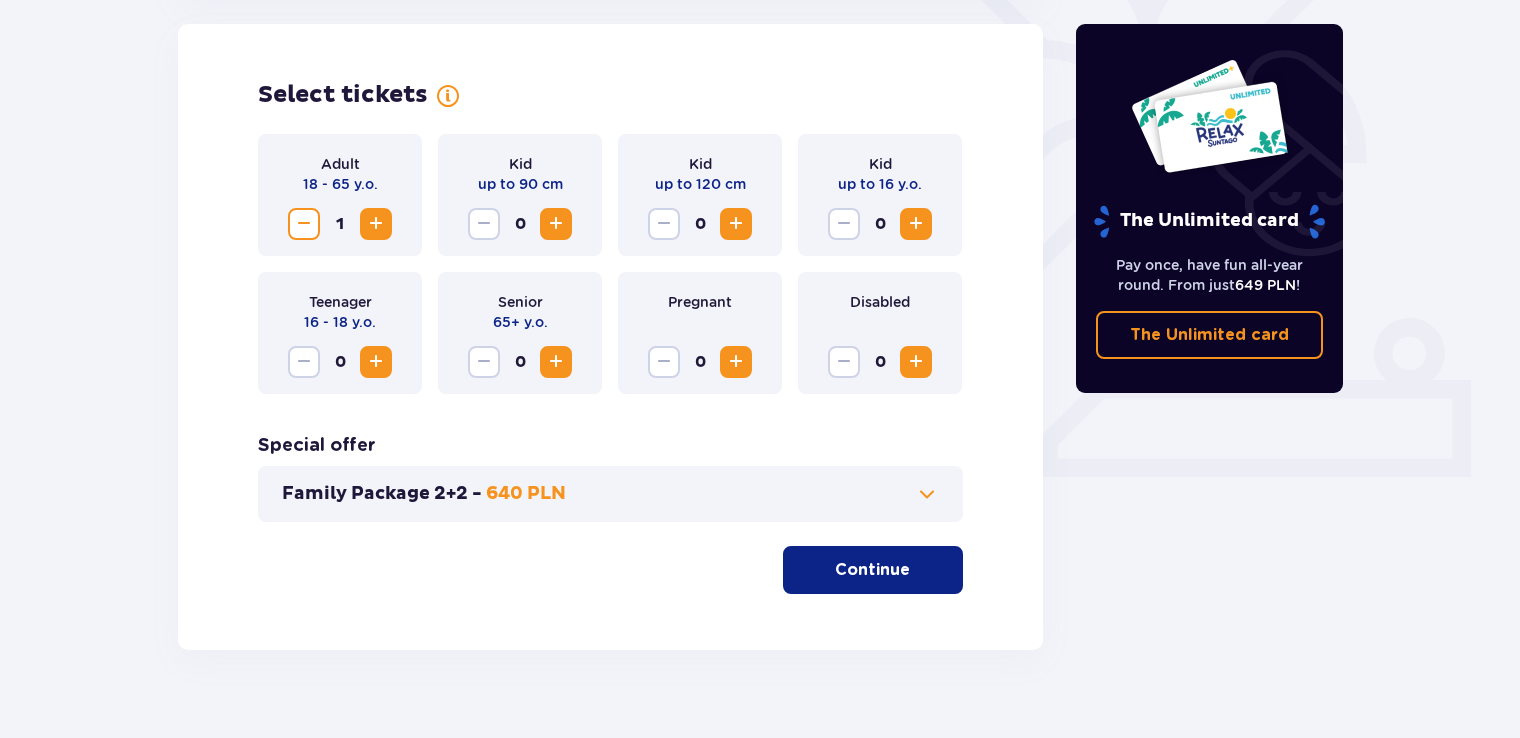click at bounding box center [376, 224] 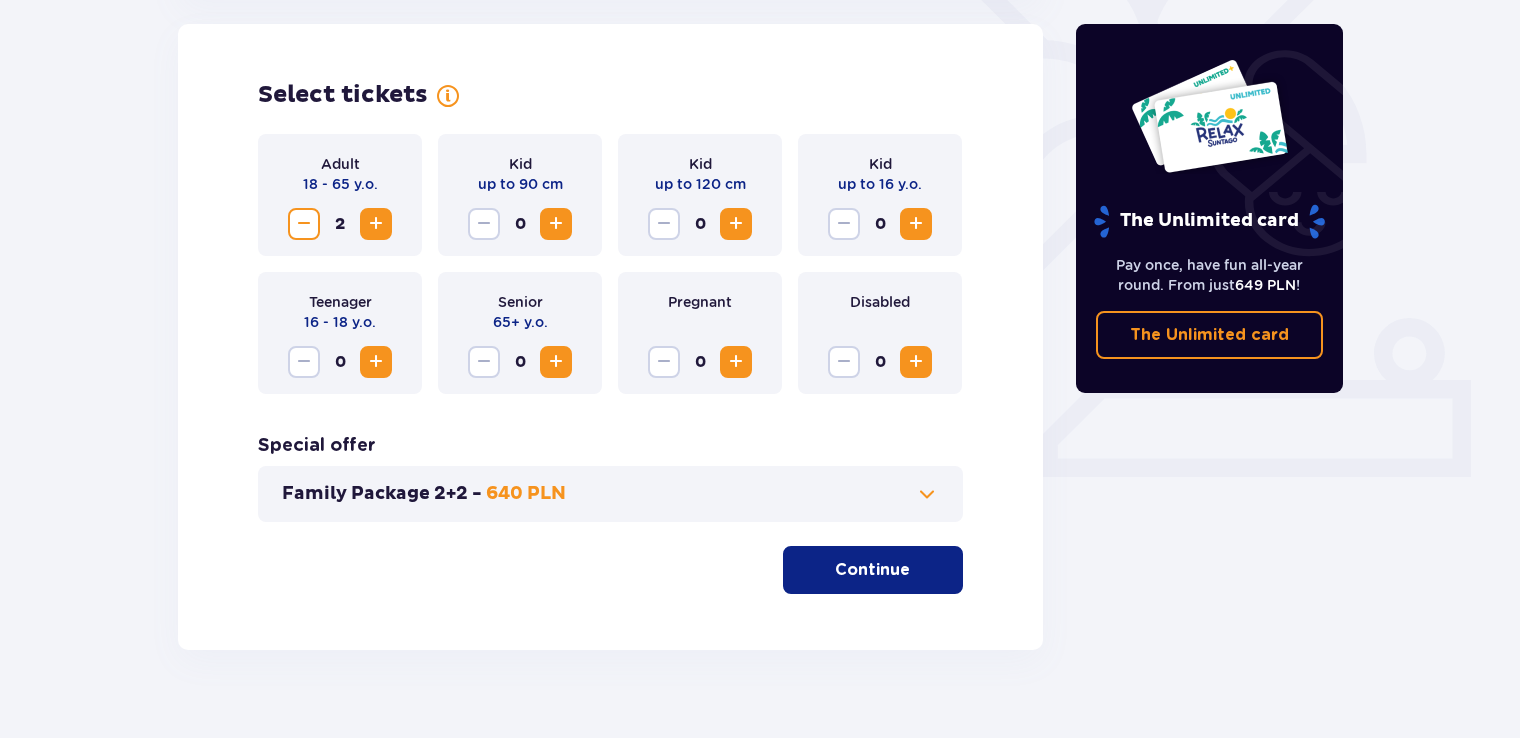 click at bounding box center (916, 224) 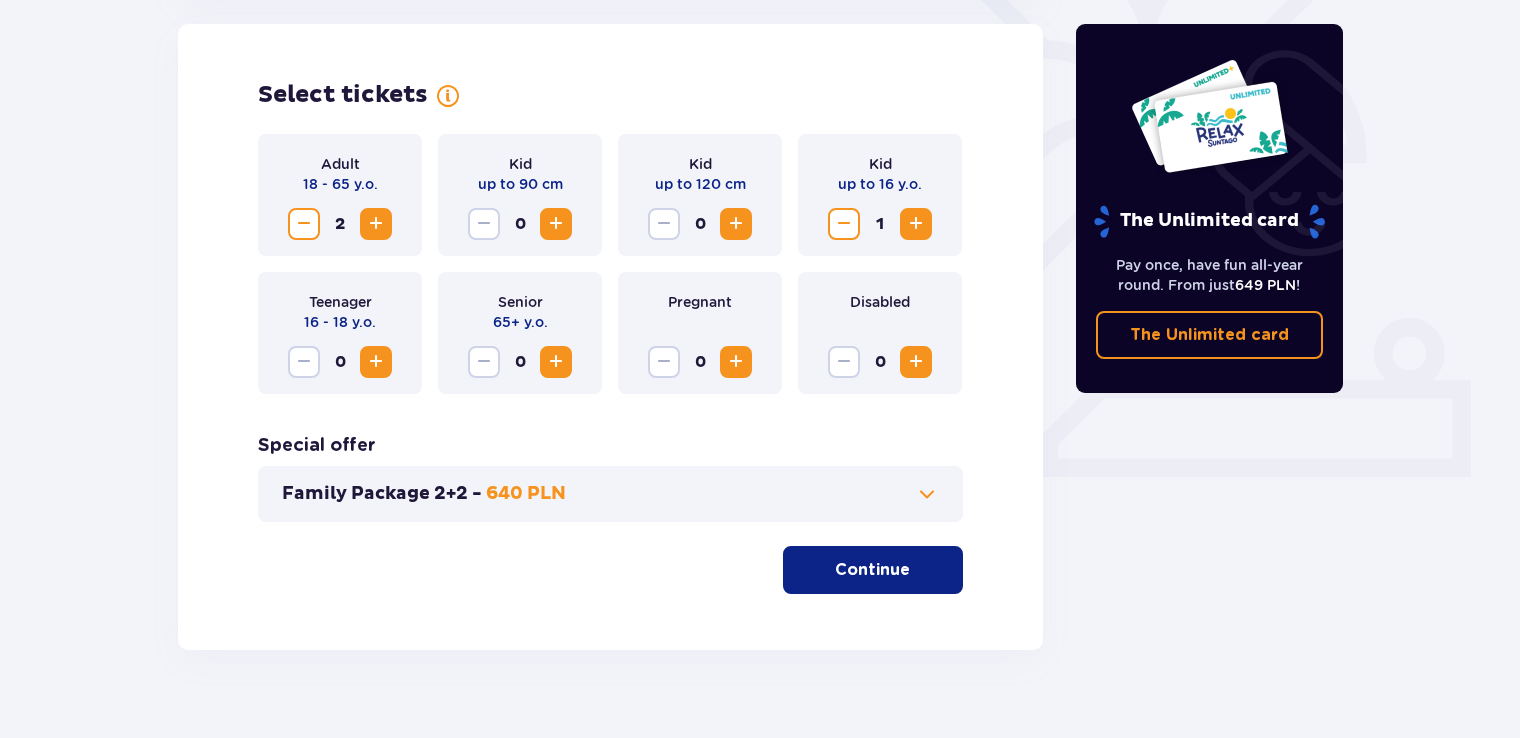 click at bounding box center [376, 362] 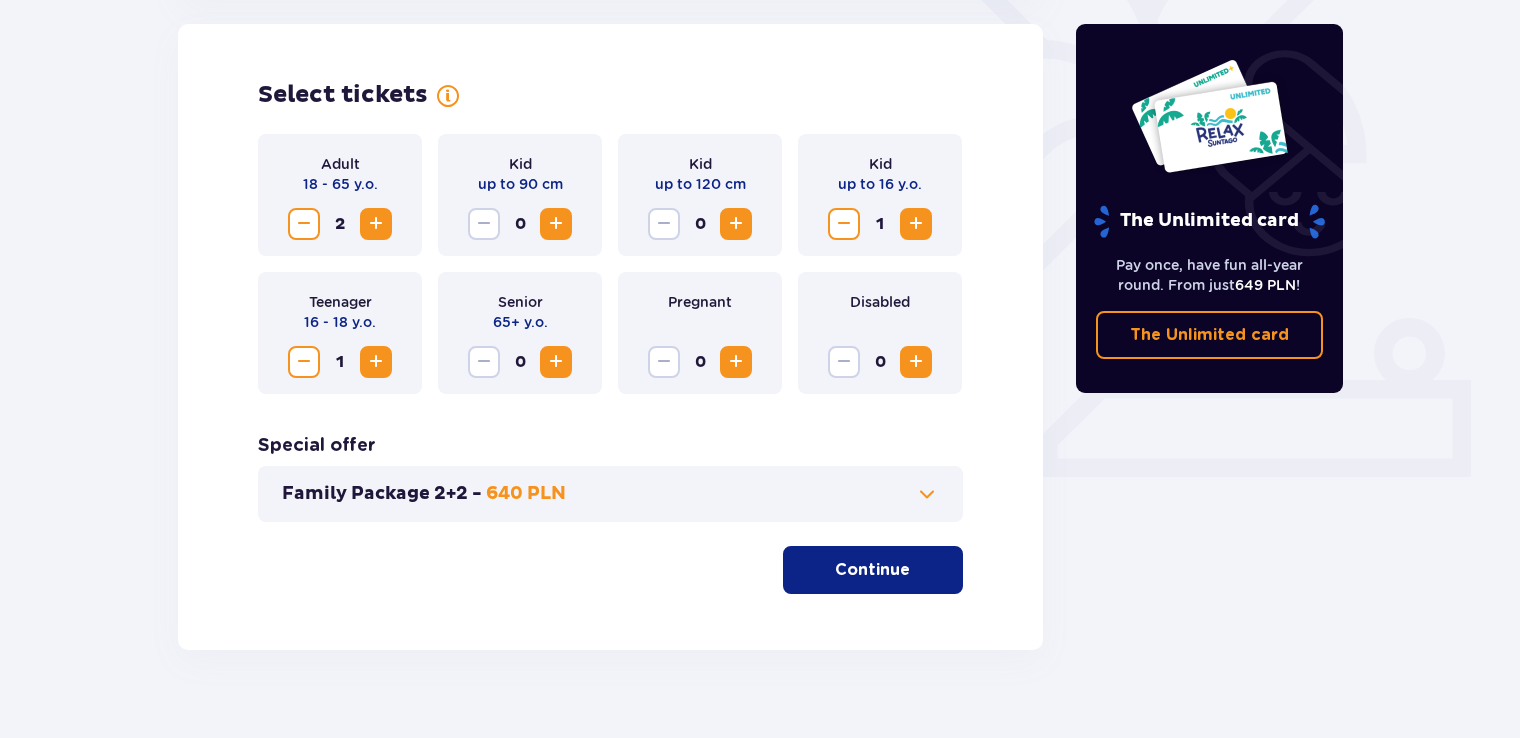 click at bounding box center [927, 494] 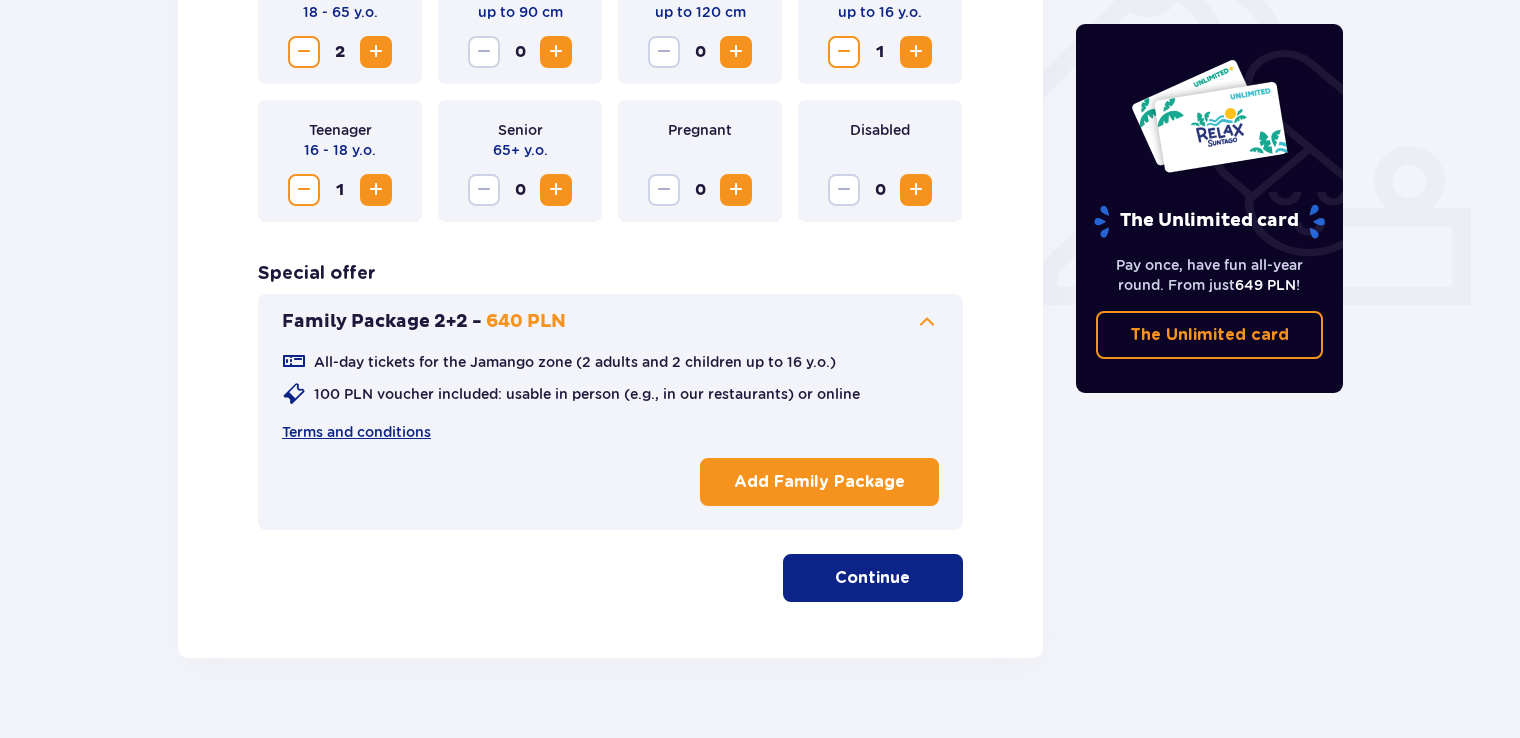 scroll, scrollTop: 768, scrollLeft: 0, axis: vertical 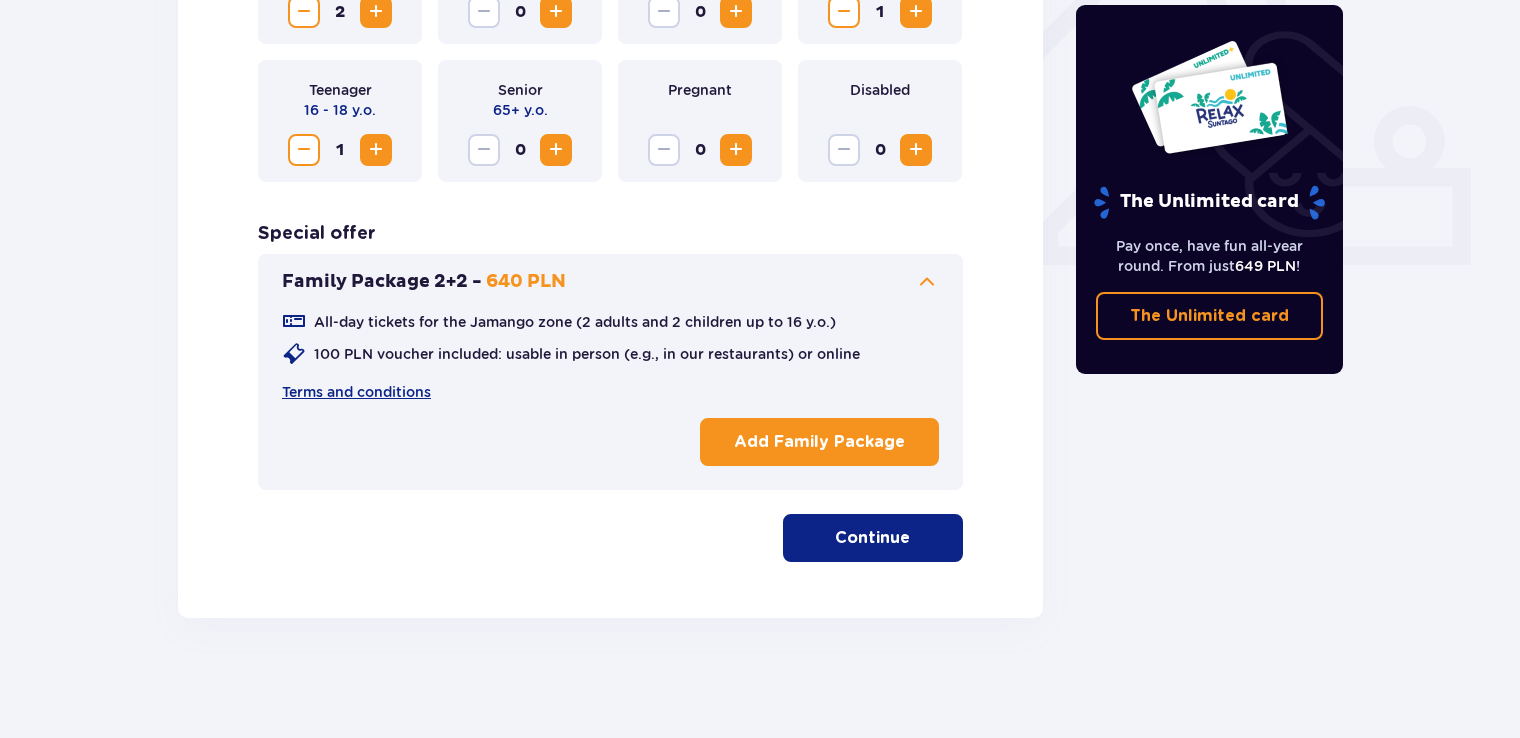 click on "Continue" at bounding box center [872, 538] 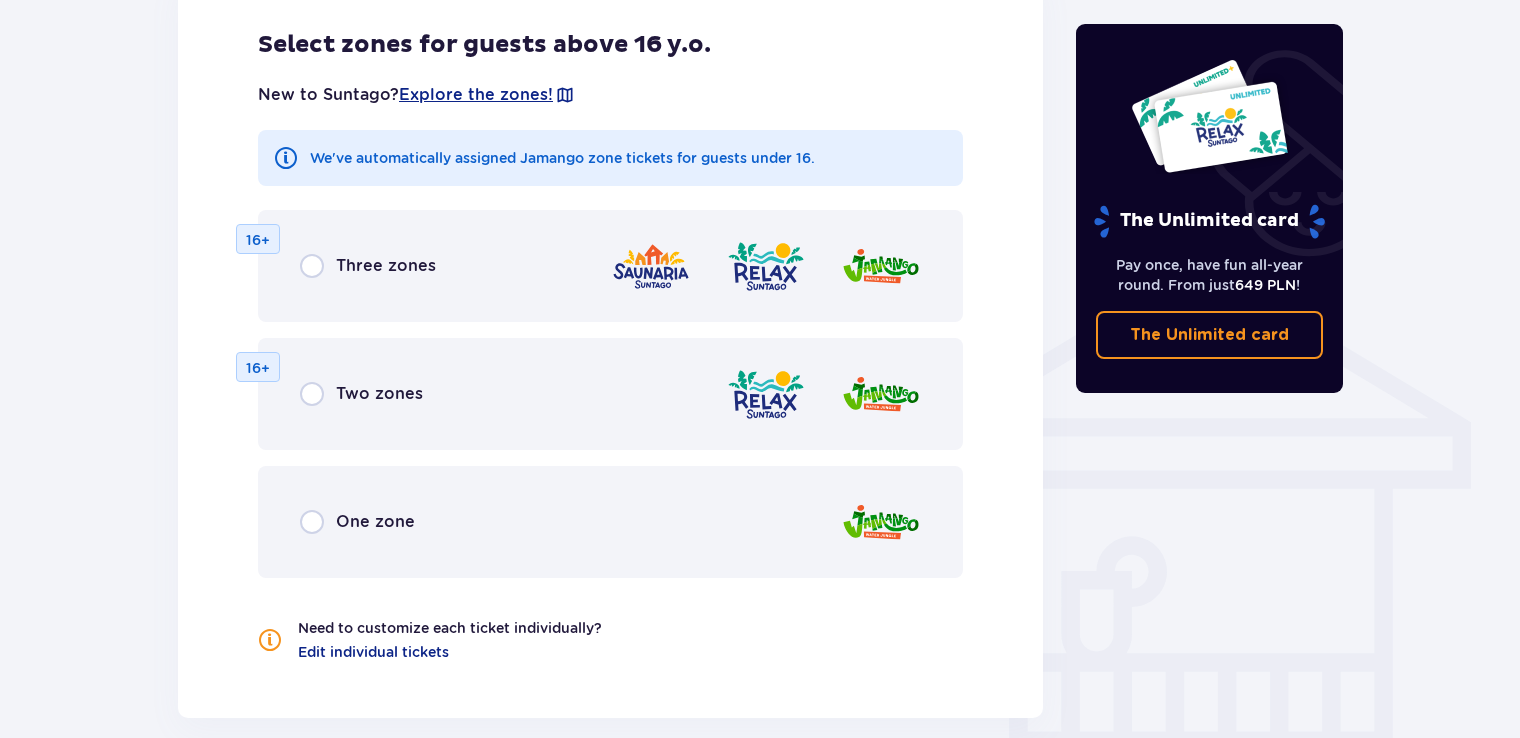 scroll, scrollTop: 1336, scrollLeft: 0, axis: vertical 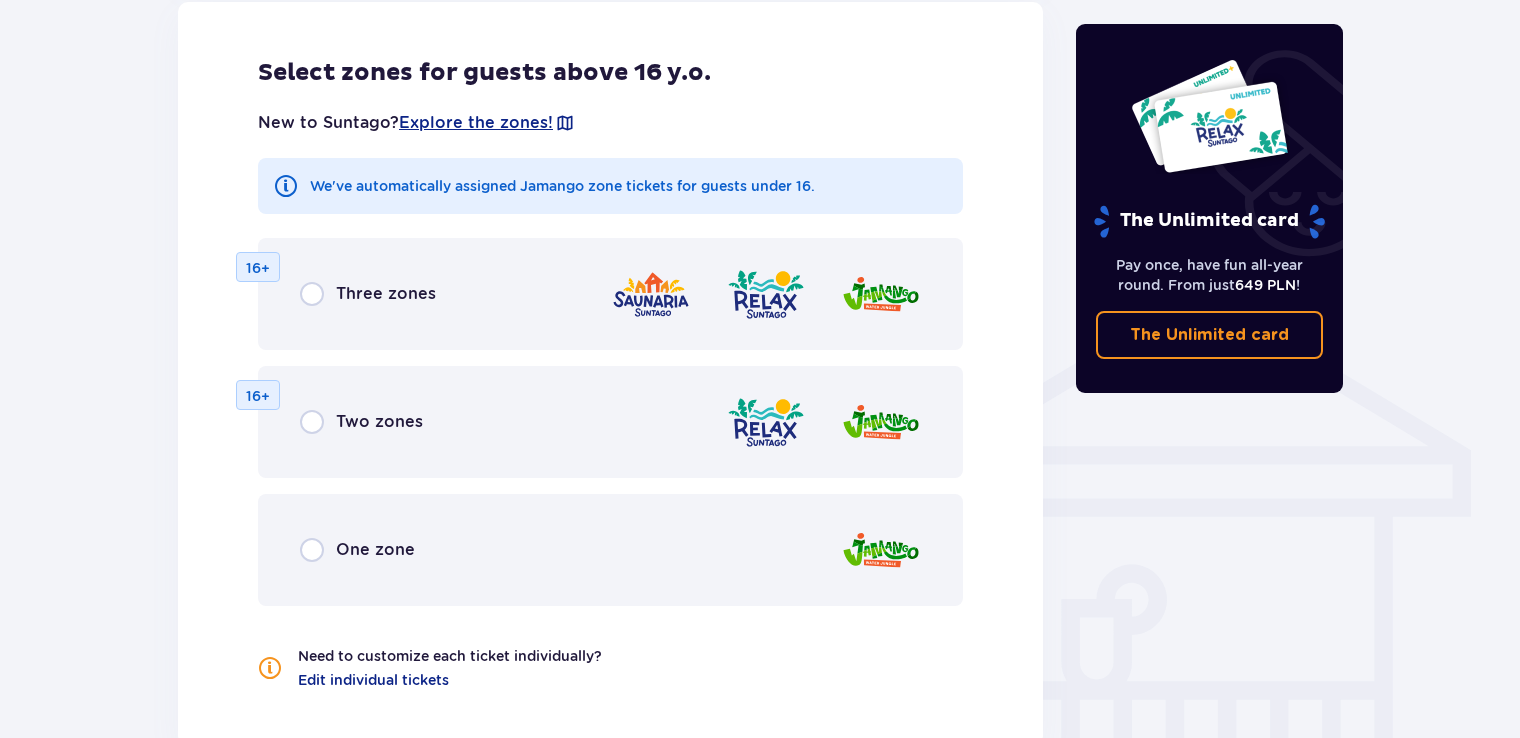 click on "16+" at bounding box center [258, 396] 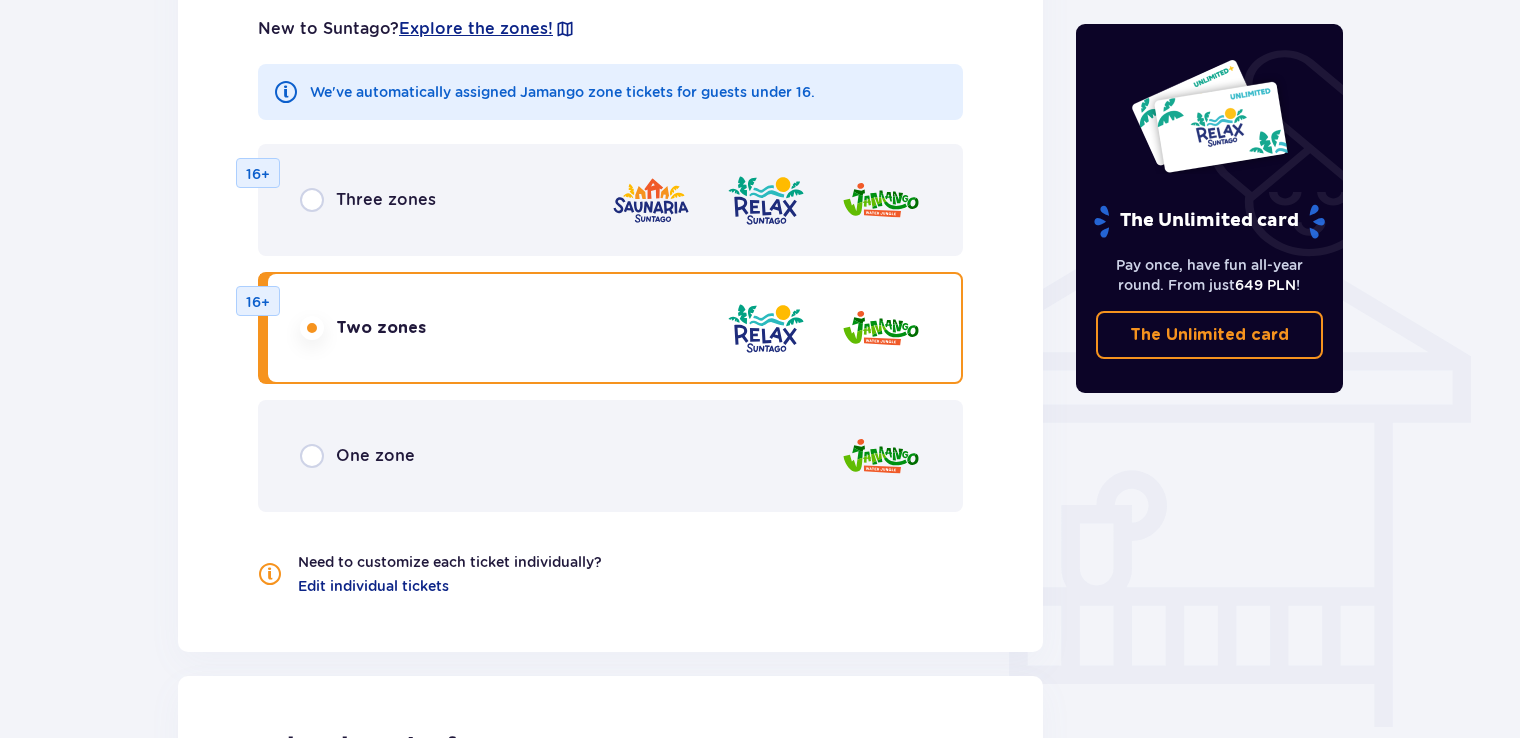 scroll, scrollTop: 1285, scrollLeft: 0, axis: vertical 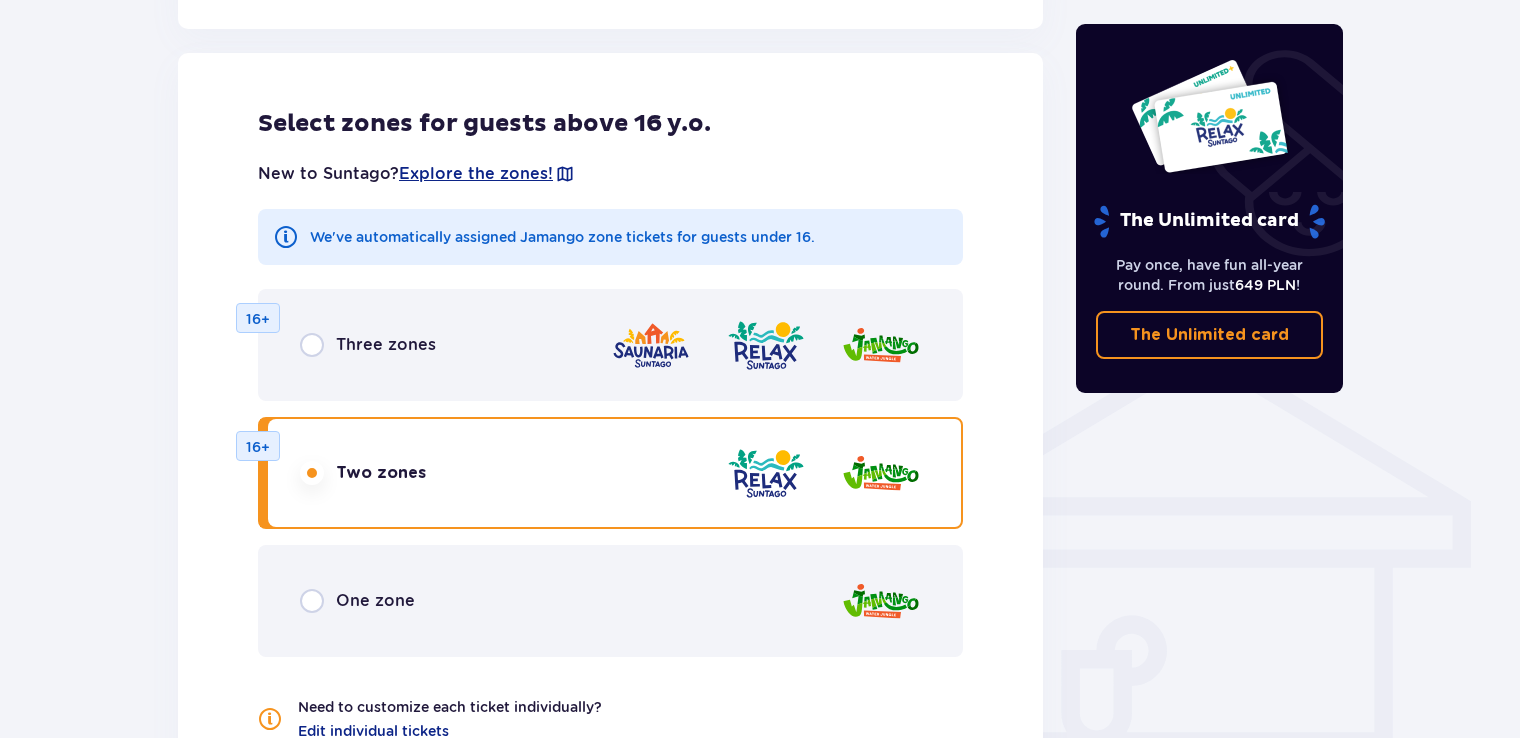 click at bounding box center [312, 473] 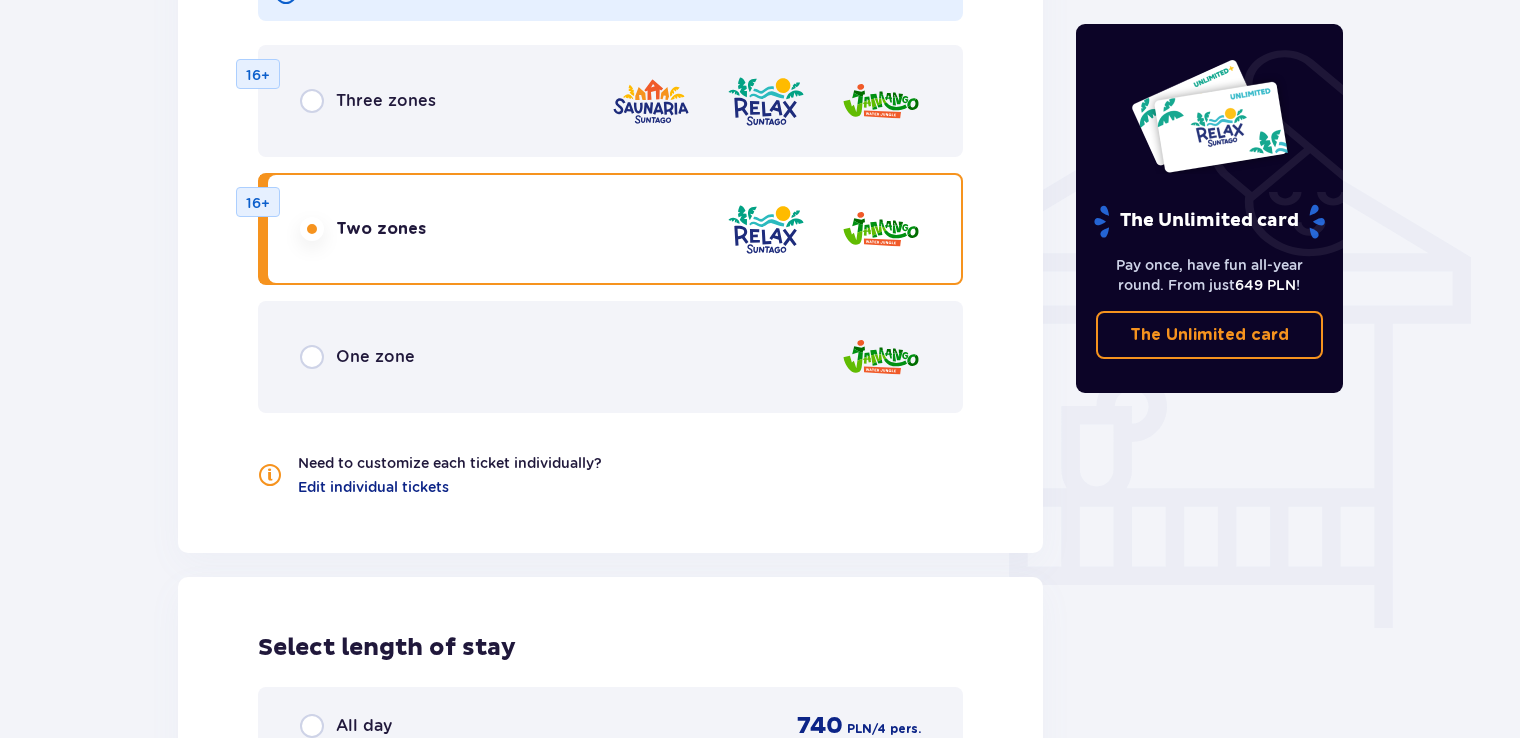 scroll, scrollTop: 1358, scrollLeft: 0, axis: vertical 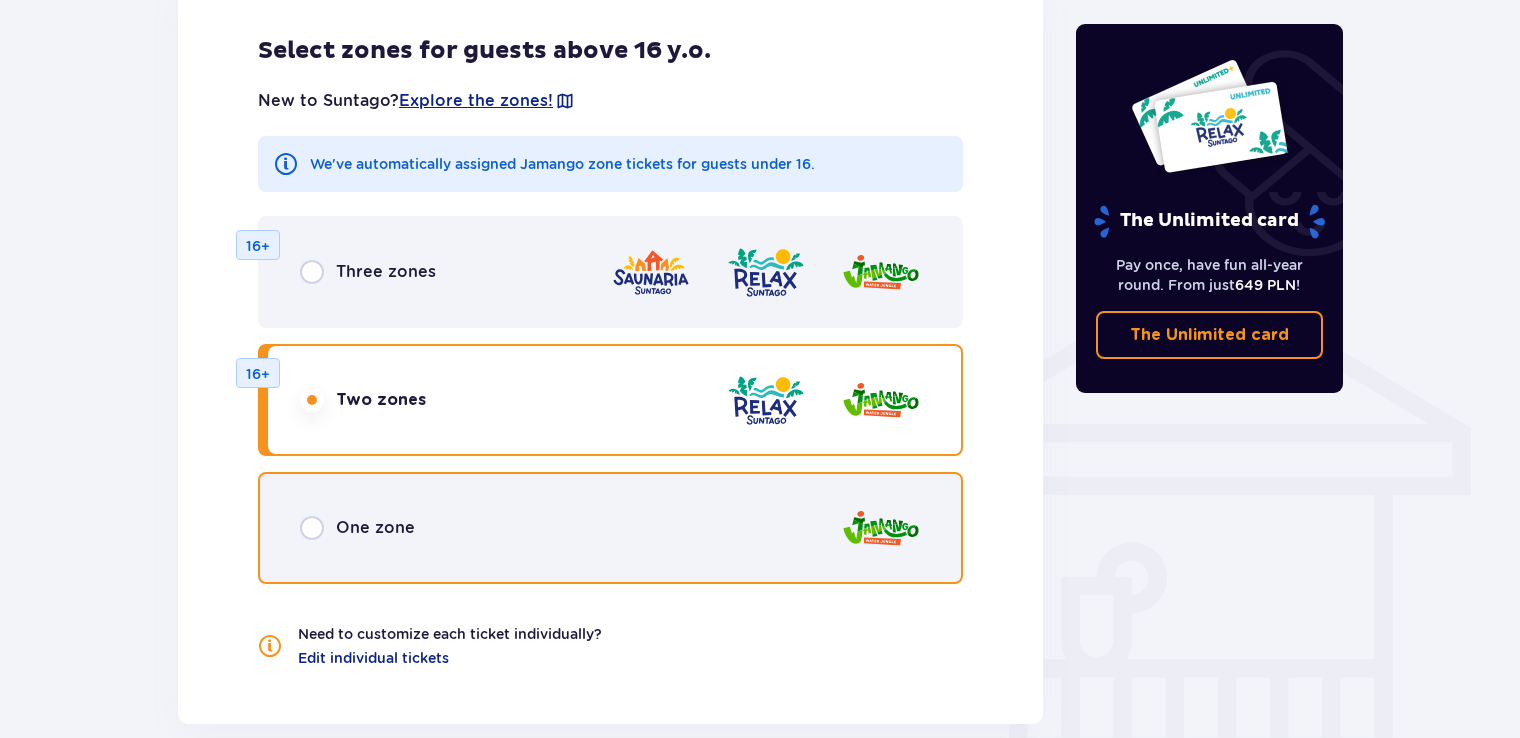 click at bounding box center [312, 528] 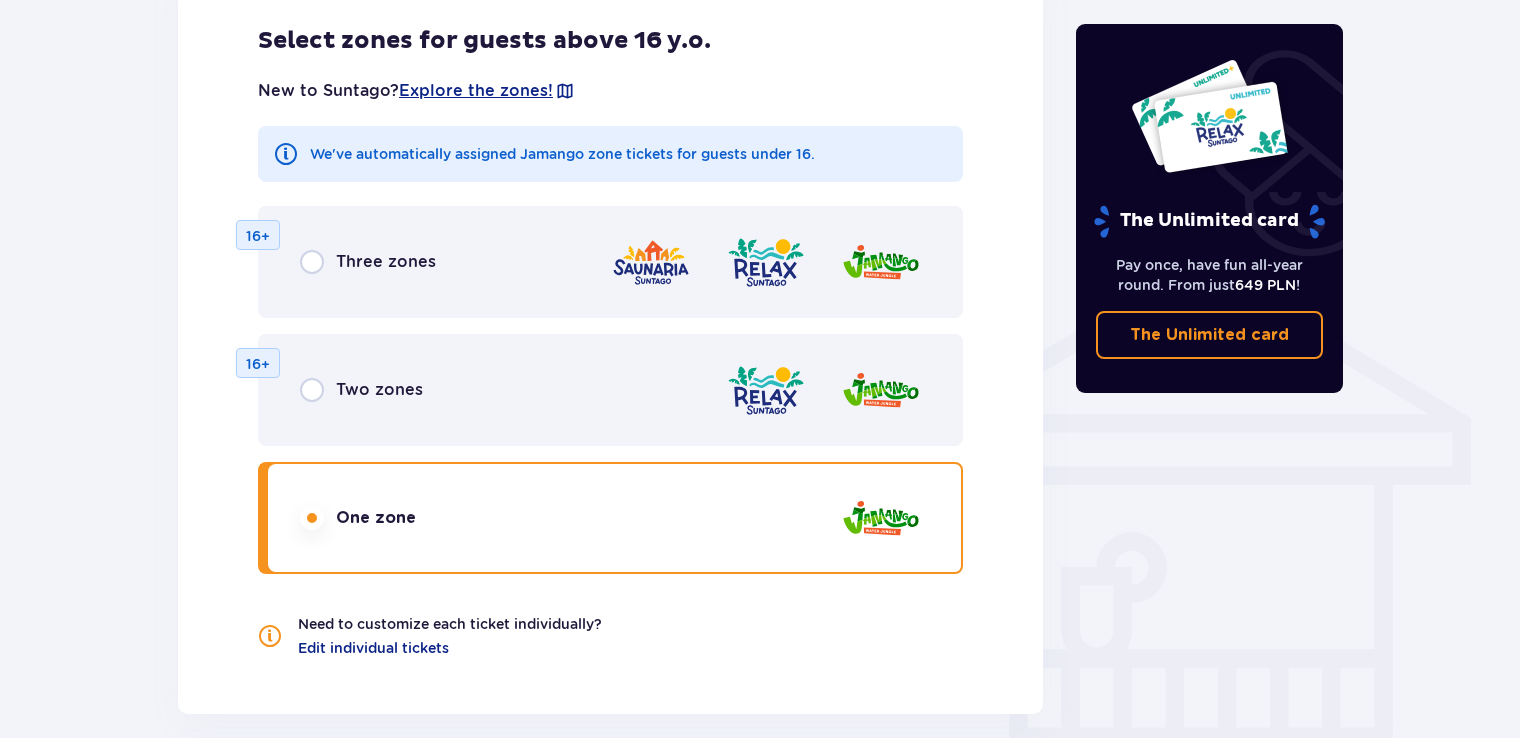 scroll, scrollTop: 1400, scrollLeft: 0, axis: vertical 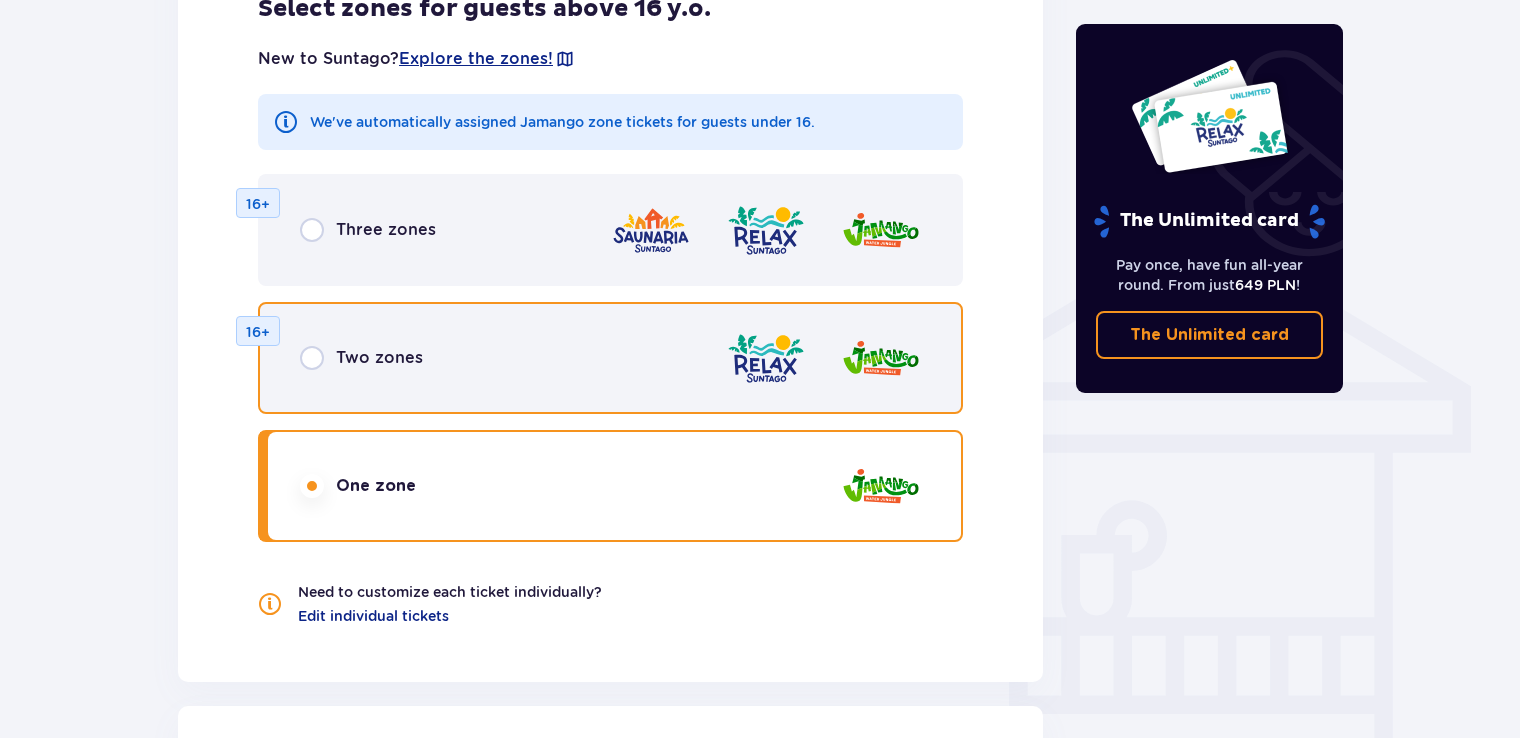 click at bounding box center (312, 358) 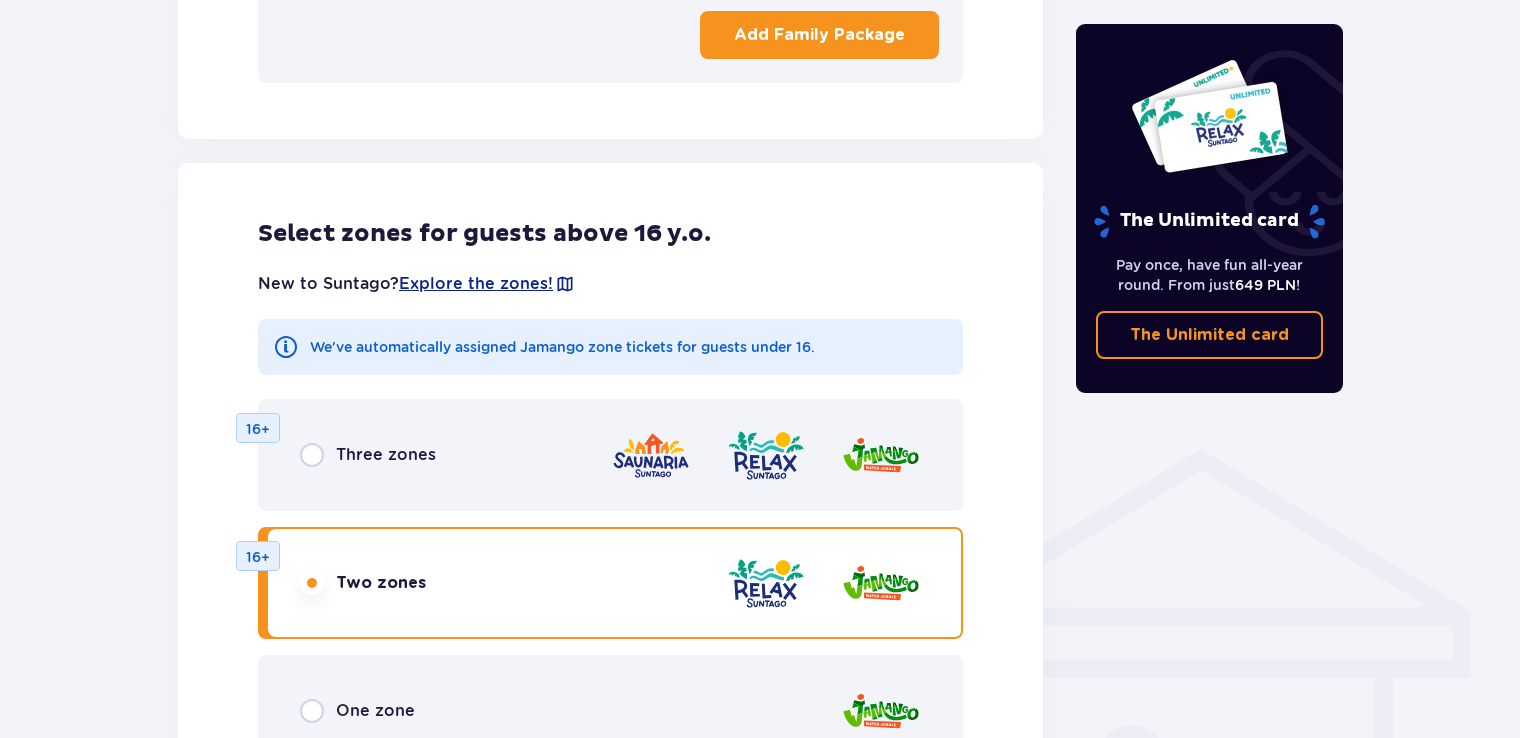 scroll, scrollTop: 1158, scrollLeft: 0, axis: vertical 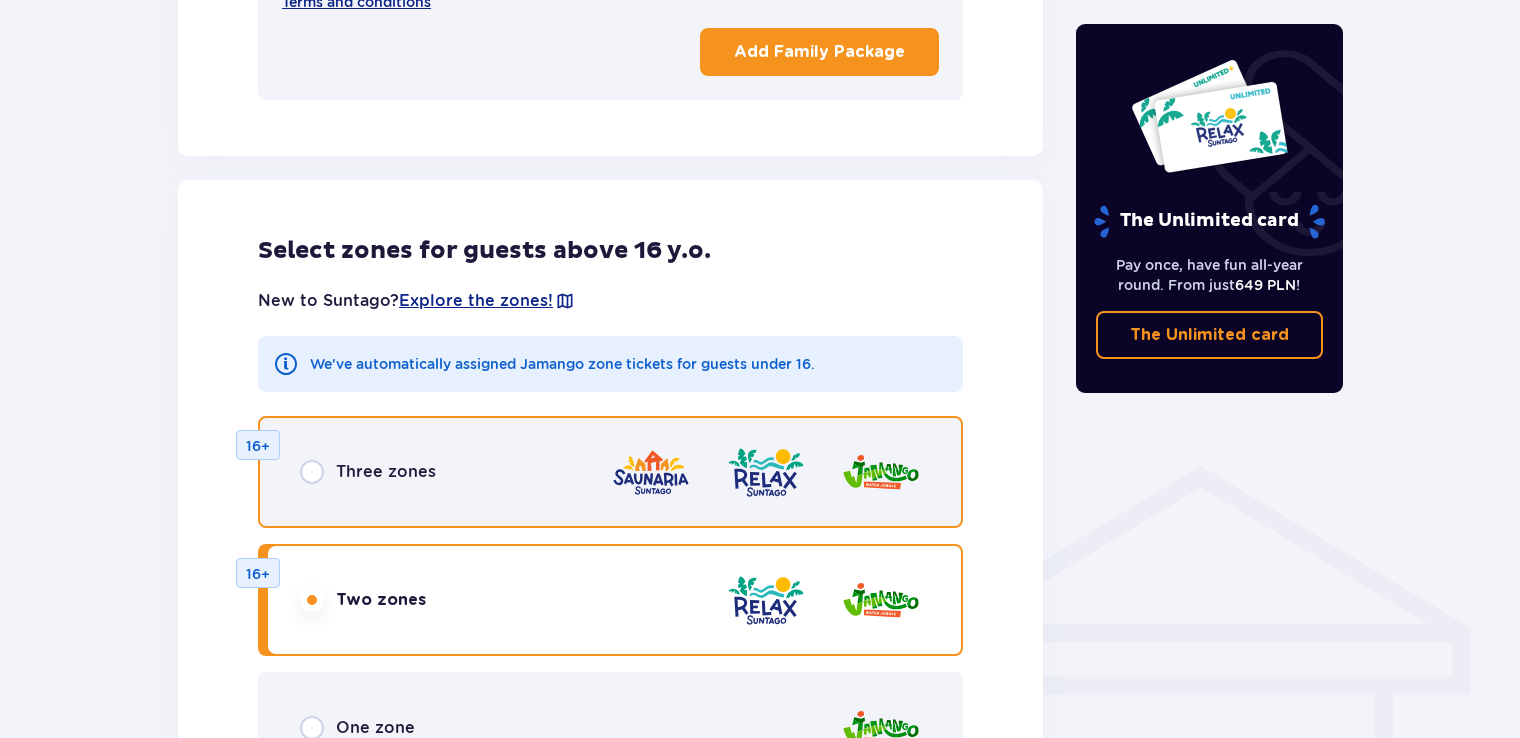 click at bounding box center [312, 472] 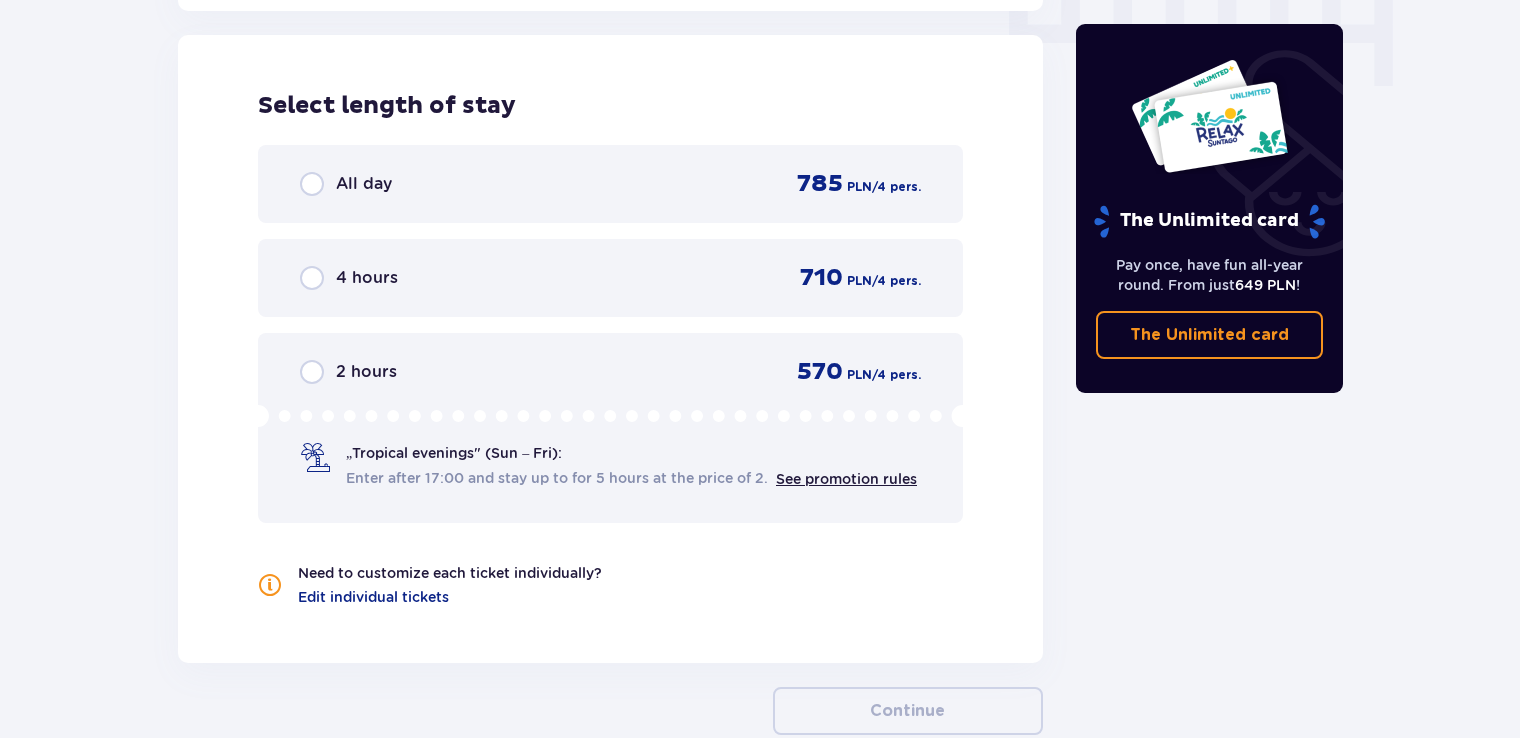 scroll, scrollTop: 1985, scrollLeft: 0, axis: vertical 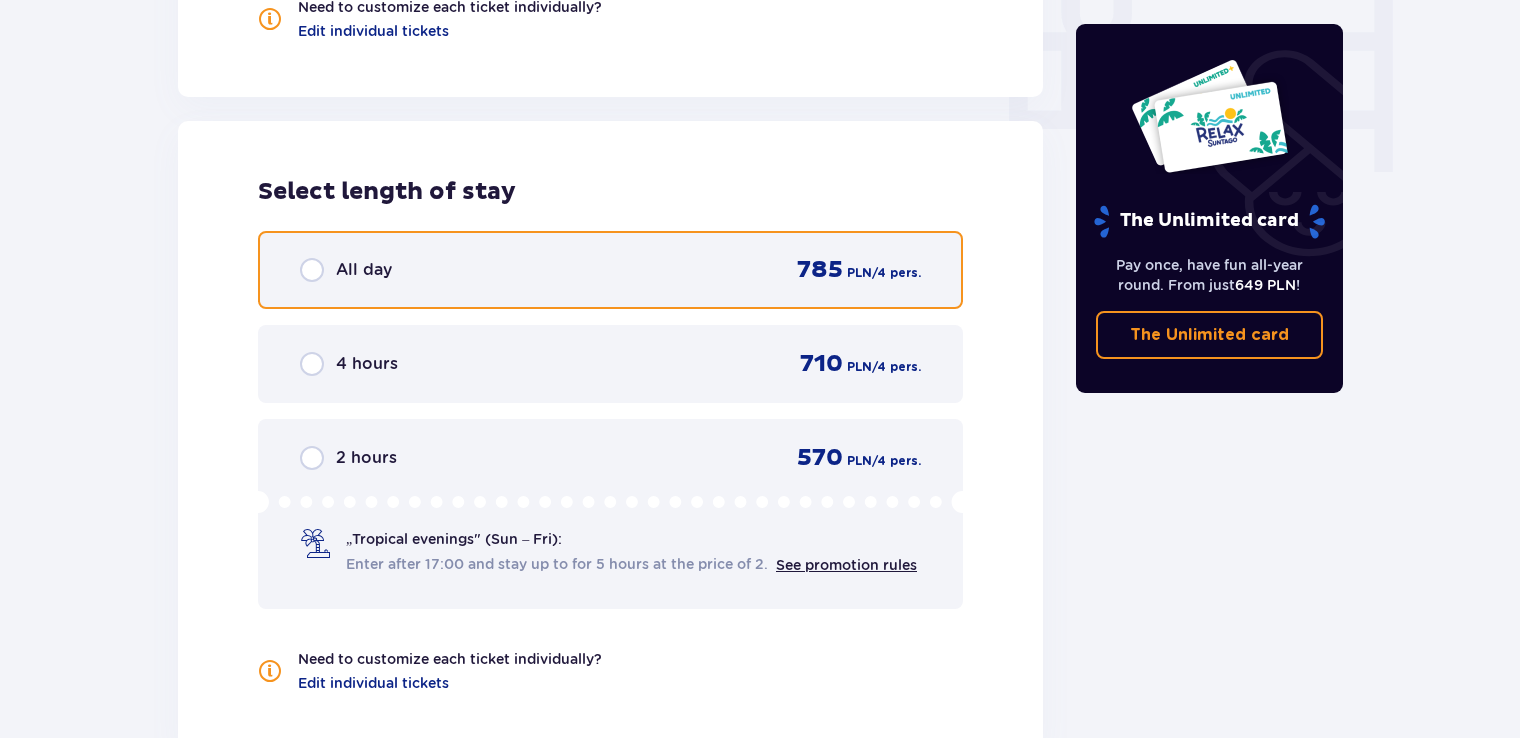 click at bounding box center [312, 270] 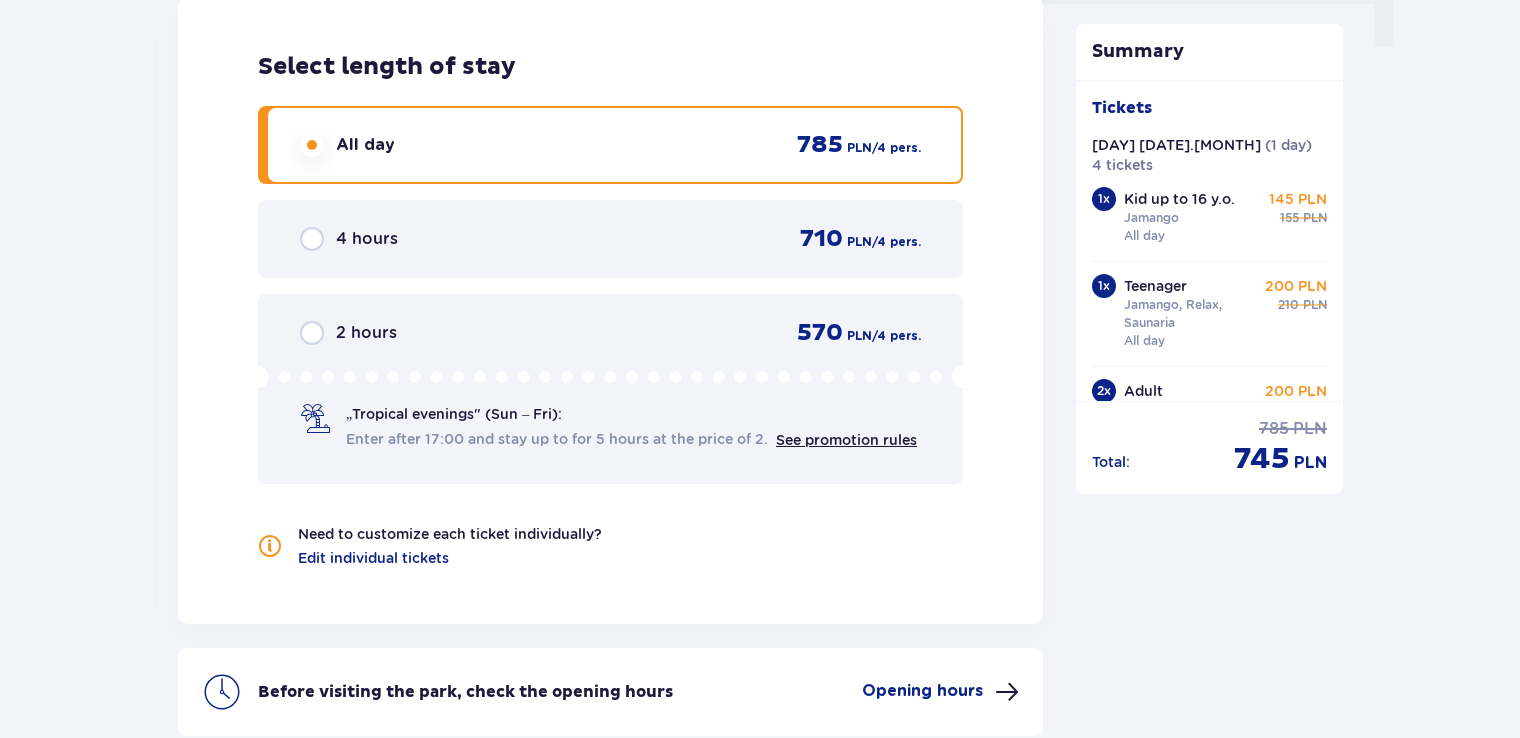 scroll, scrollTop: 2097, scrollLeft: 0, axis: vertical 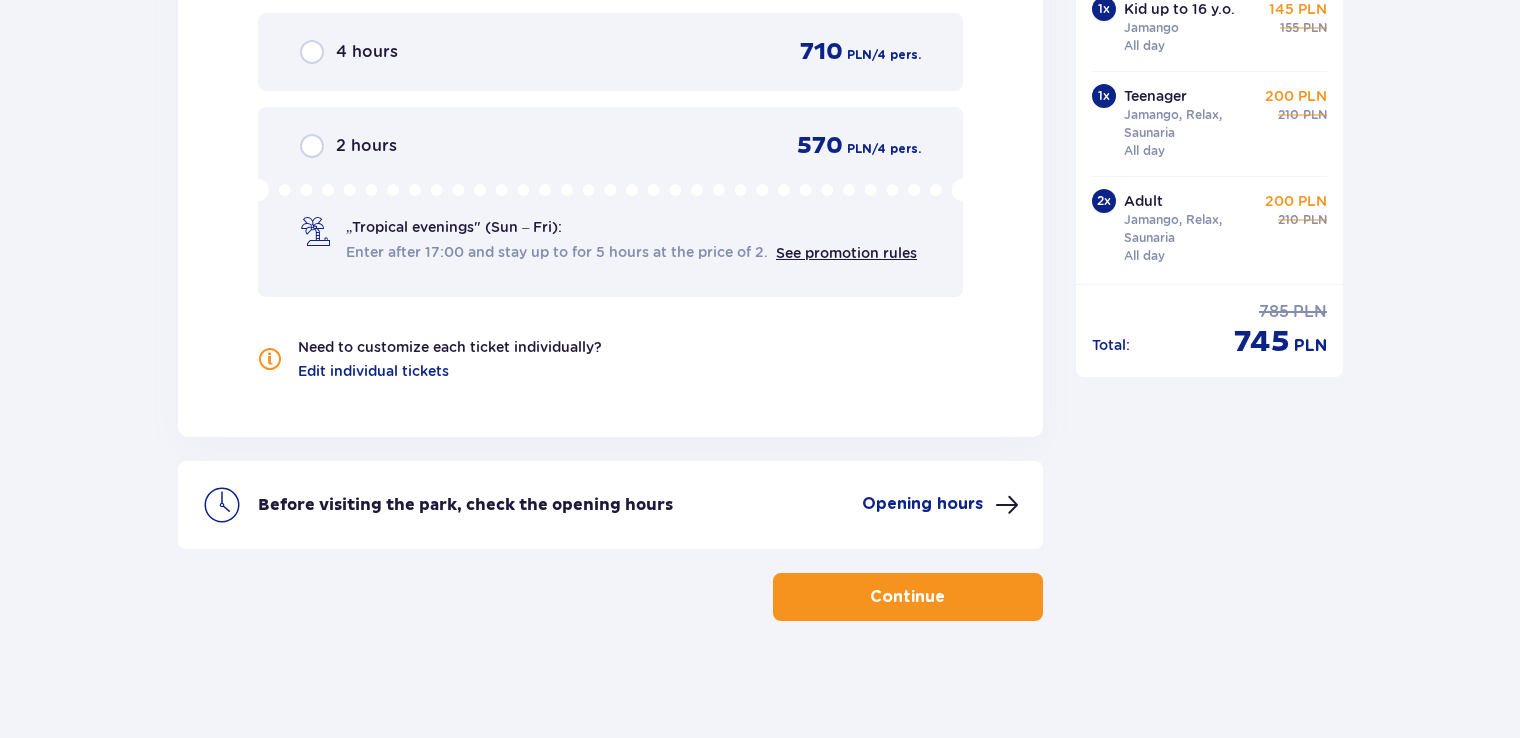 click on "Continue" at bounding box center (907, 597) 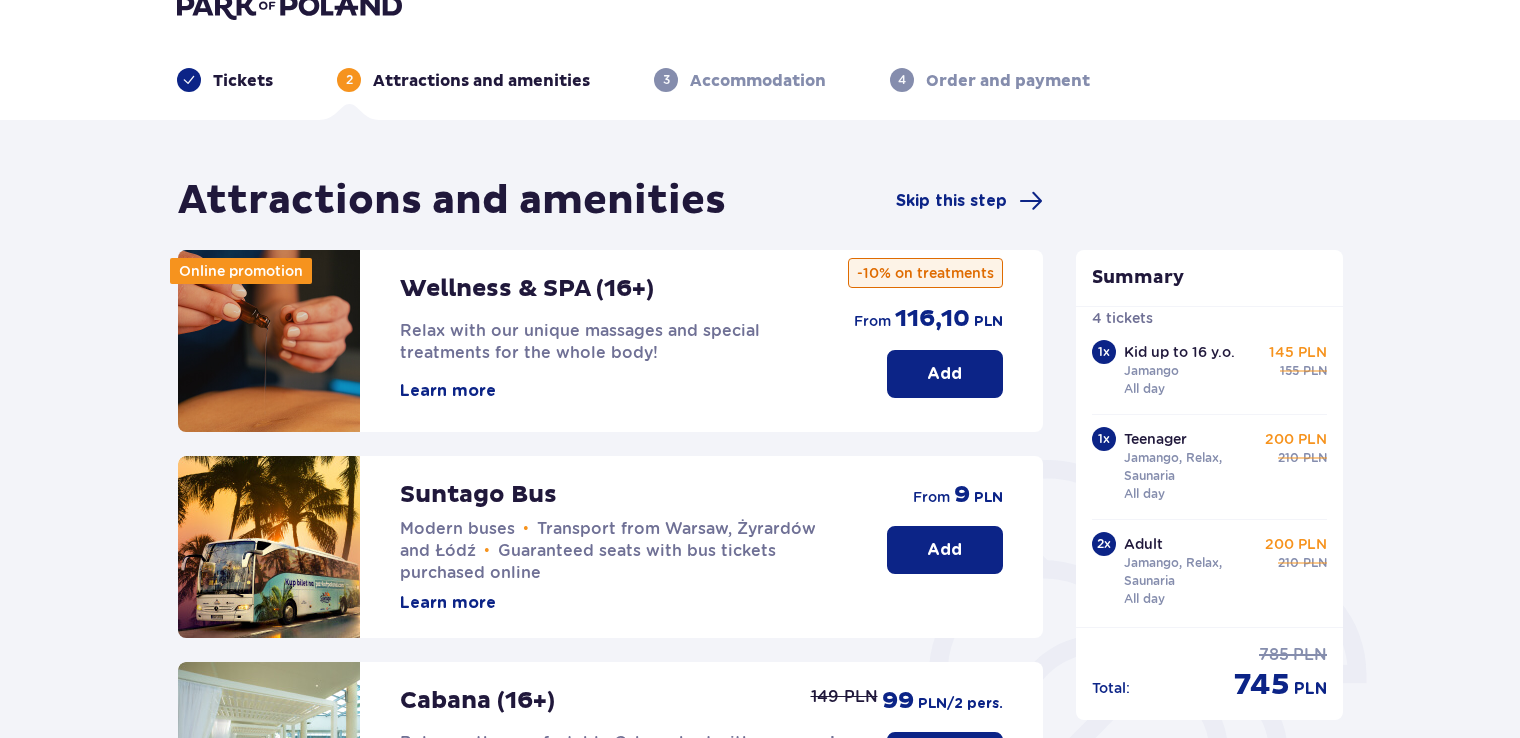 scroll, scrollTop: 0, scrollLeft: 0, axis: both 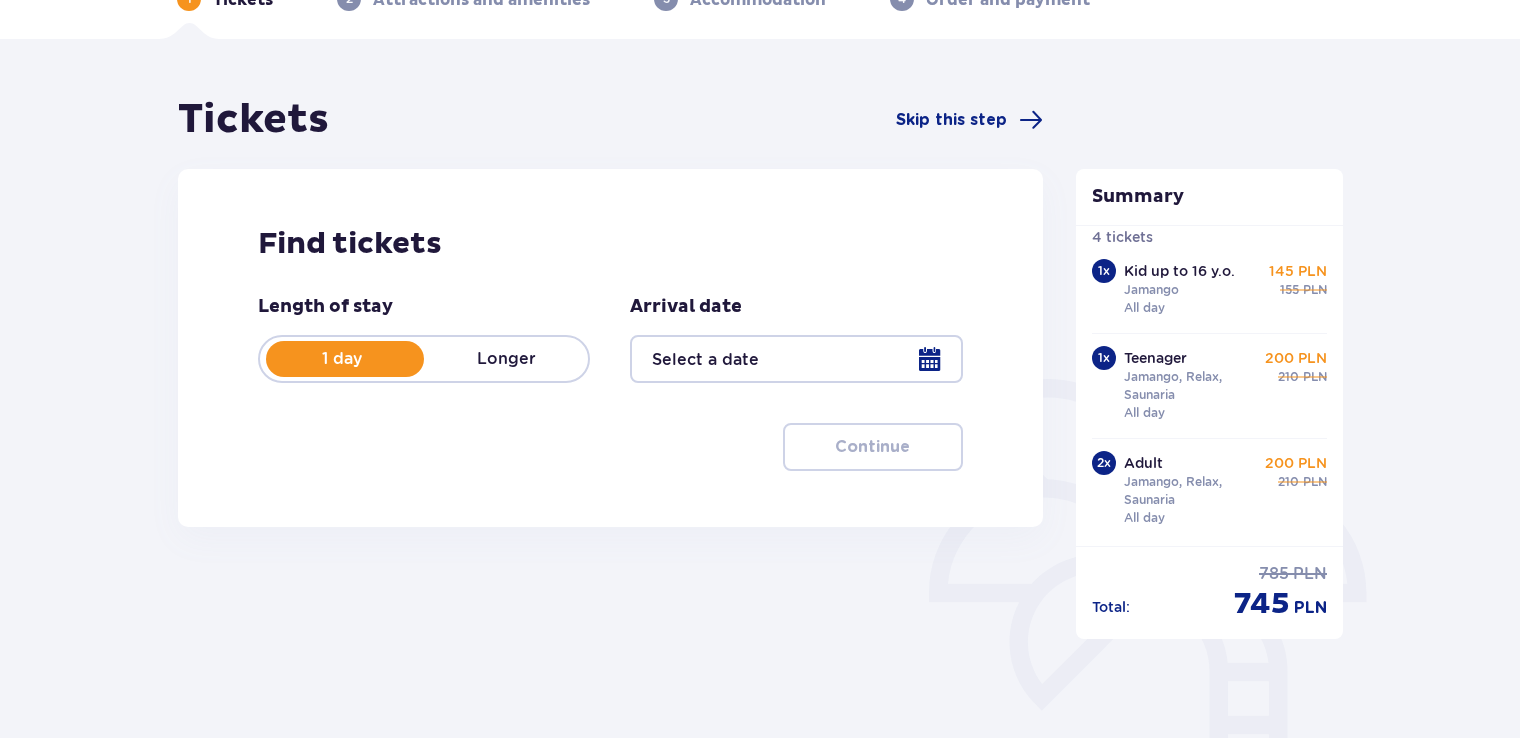 type on "18.08.25" 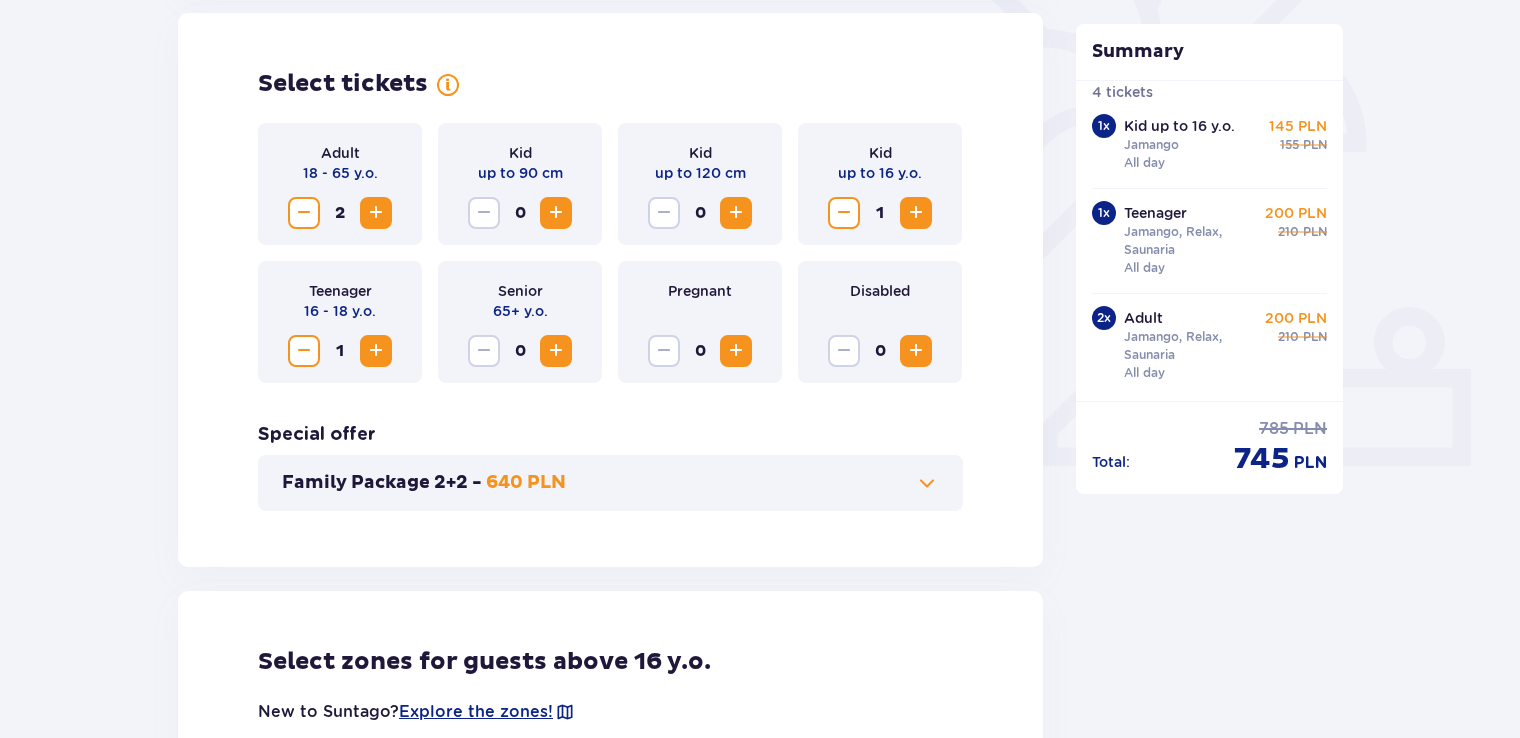scroll, scrollTop: 581, scrollLeft: 0, axis: vertical 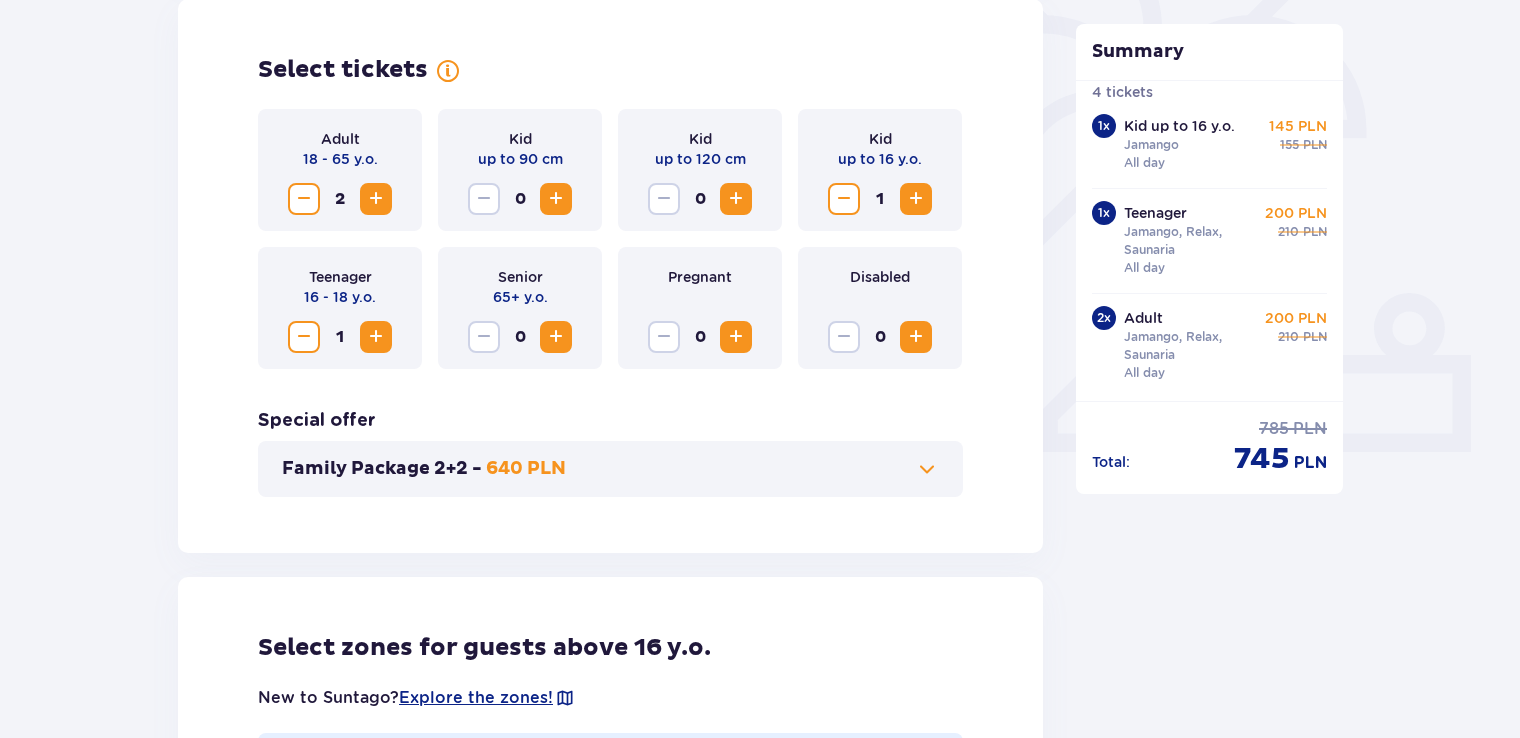 click at bounding box center [927, 469] 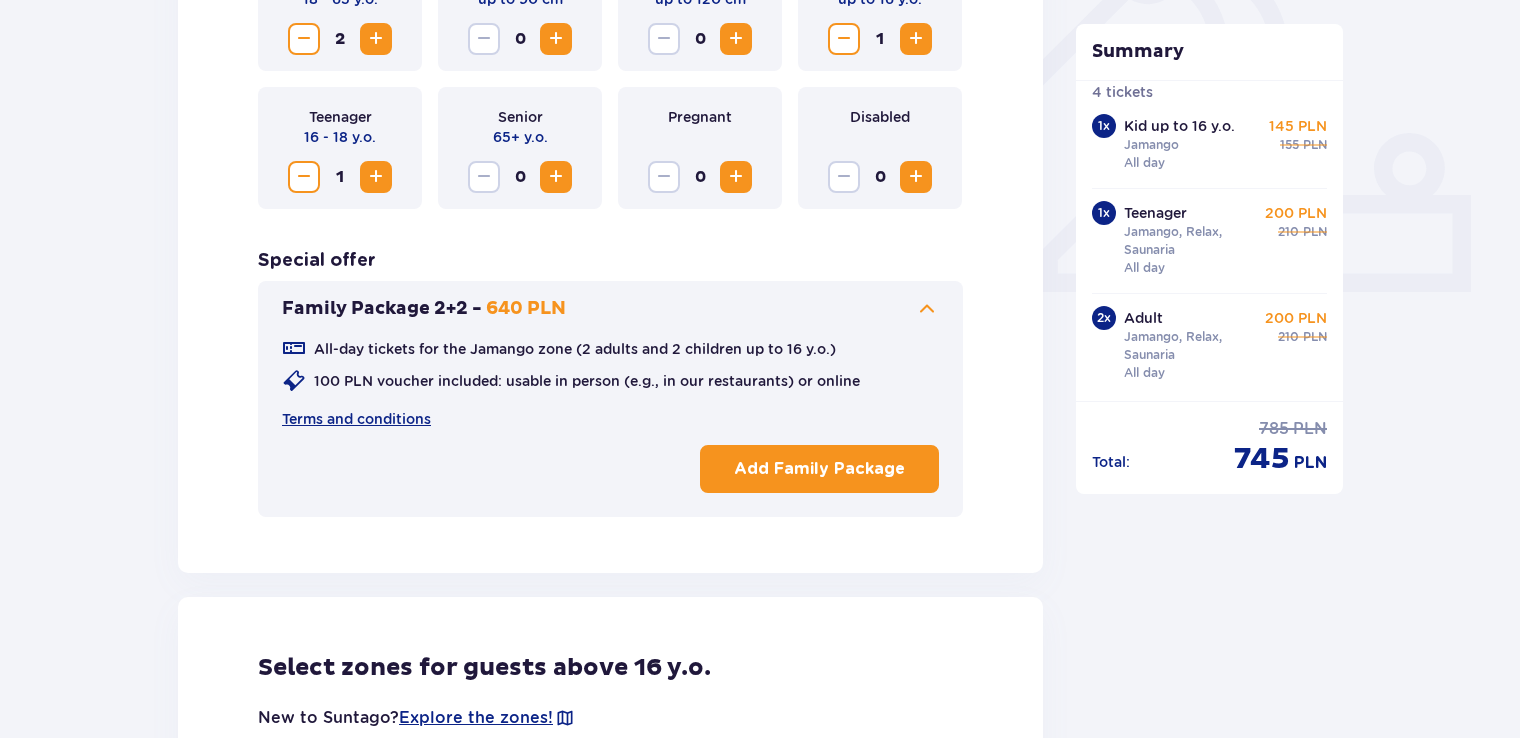 scroll, scrollTop: 756, scrollLeft: 0, axis: vertical 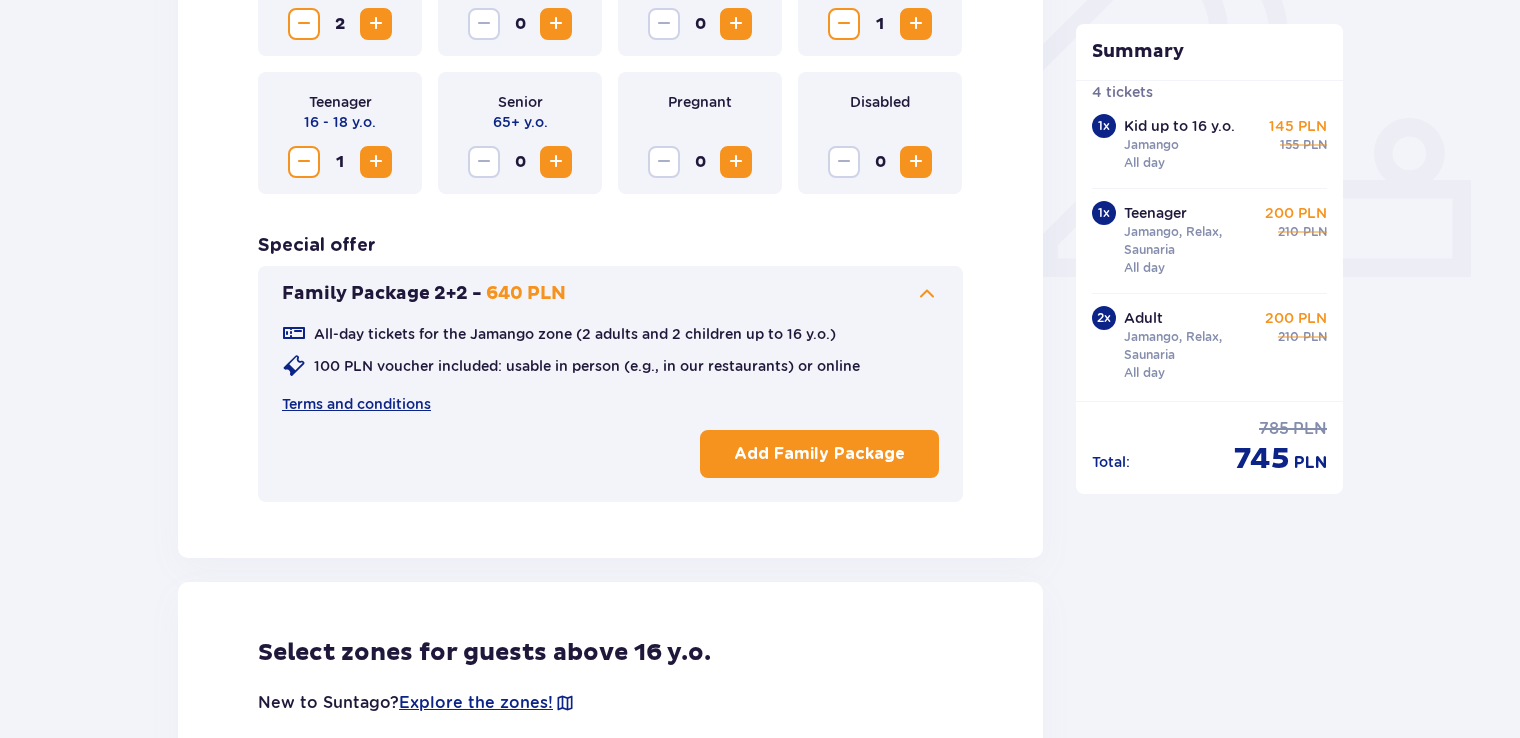 click on "Add Family Package" at bounding box center [819, 454] 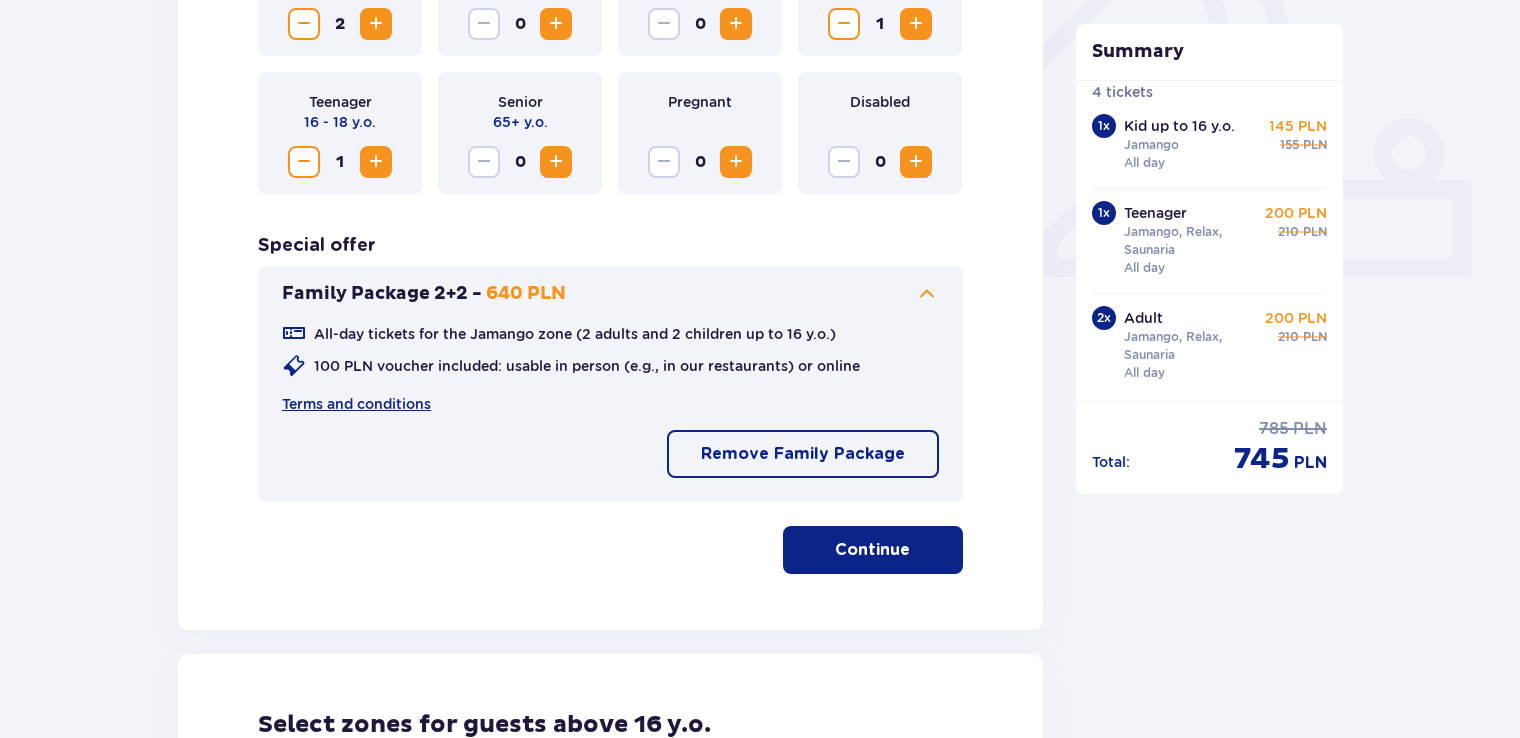 click on "Continue" at bounding box center (873, 550) 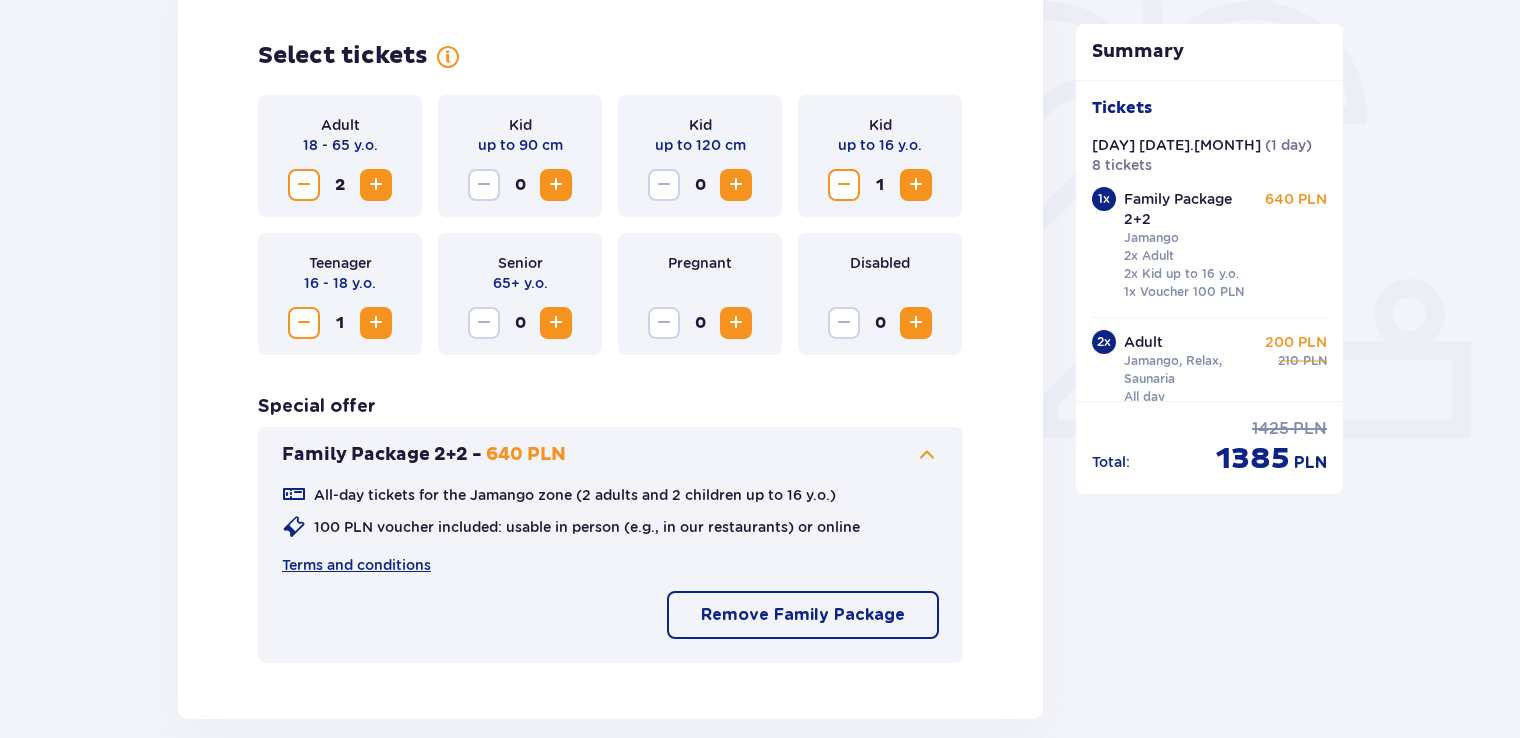 scroll, scrollTop: 414, scrollLeft: 0, axis: vertical 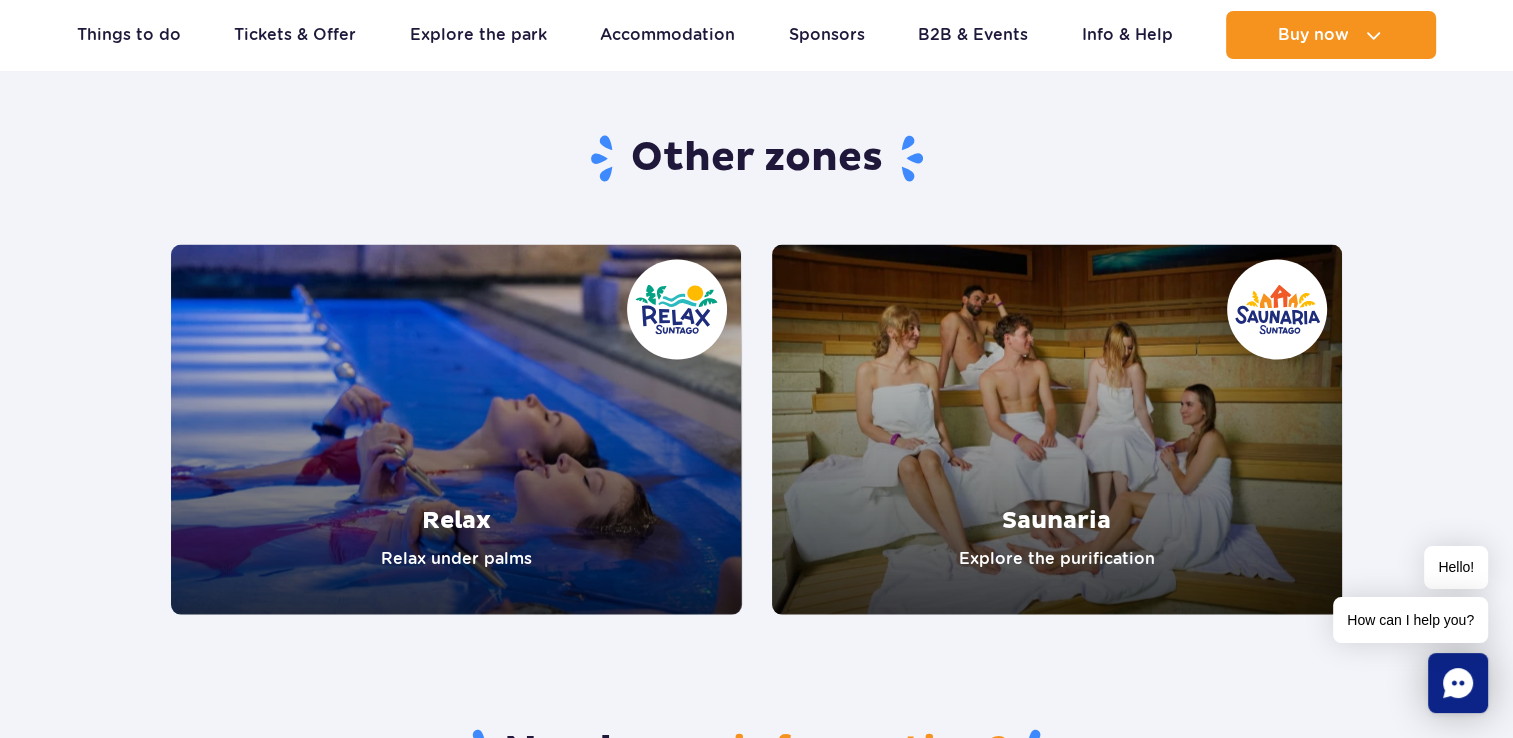 click at bounding box center (456, 430) 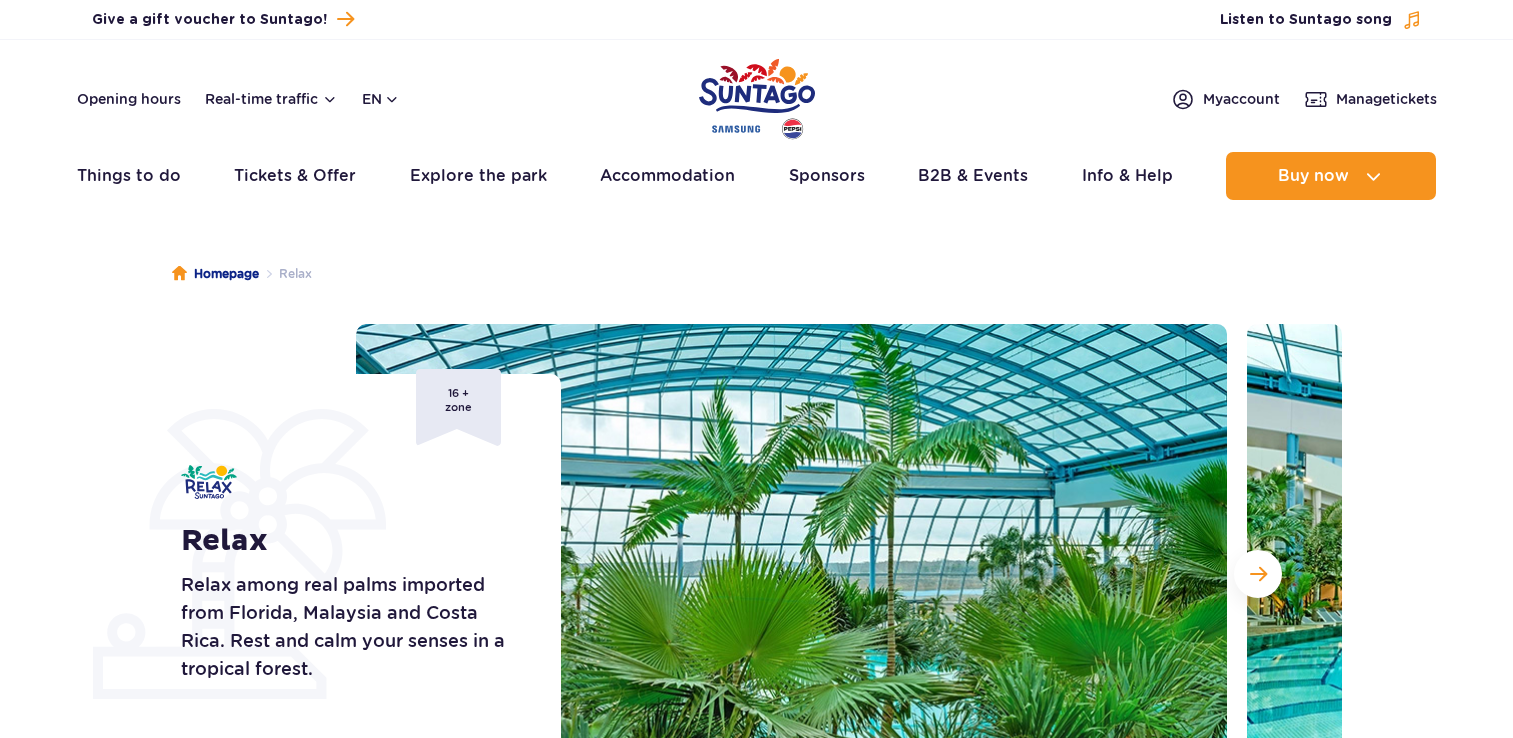 scroll, scrollTop: 0, scrollLeft: 0, axis: both 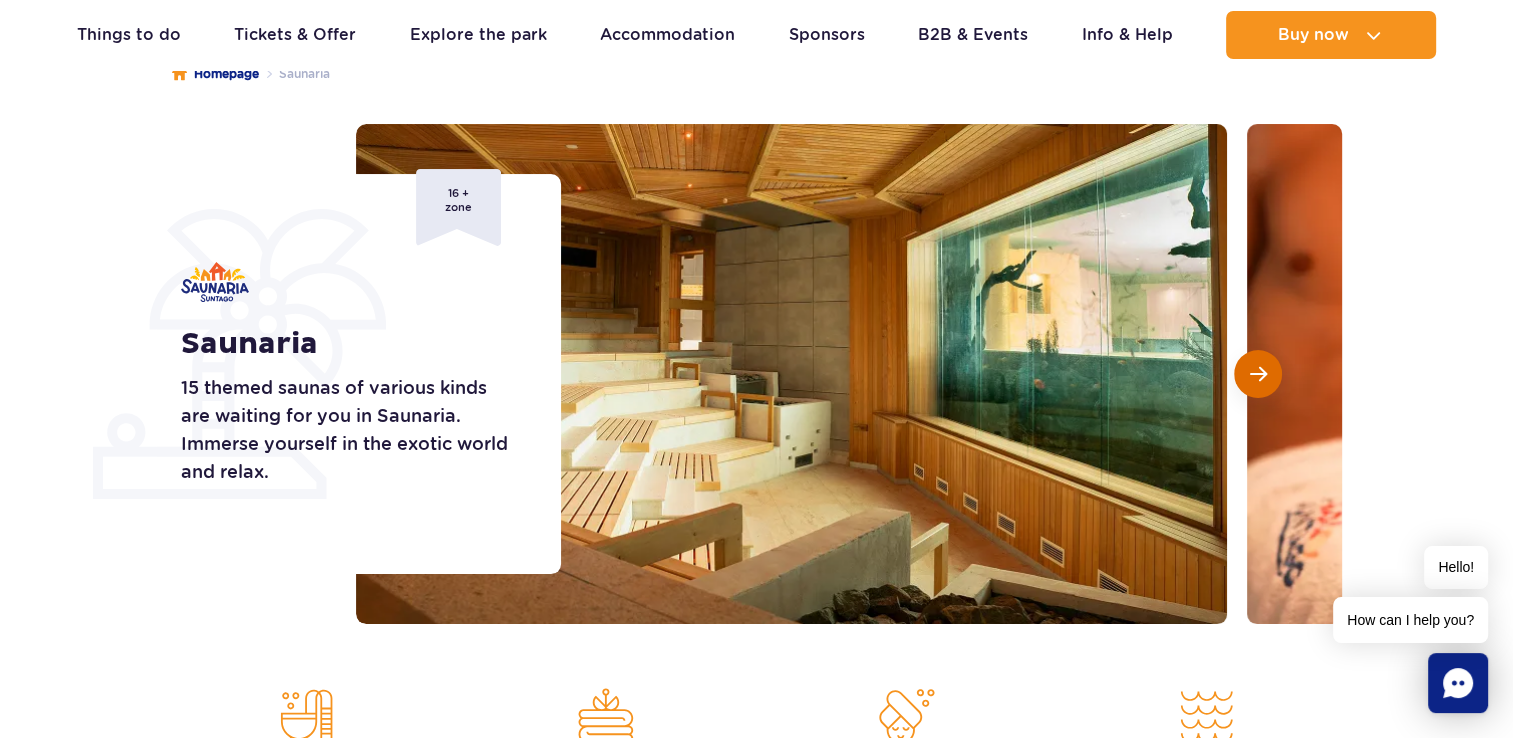 click at bounding box center (1258, 374) 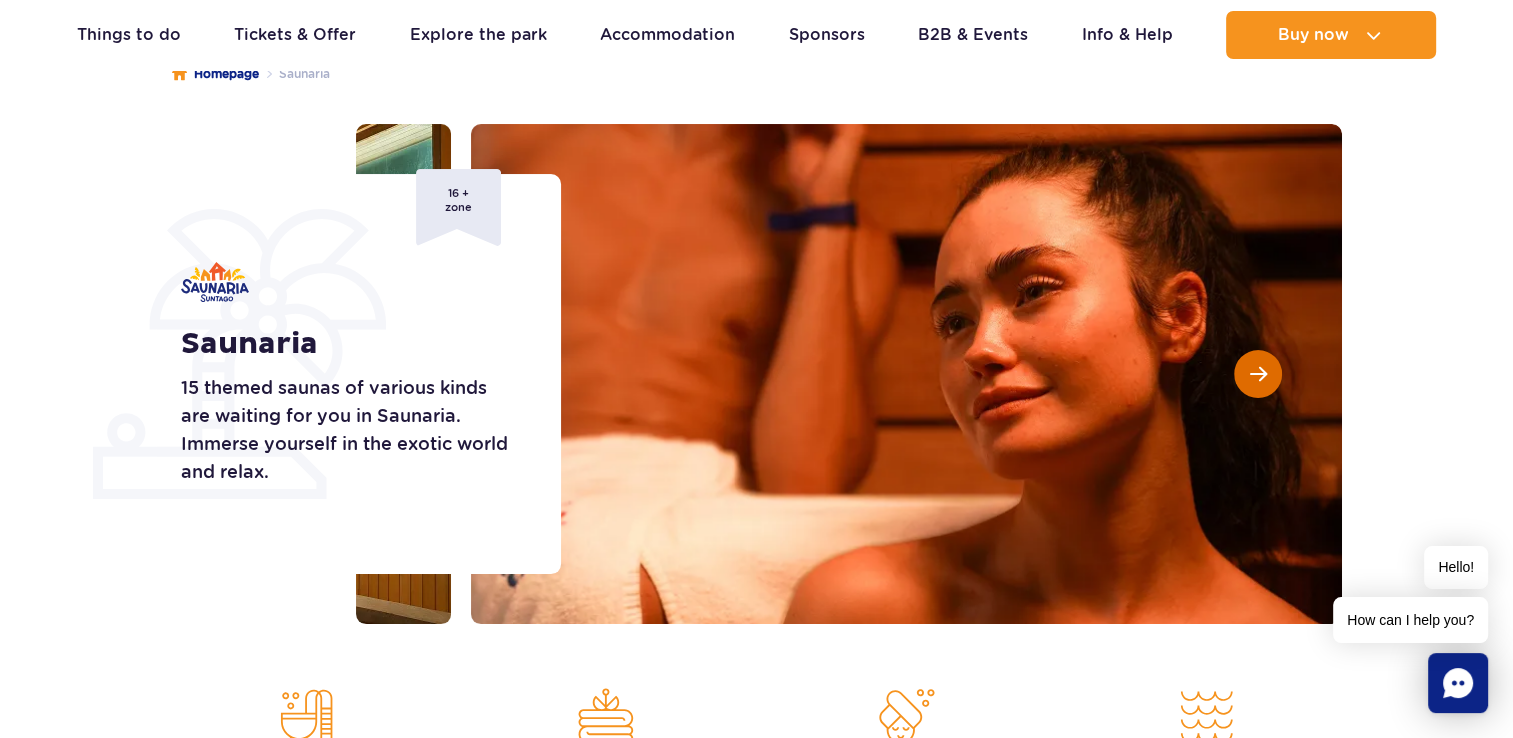 click at bounding box center [1258, 374] 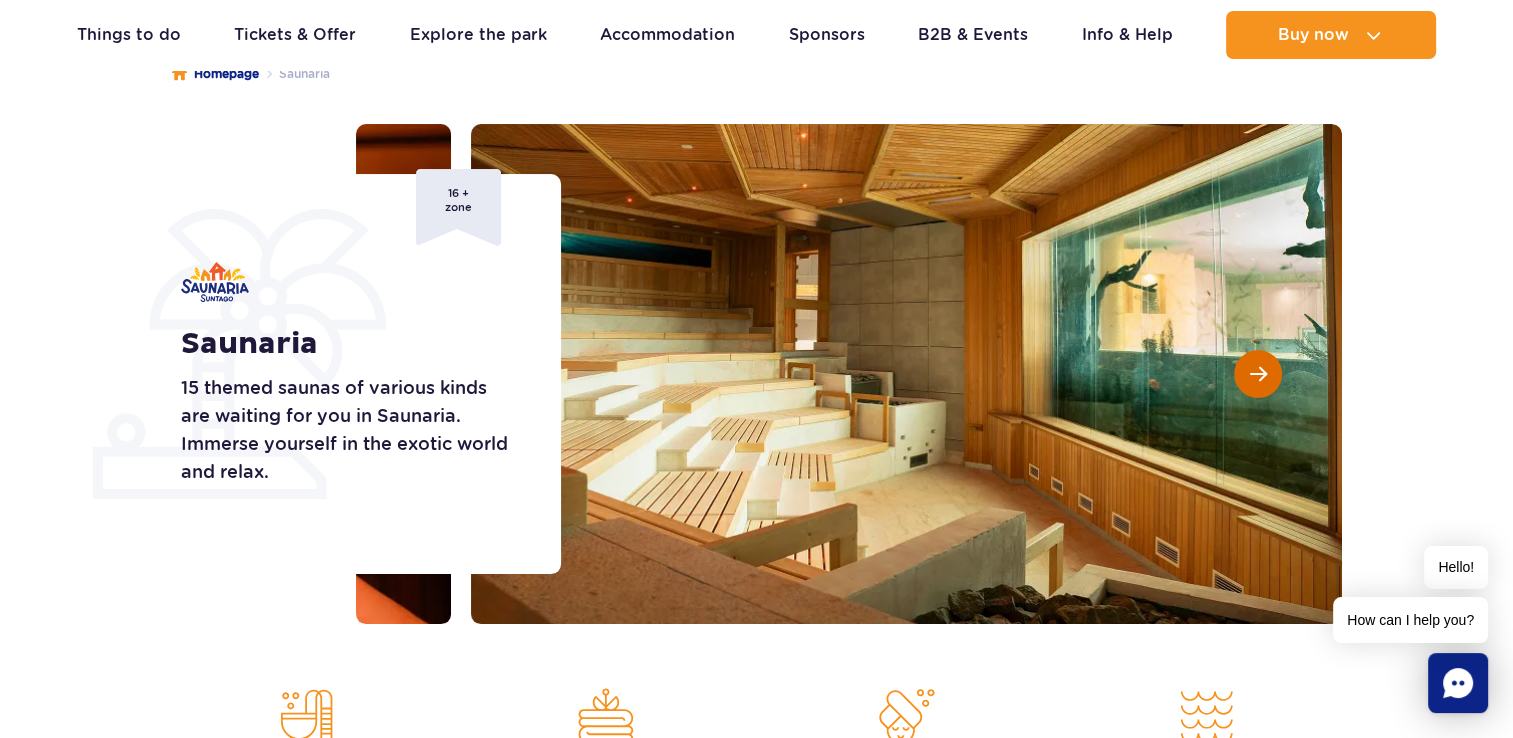 click at bounding box center [1258, 374] 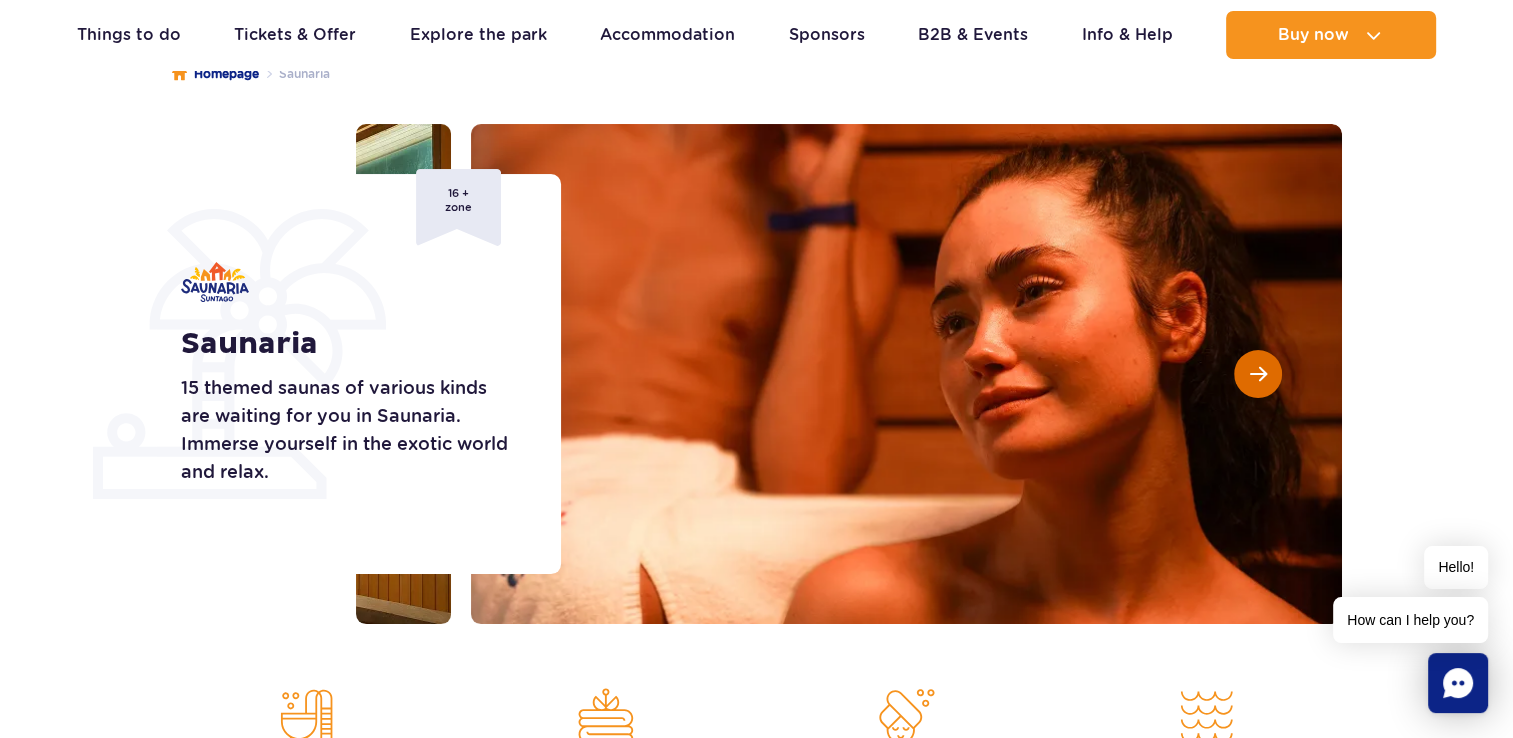 click at bounding box center (1258, 374) 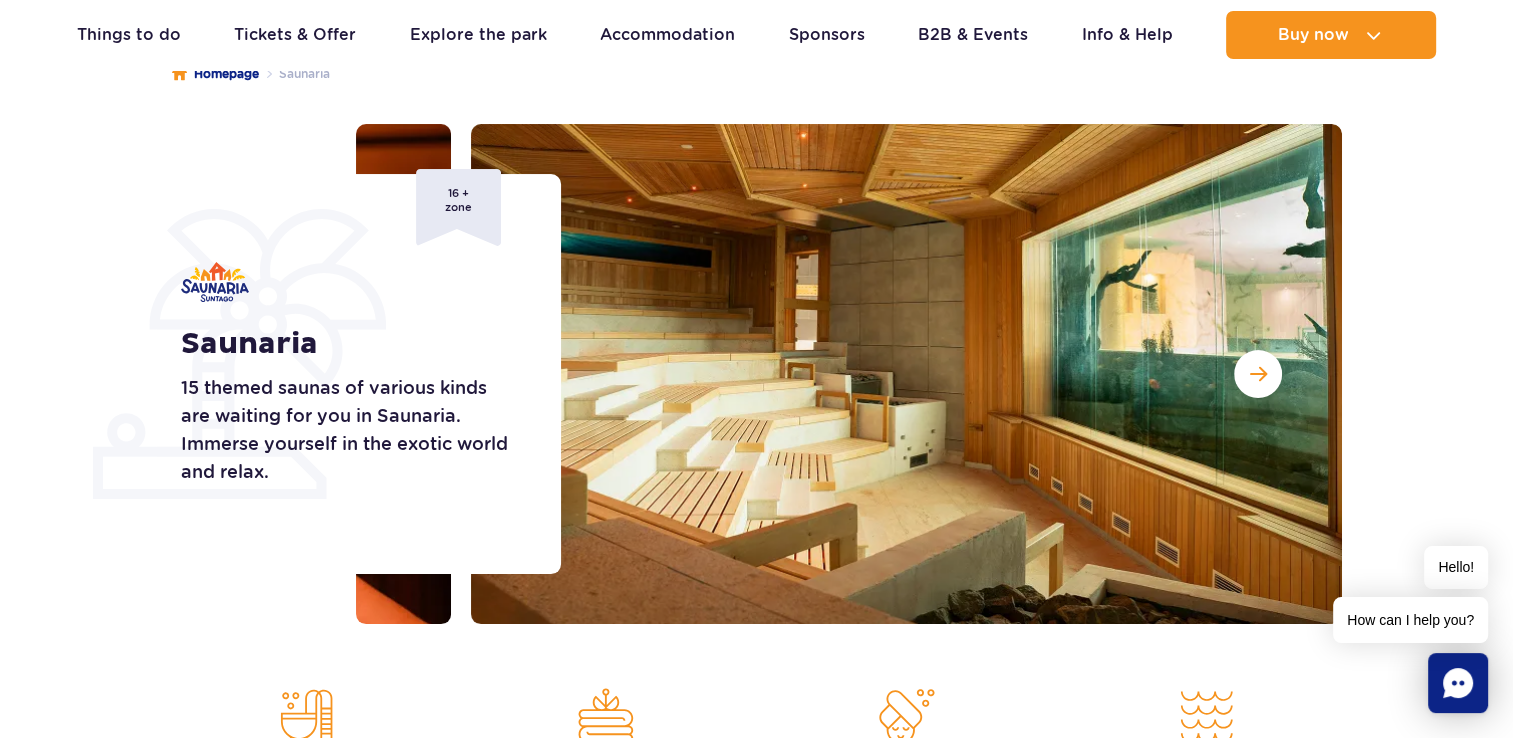 click on "Saunaria
15 themed saunas of various kinds are waiting for you in Saunaria. Immerse yourself in the exotic world and relax.
16 +   zone
Saunaria
16 +   zone" at bounding box center (756, 374) 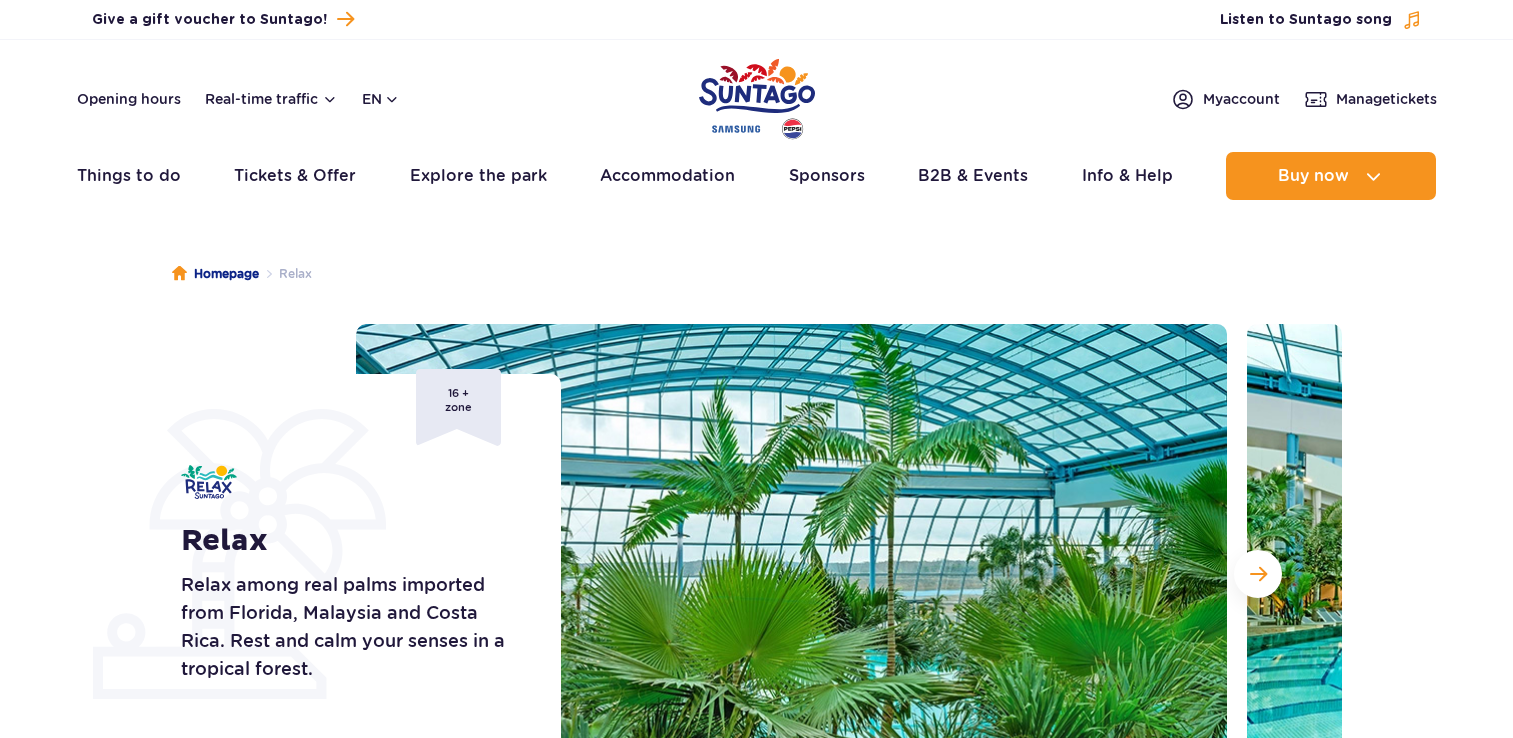 scroll, scrollTop: 0, scrollLeft: 0, axis: both 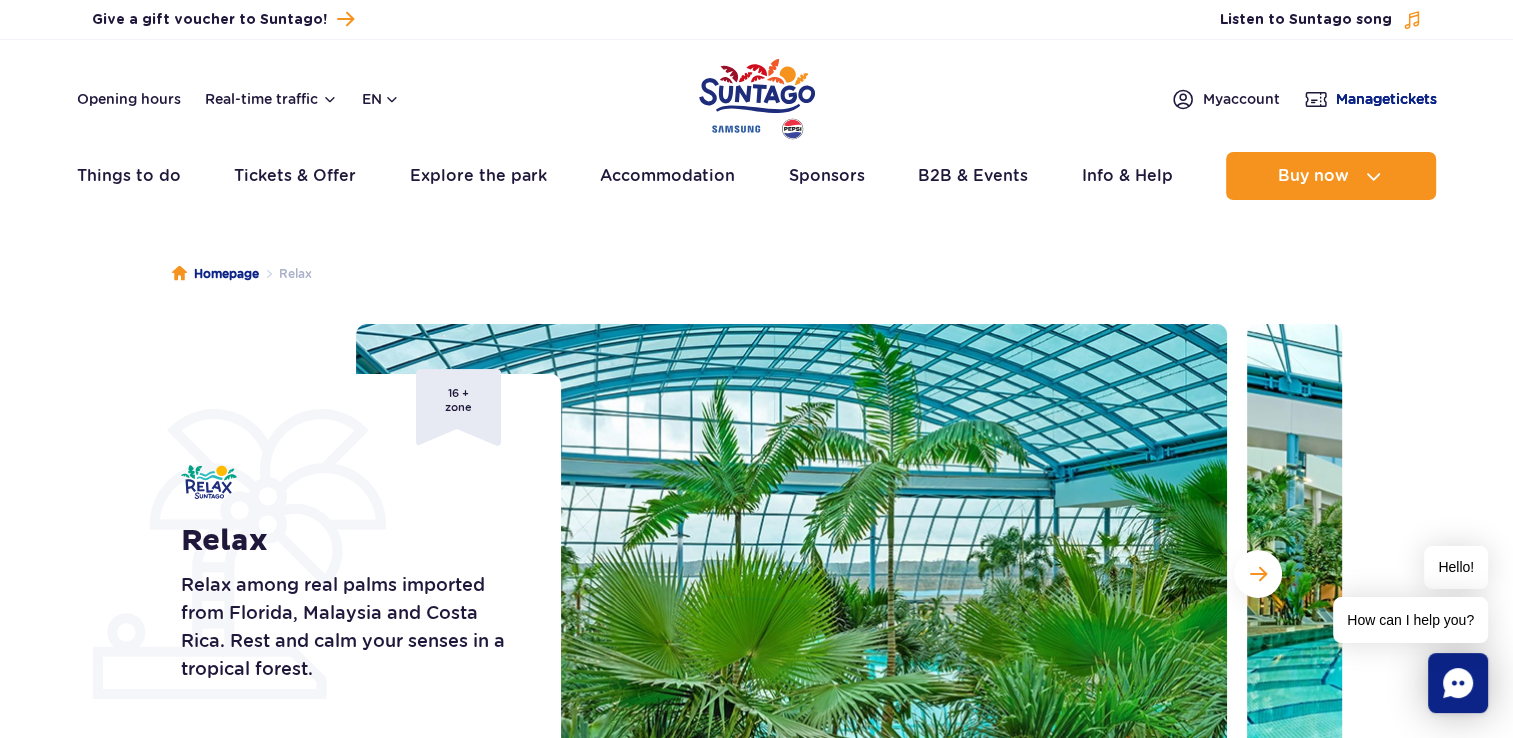 click on "Manage  tickets" at bounding box center (1386, 99) 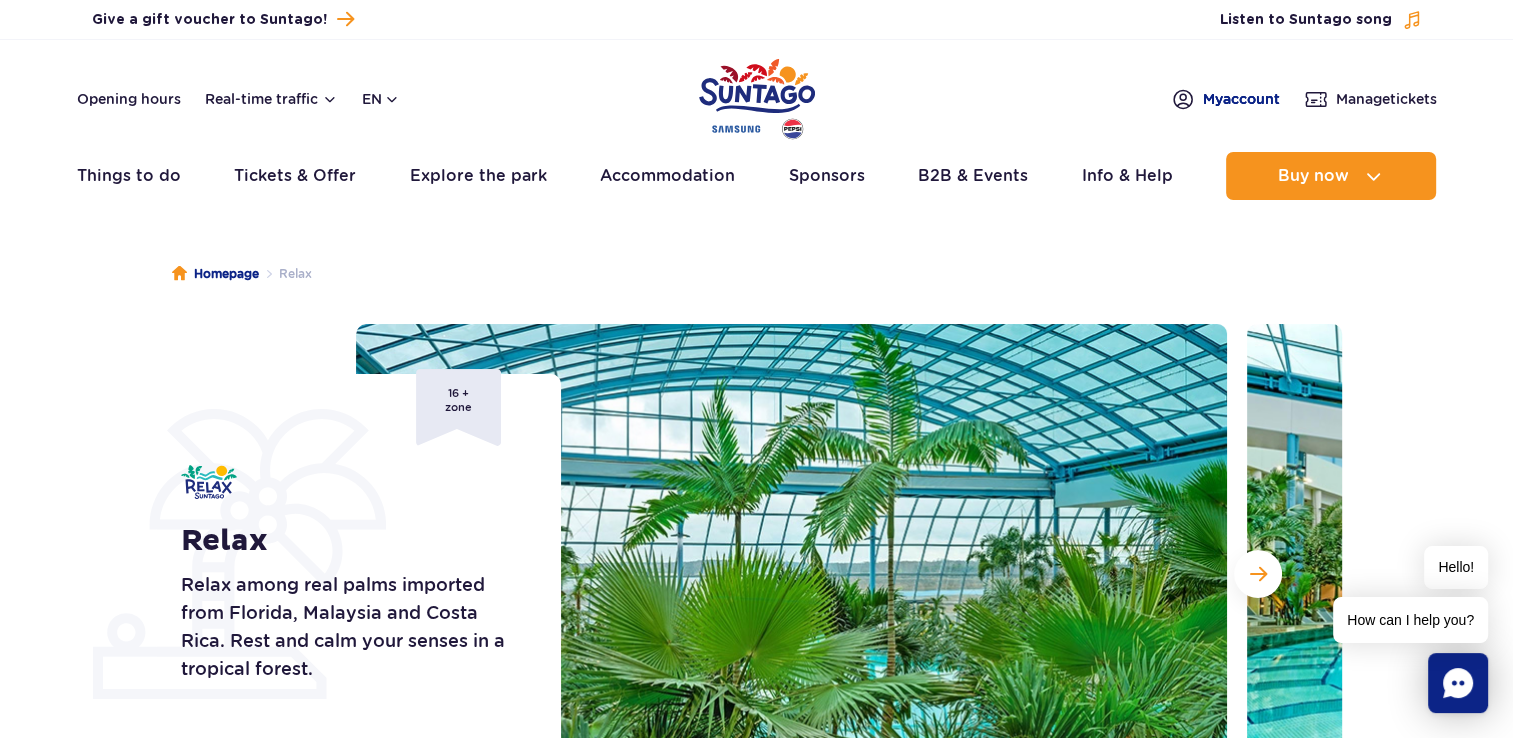 click on "My  account" at bounding box center [1241, 99] 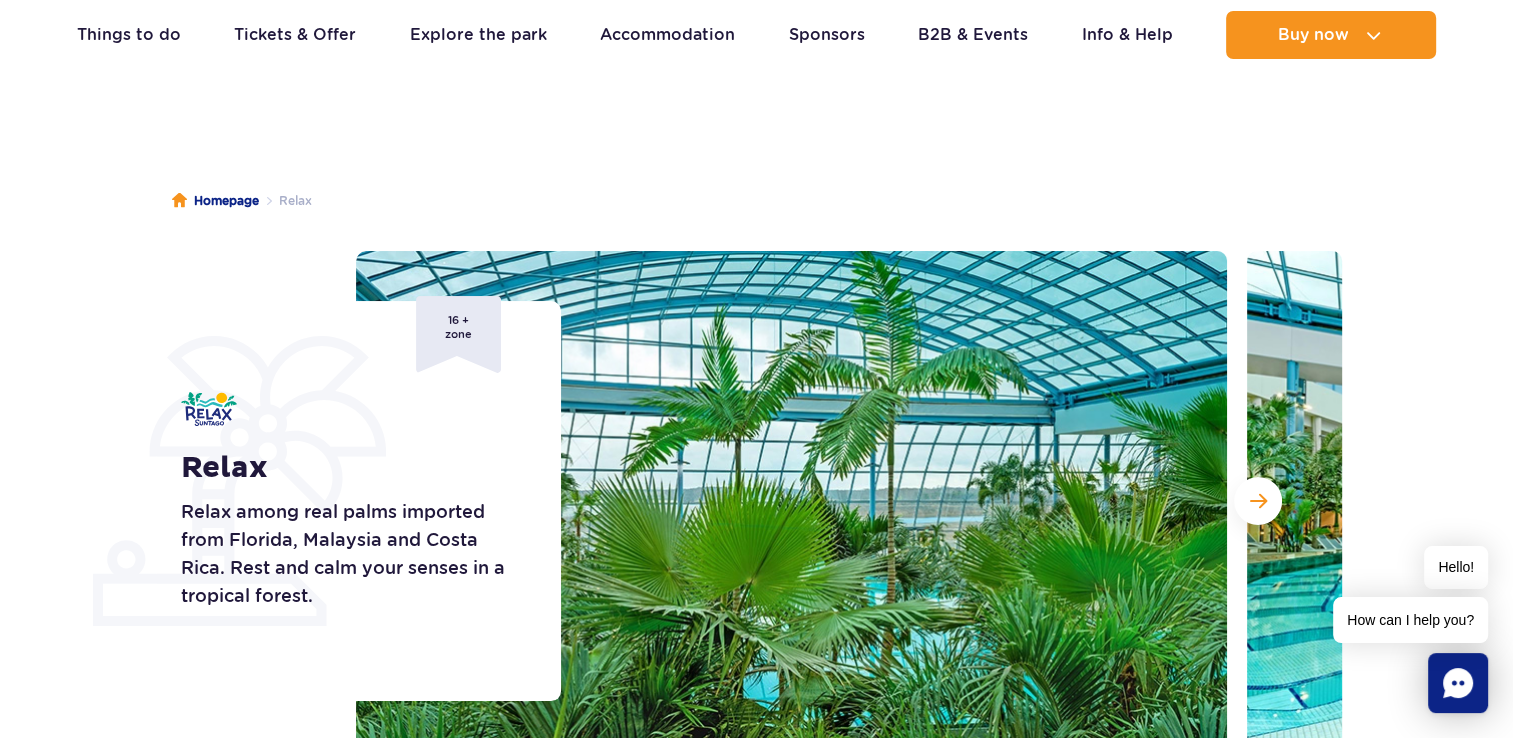 scroll, scrollTop: 0, scrollLeft: 0, axis: both 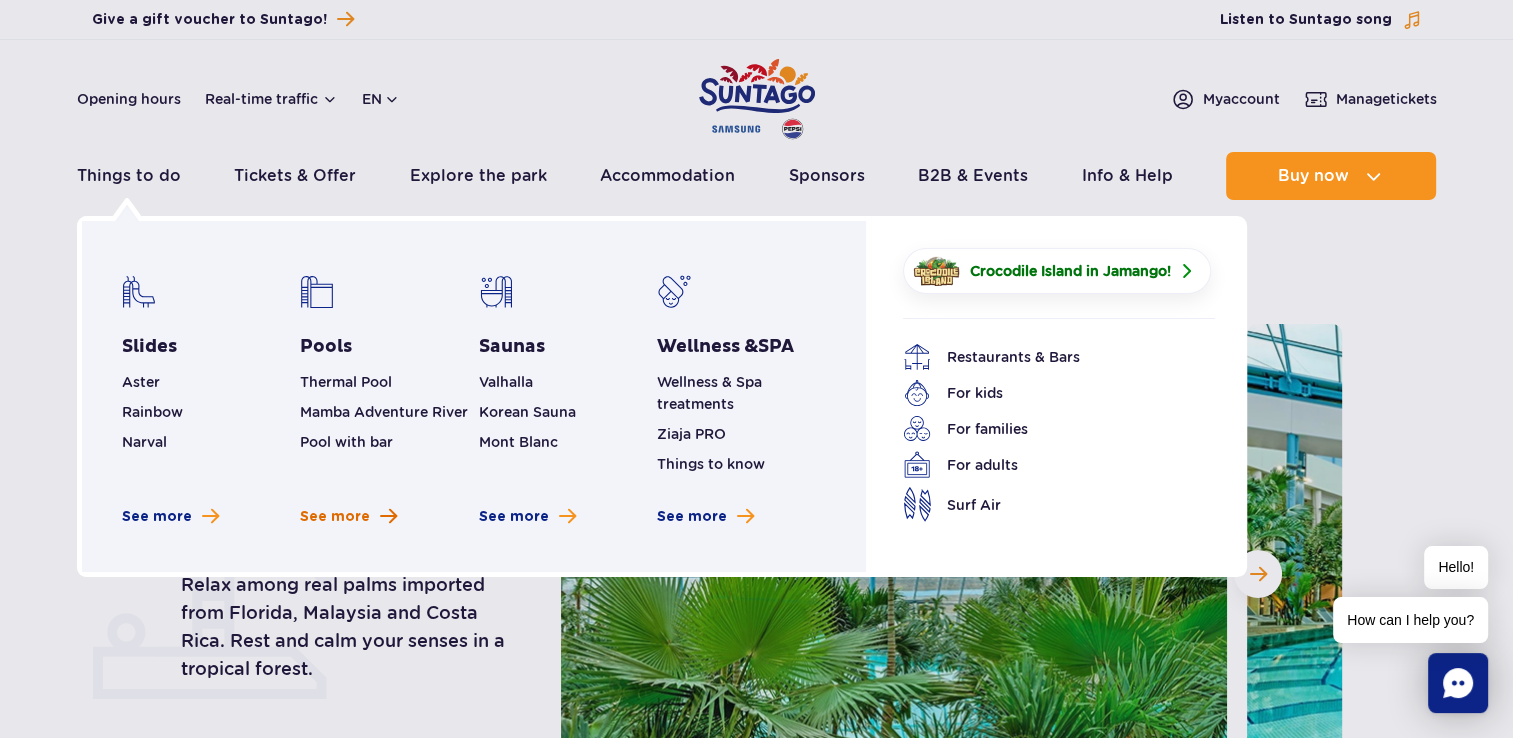 click on "See more" at bounding box center [335, 517] 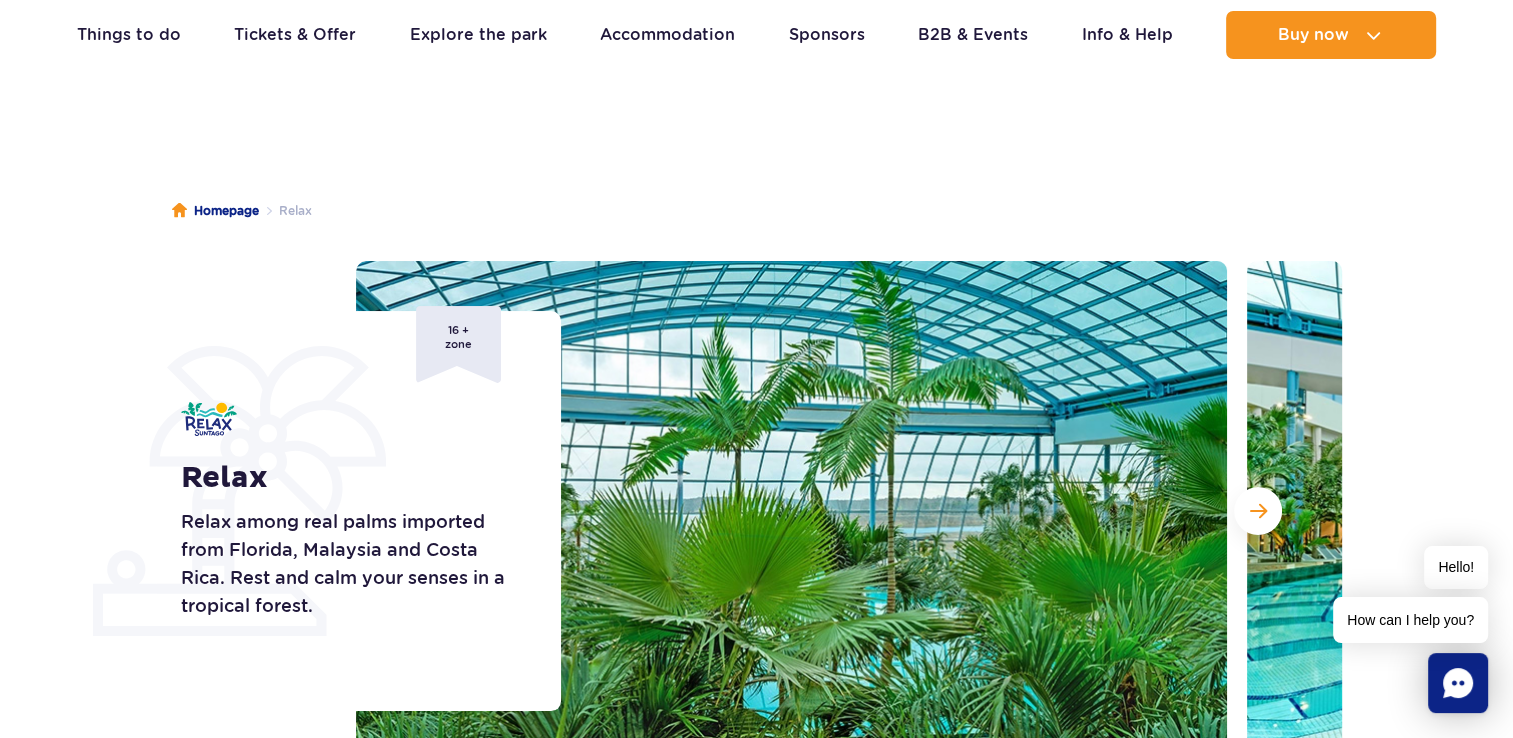scroll, scrollTop: 400, scrollLeft: 0, axis: vertical 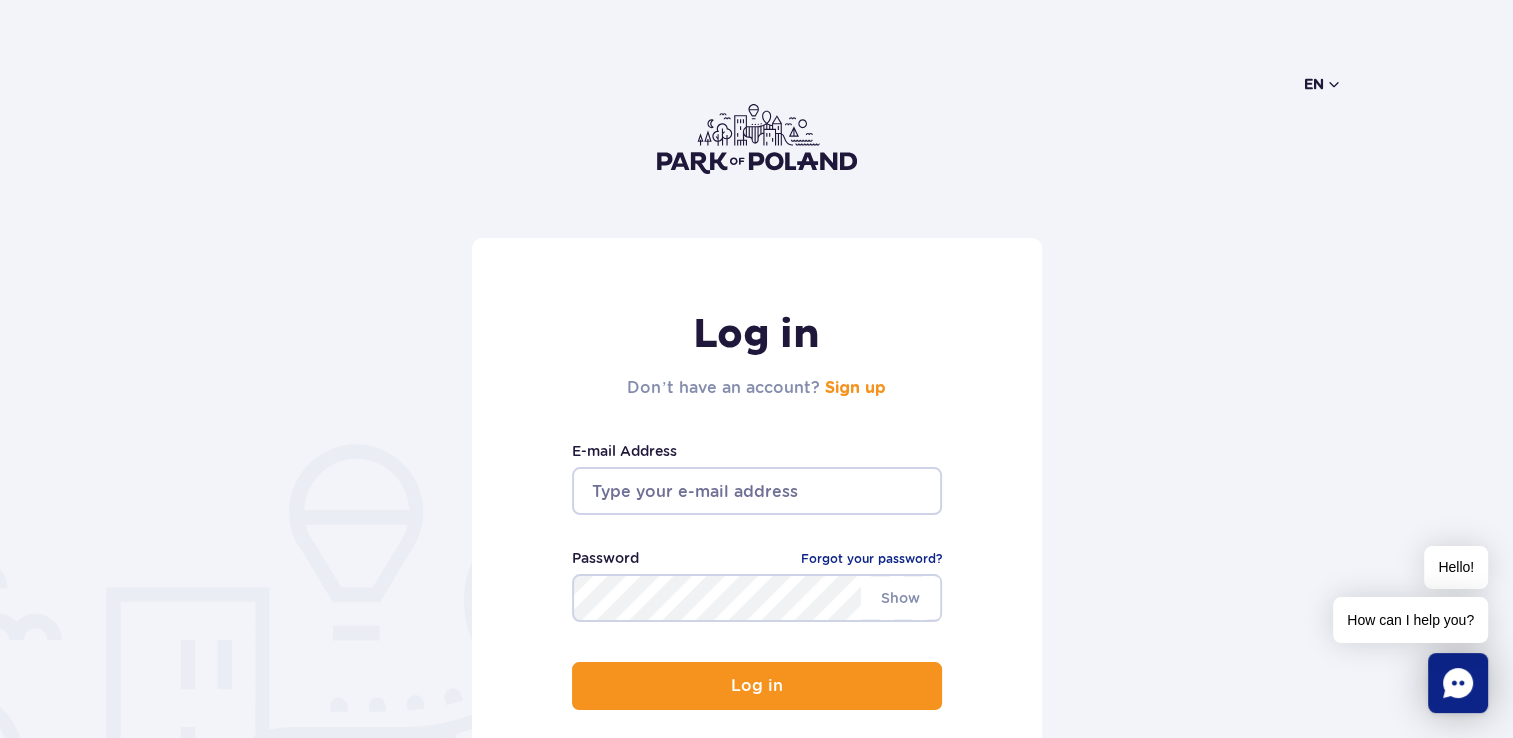 click on "en" at bounding box center [1323, 84] 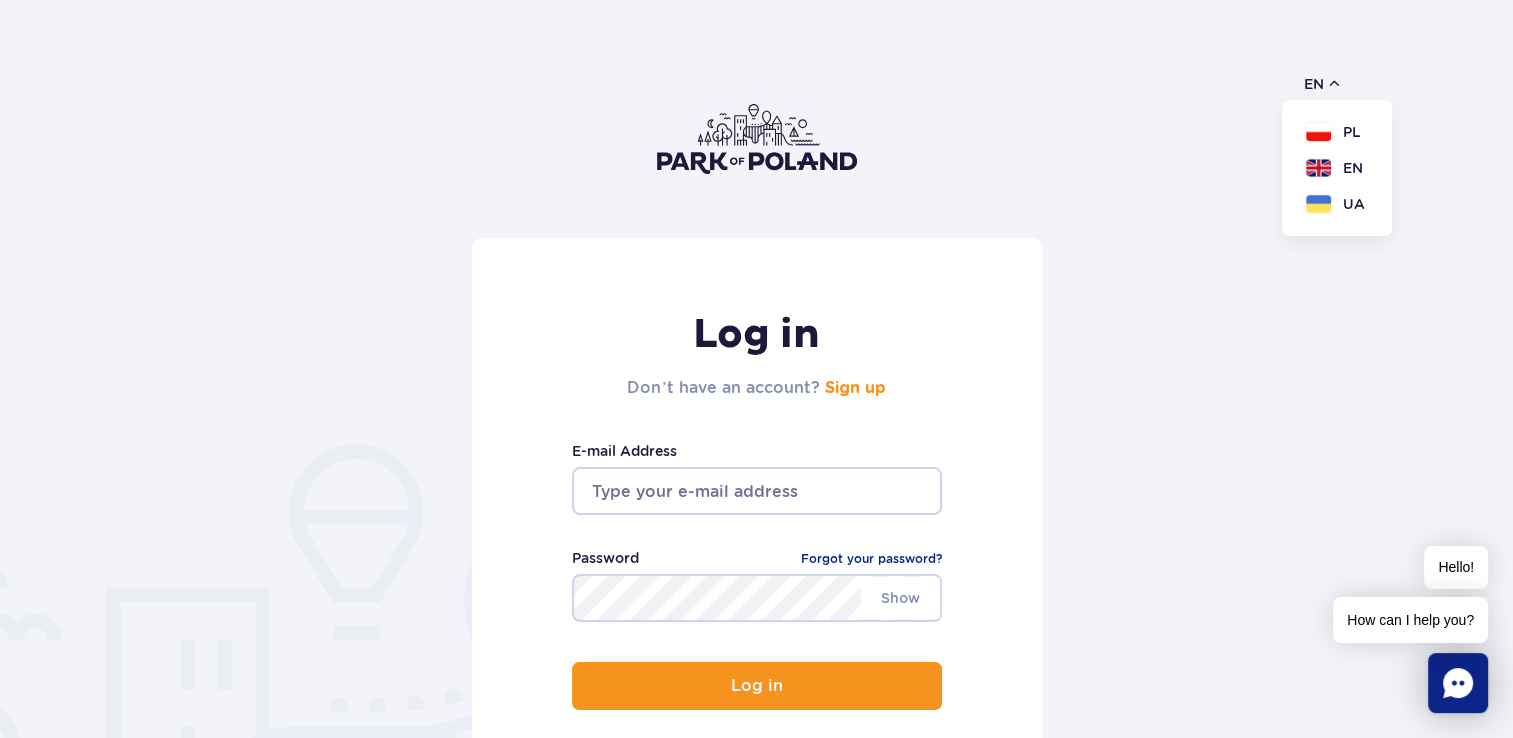 click on "en
PL
EN
UA" at bounding box center (756, 139) 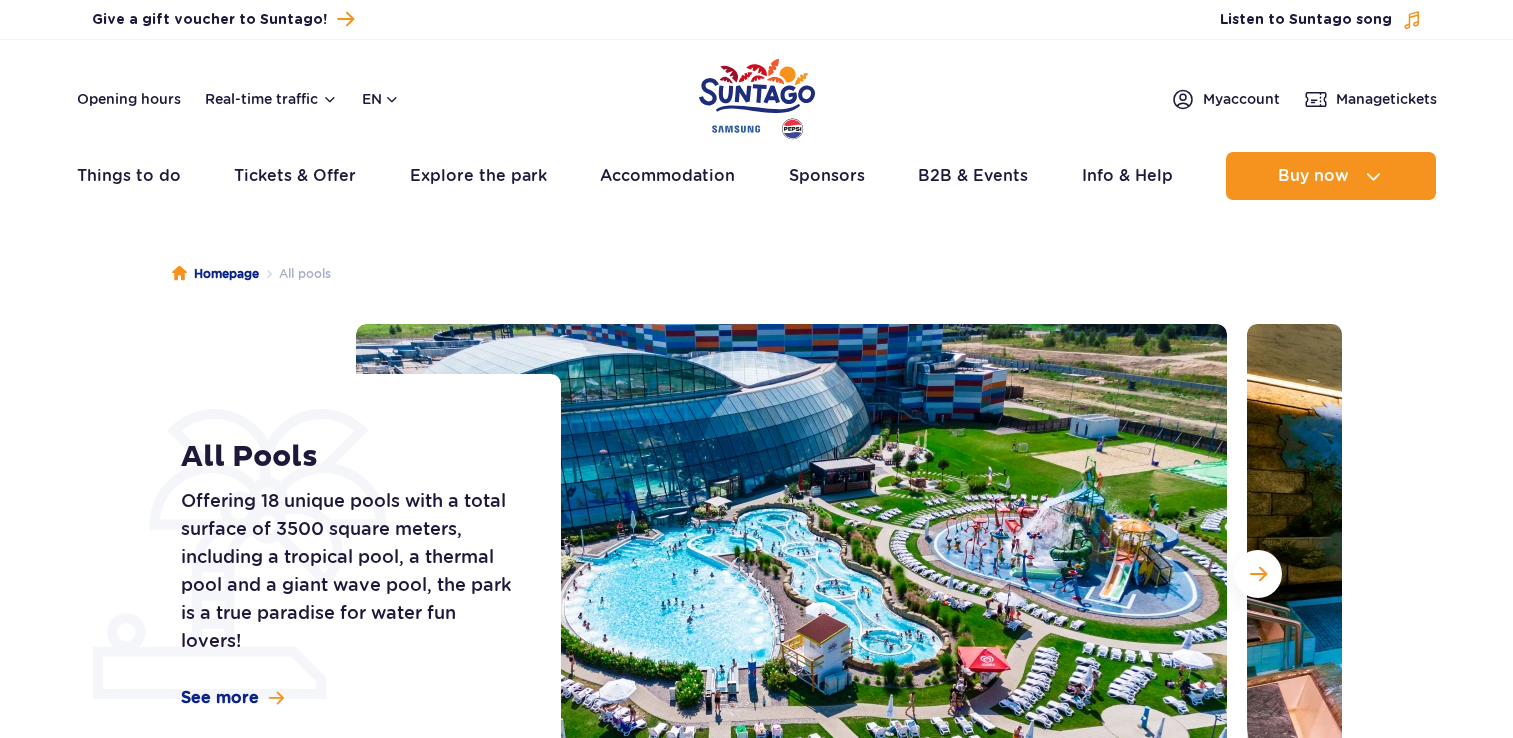 scroll, scrollTop: 0, scrollLeft: 0, axis: both 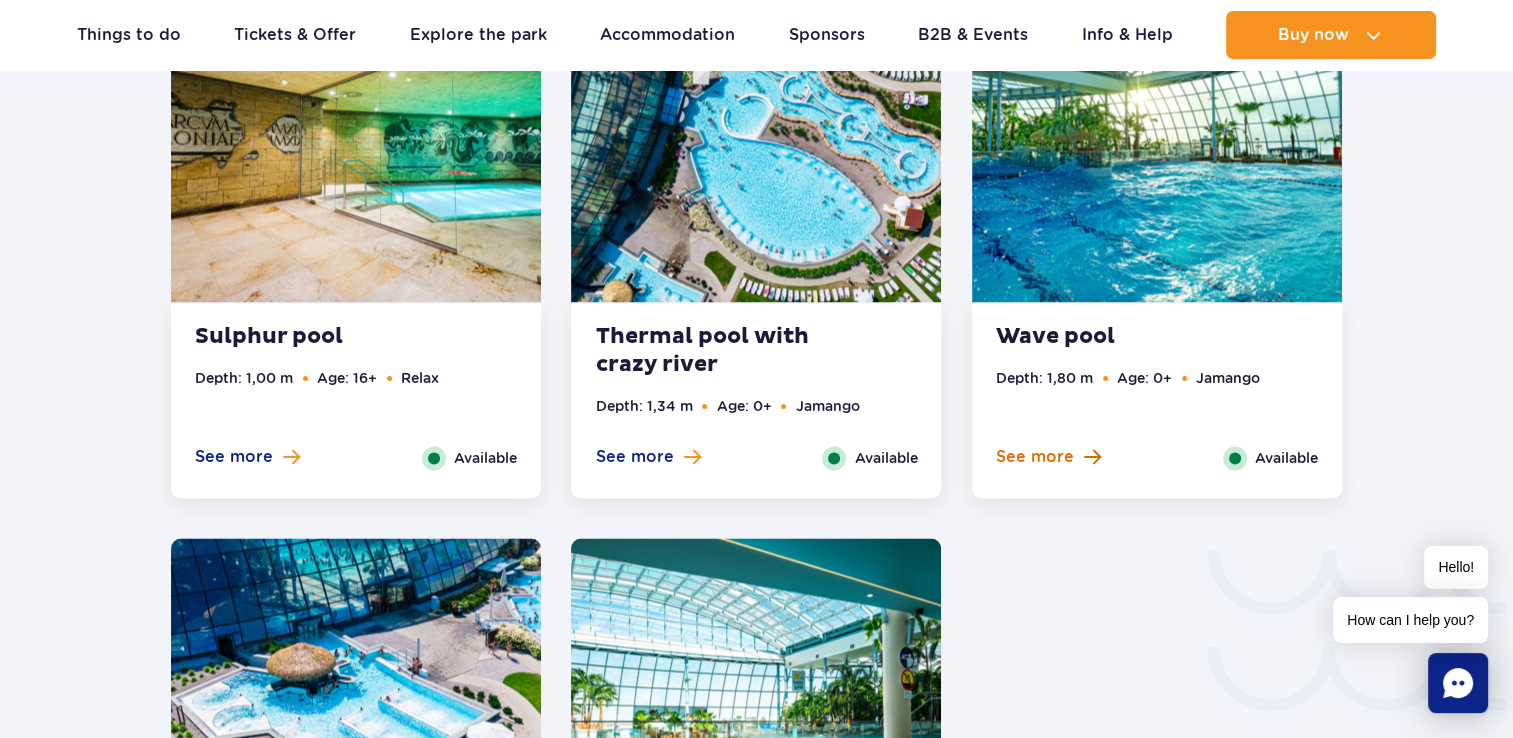 click on "See more" at bounding box center [1035, 457] 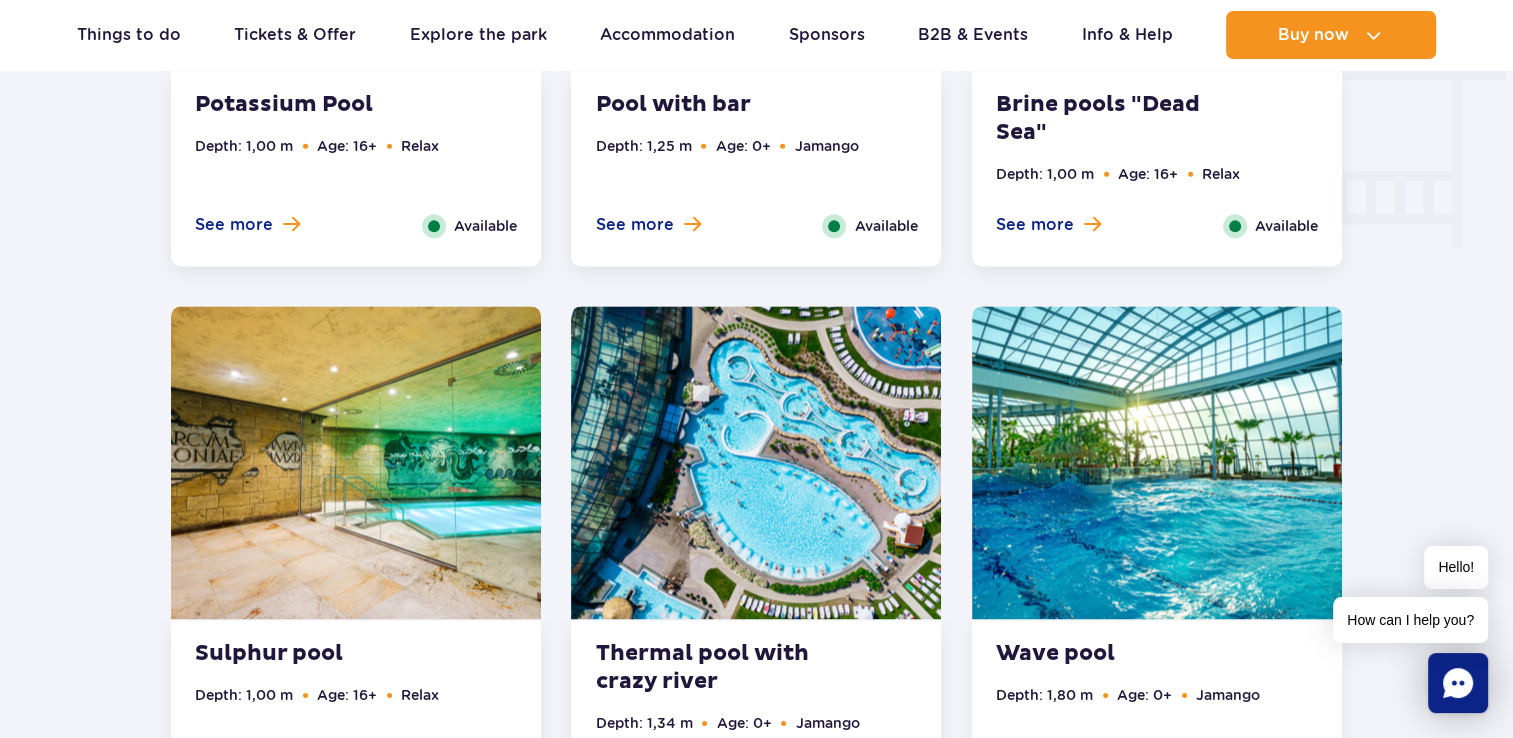 scroll, scrollTop: 2723, scrollLeft: 0, axis: vertical 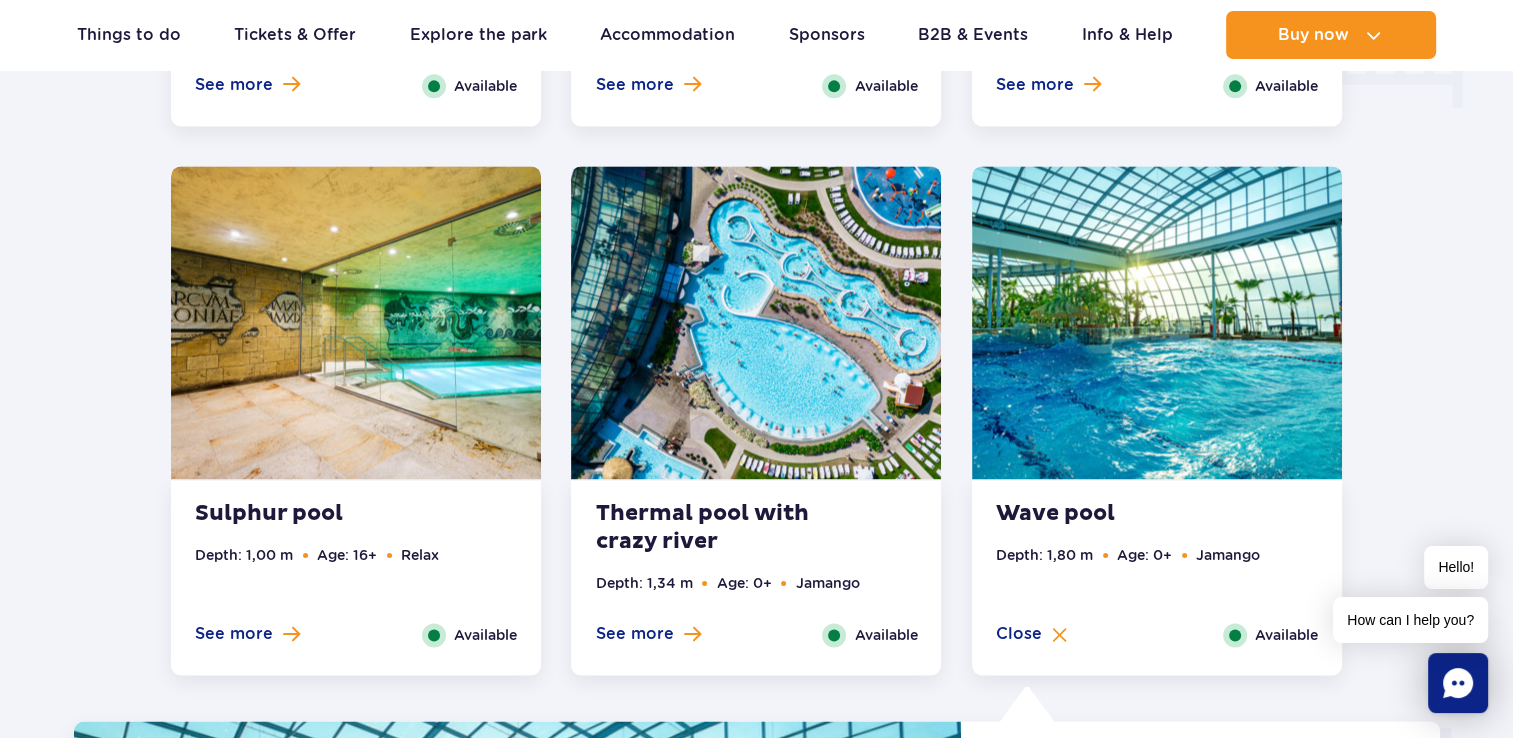 click on "Available" at bounding box center (1286, 635) 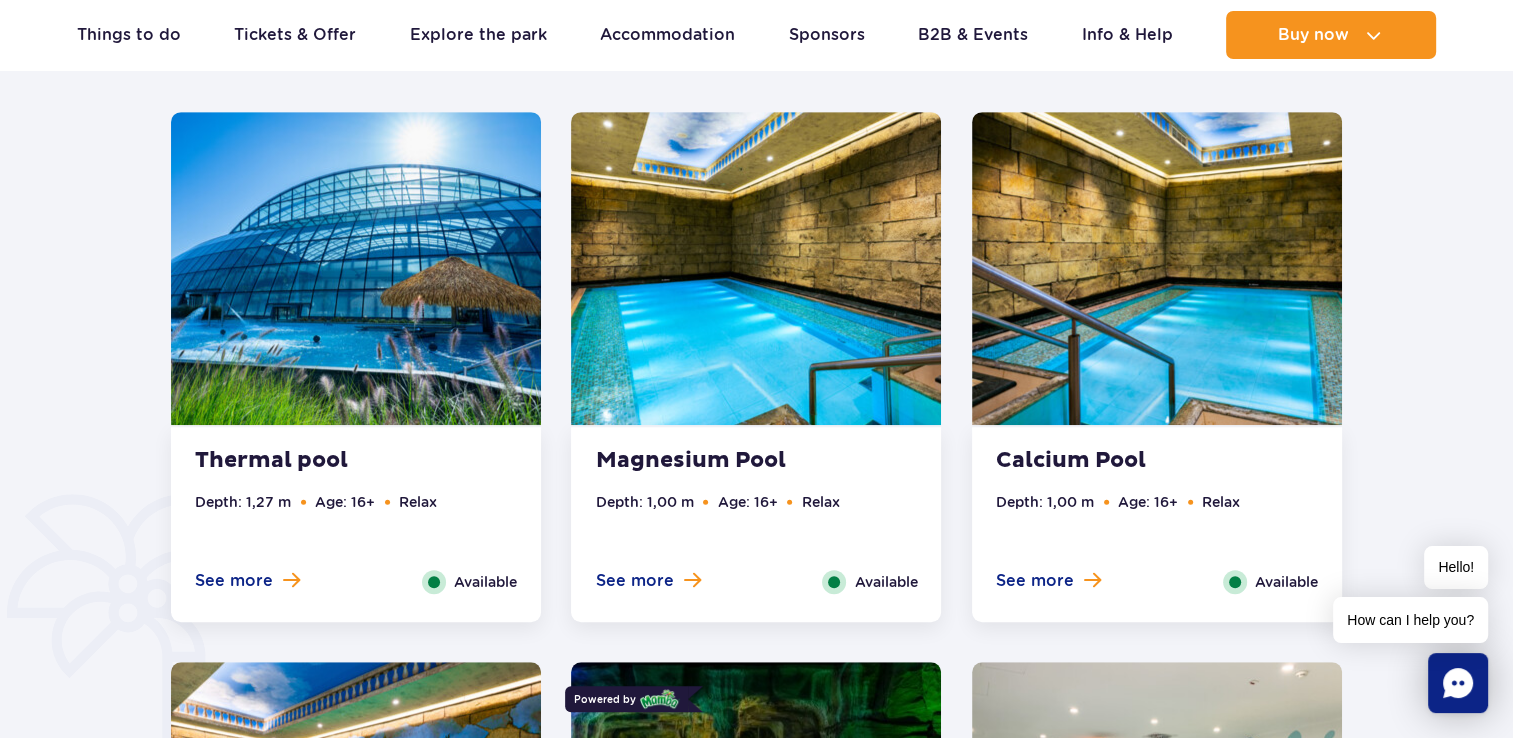 scroll, scrollTop: 1123, scrollLeft: 0, axis: vertical 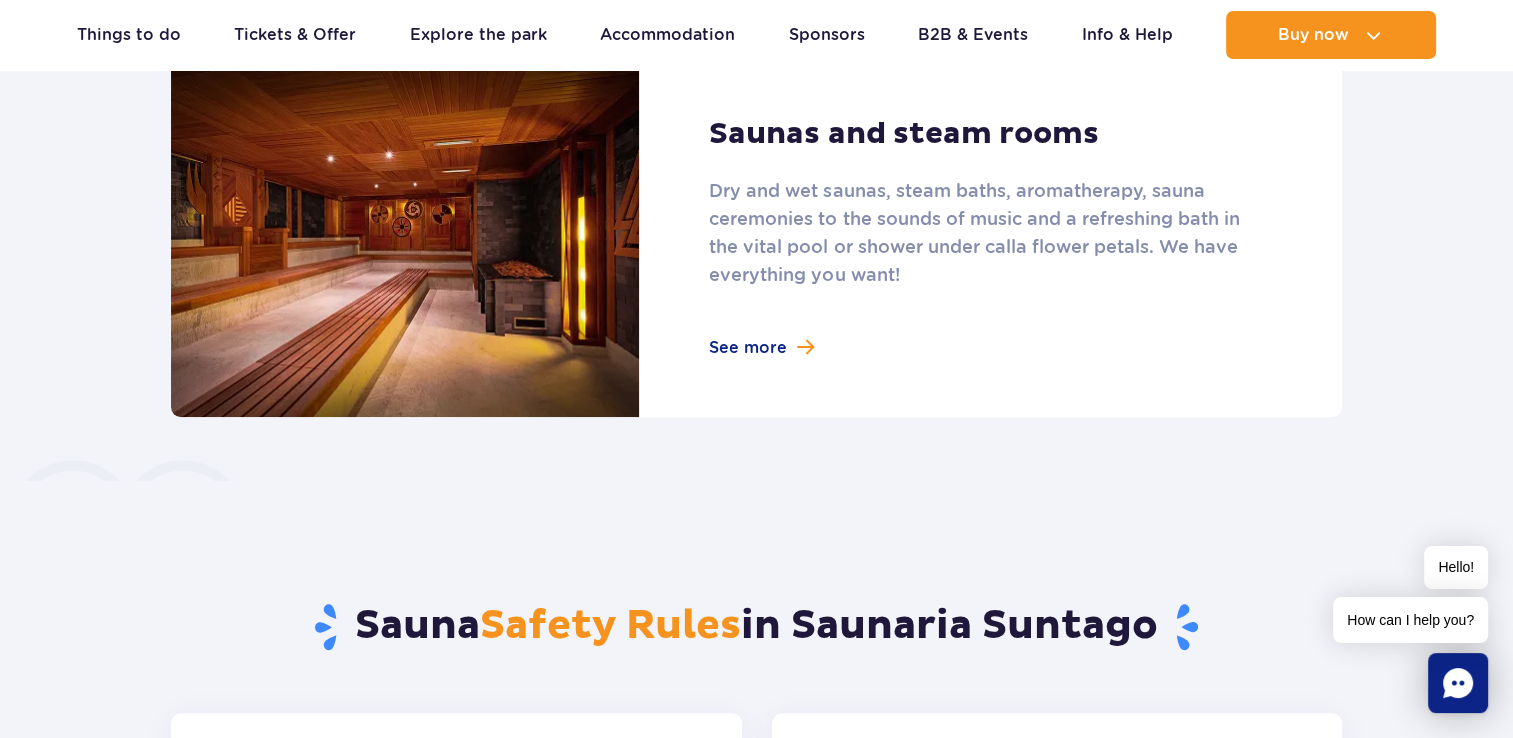 click at bounding box center (756, 237) 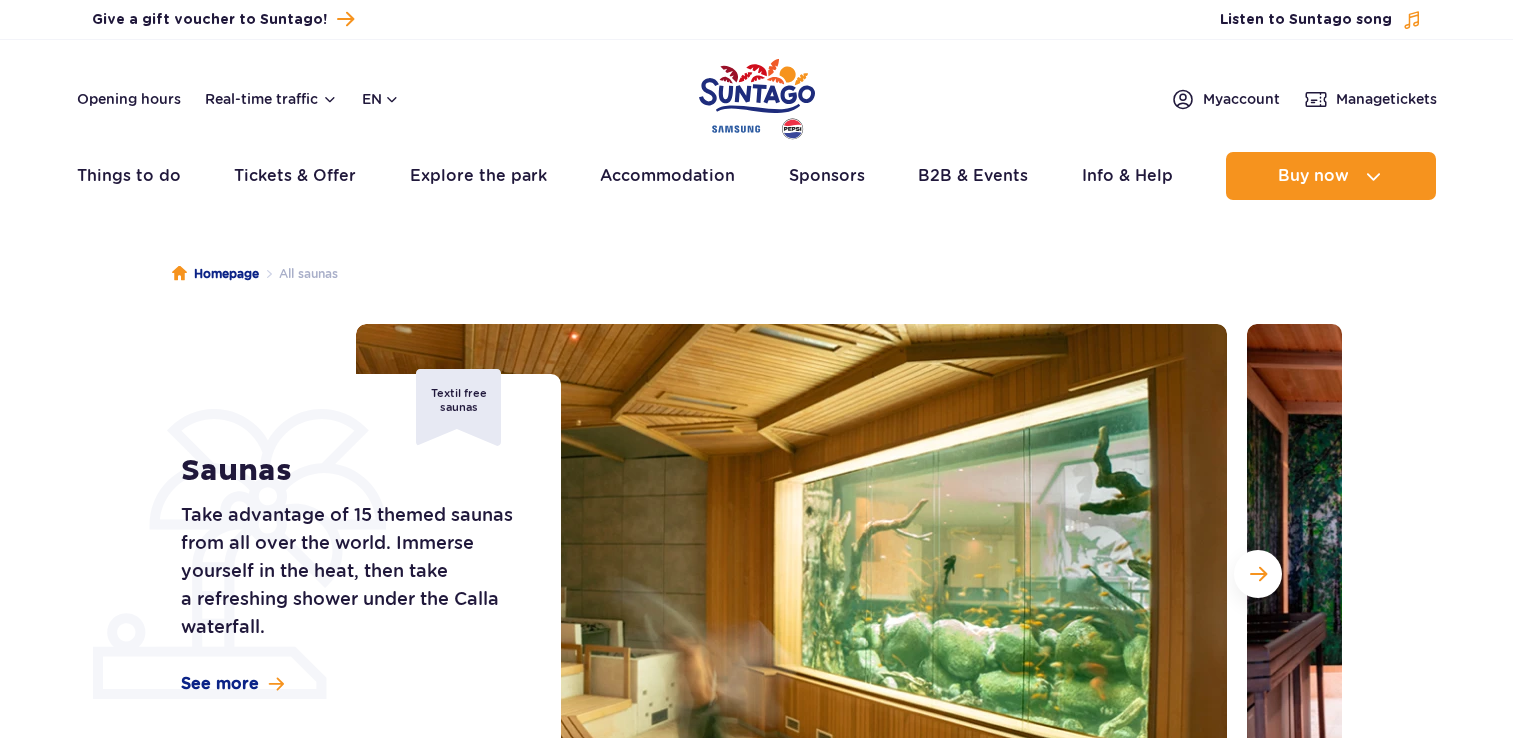 scroll, scrollTop: 0, scrollLeft: 0, axis: both 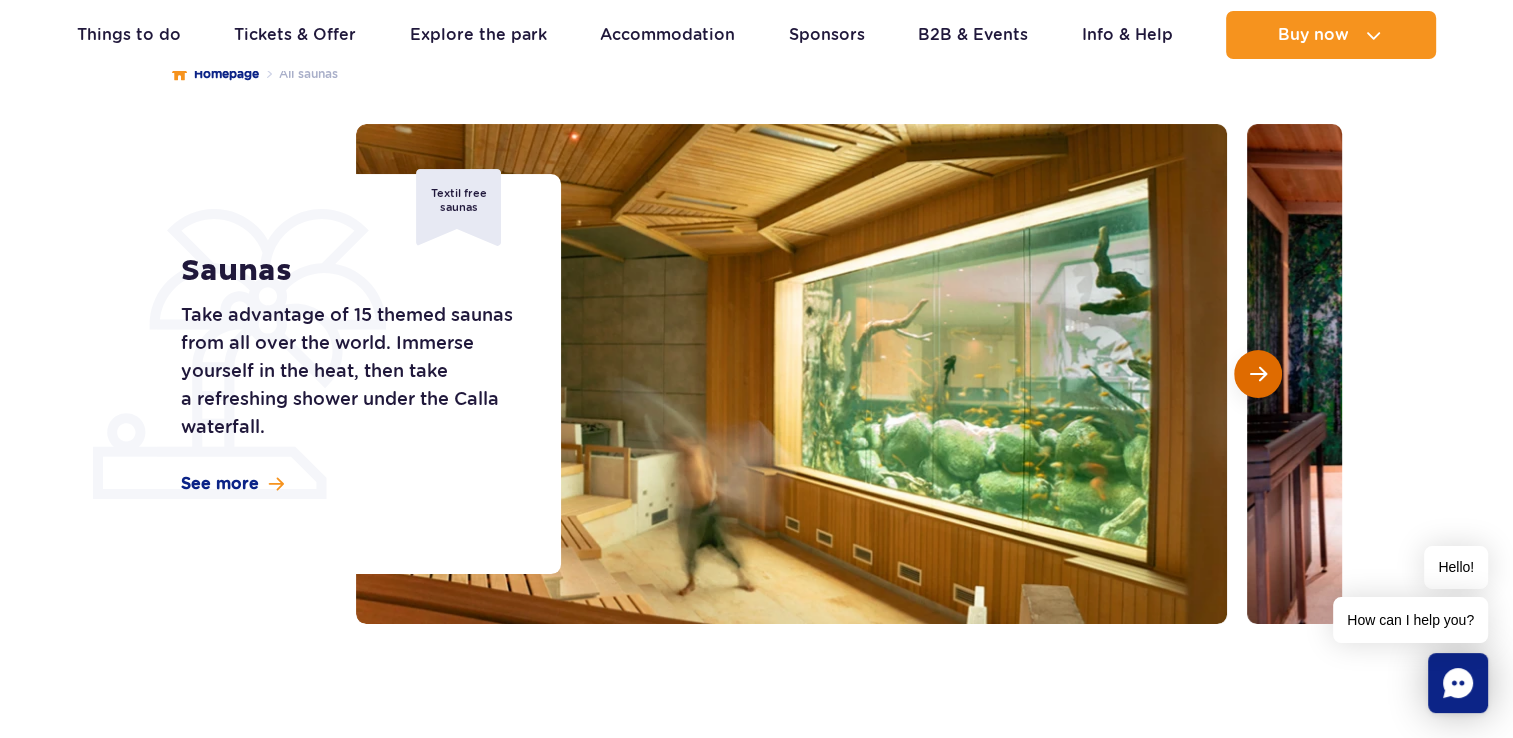 click at bounding box center [1258, 374] 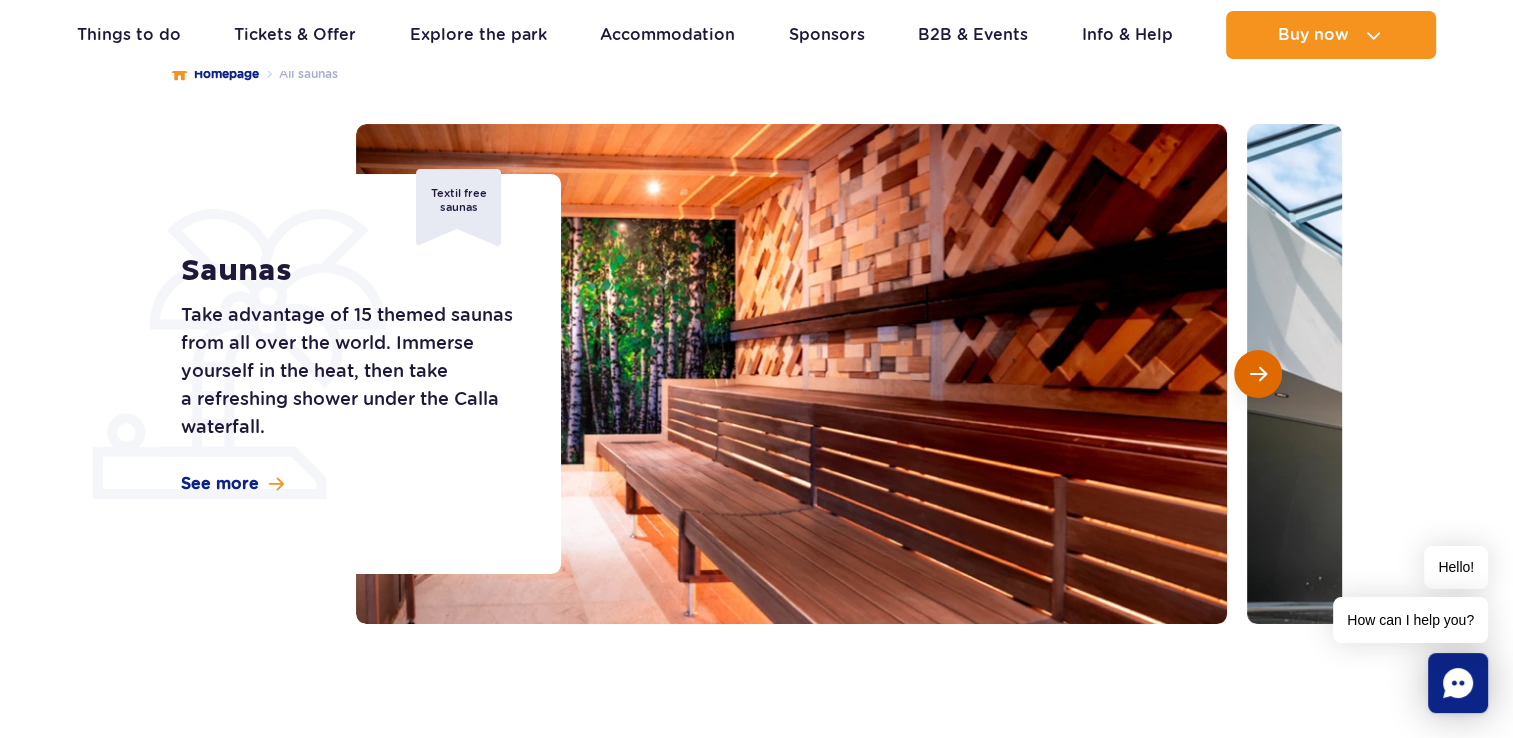 click at bounding box center [1258, 374] 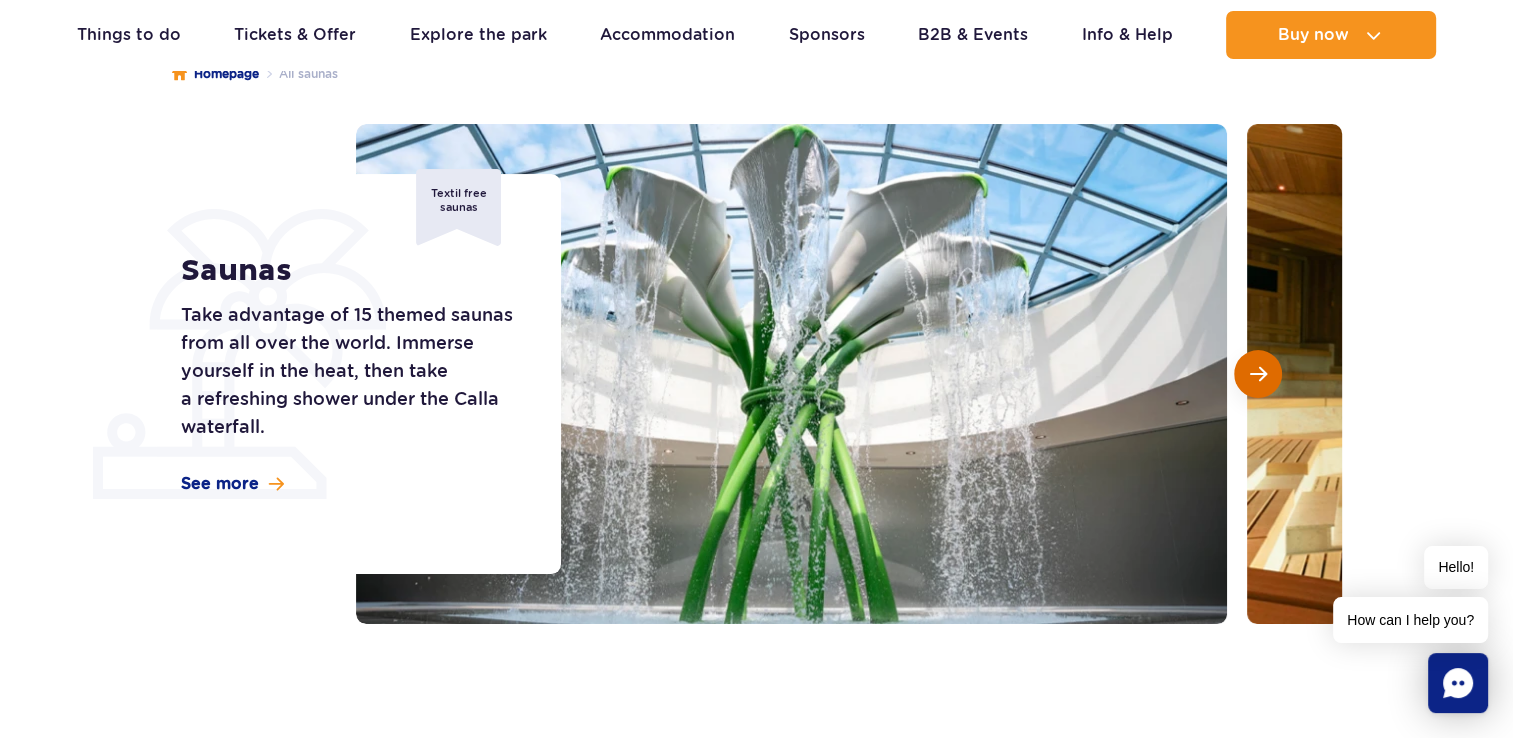 click at bounding box center [1258, 374] 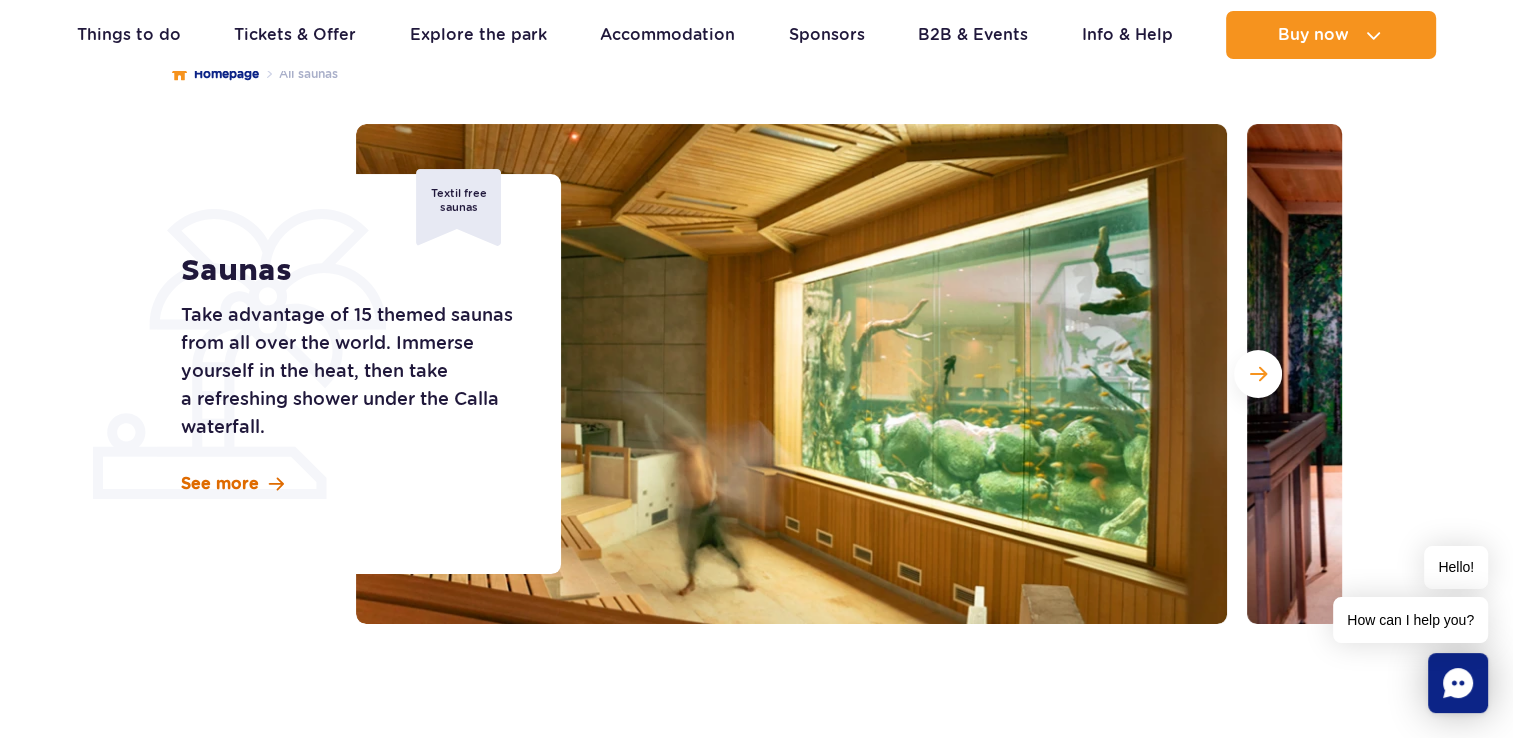 click on "See more" at bounding box center (220, 484) 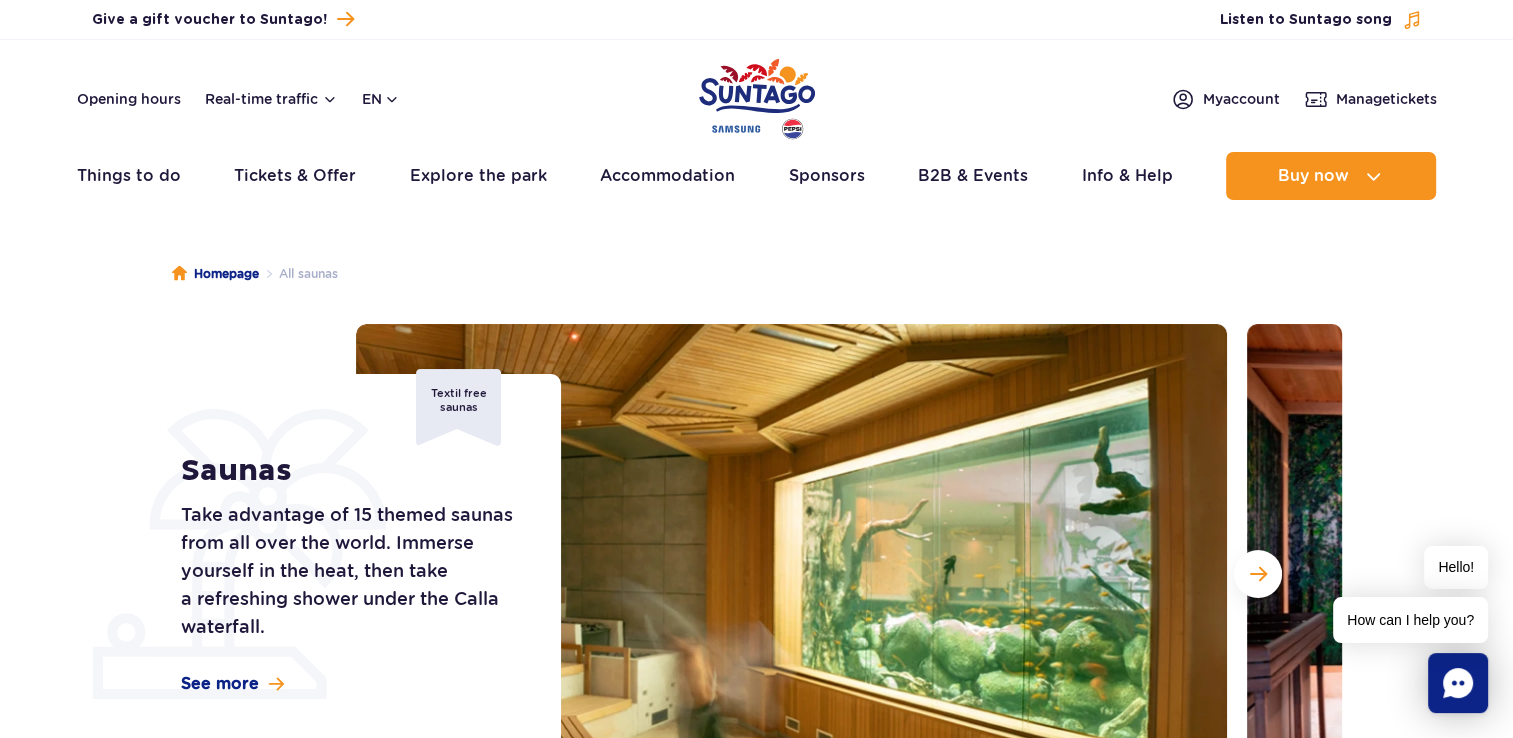 scroll, scrollTop: 0, scrollLeft: 0, axis: both 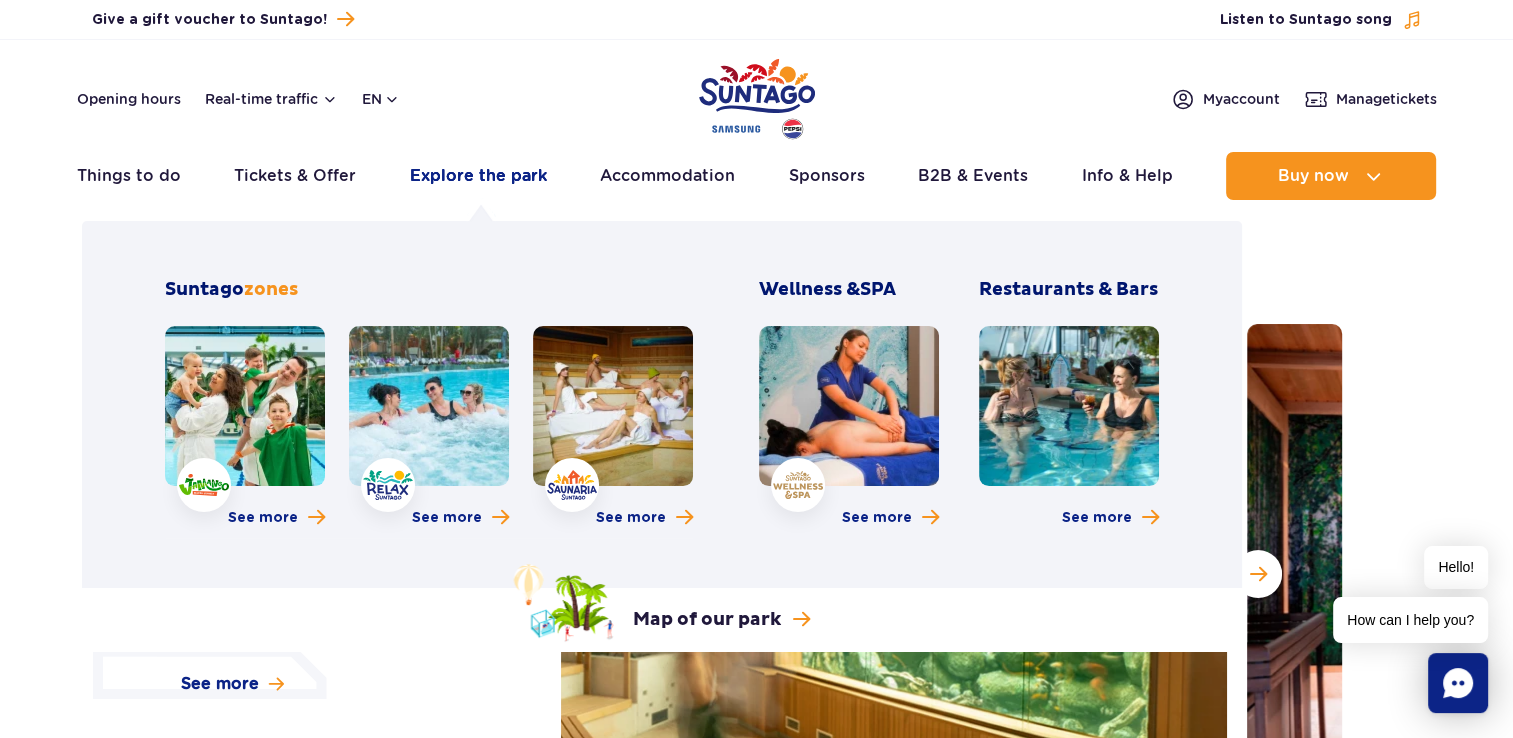 click on "Explore the park" at bounding box center (478, 176) 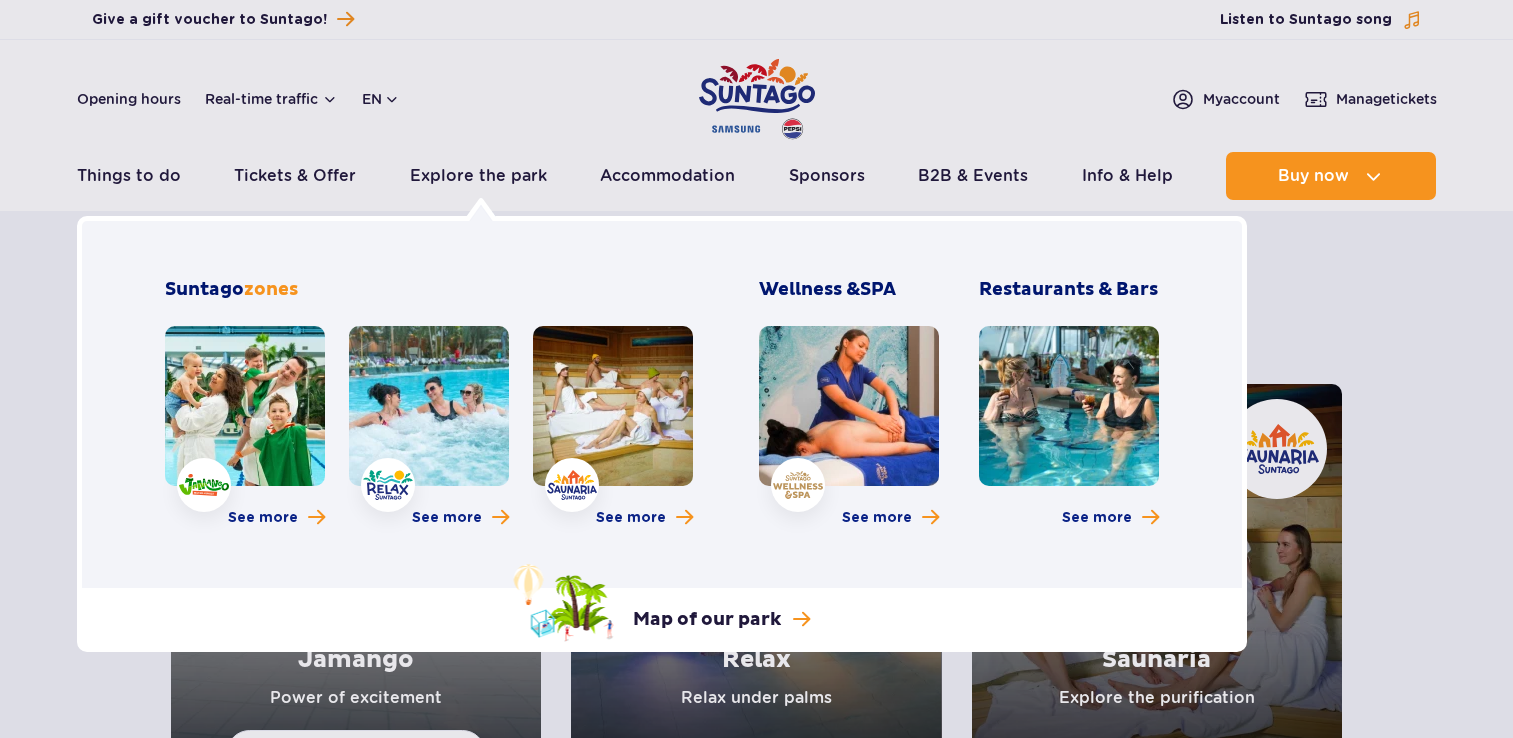 scroll, scrollTop: 0, scrollLeft: 0, axis: both 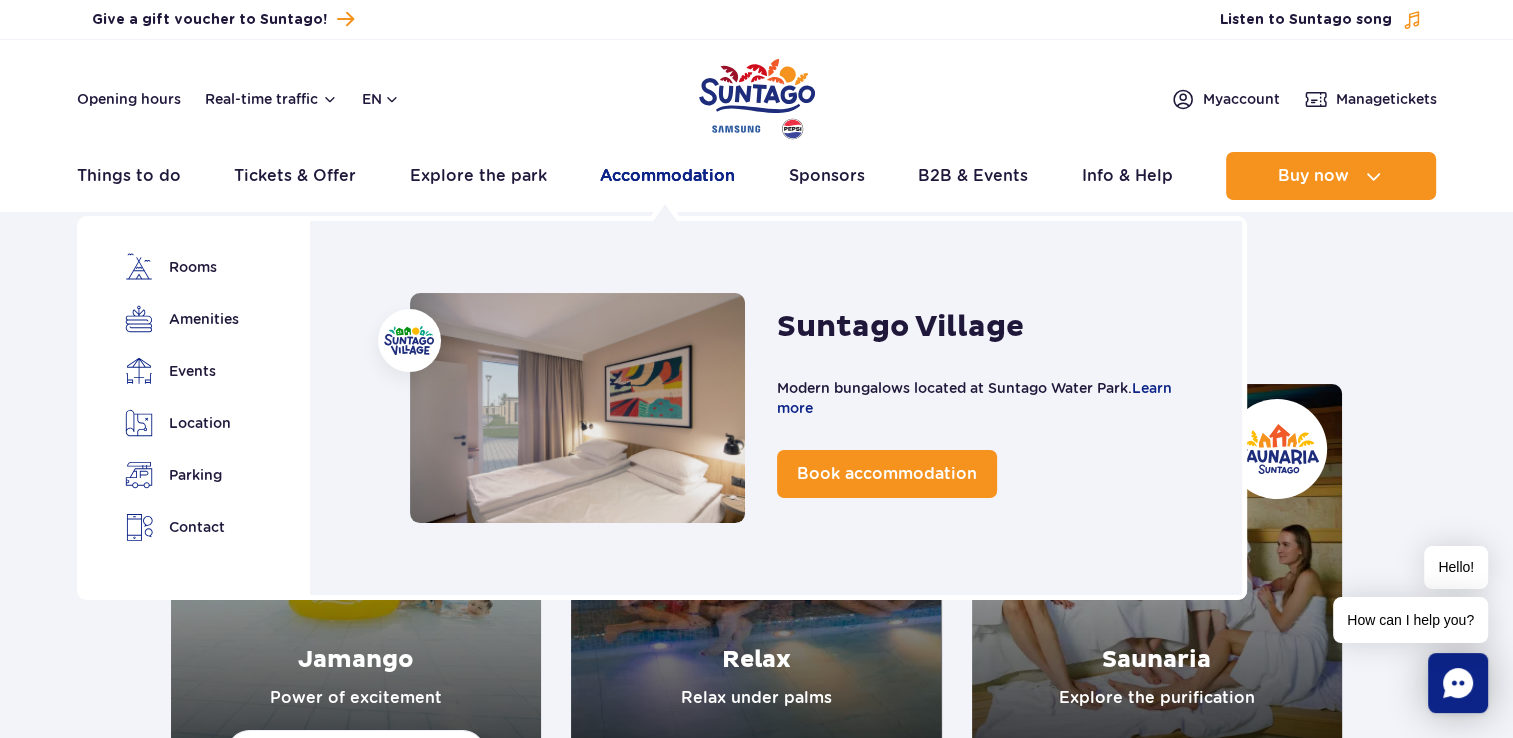 click on "Accommodation" at bounding box center [667, 176] 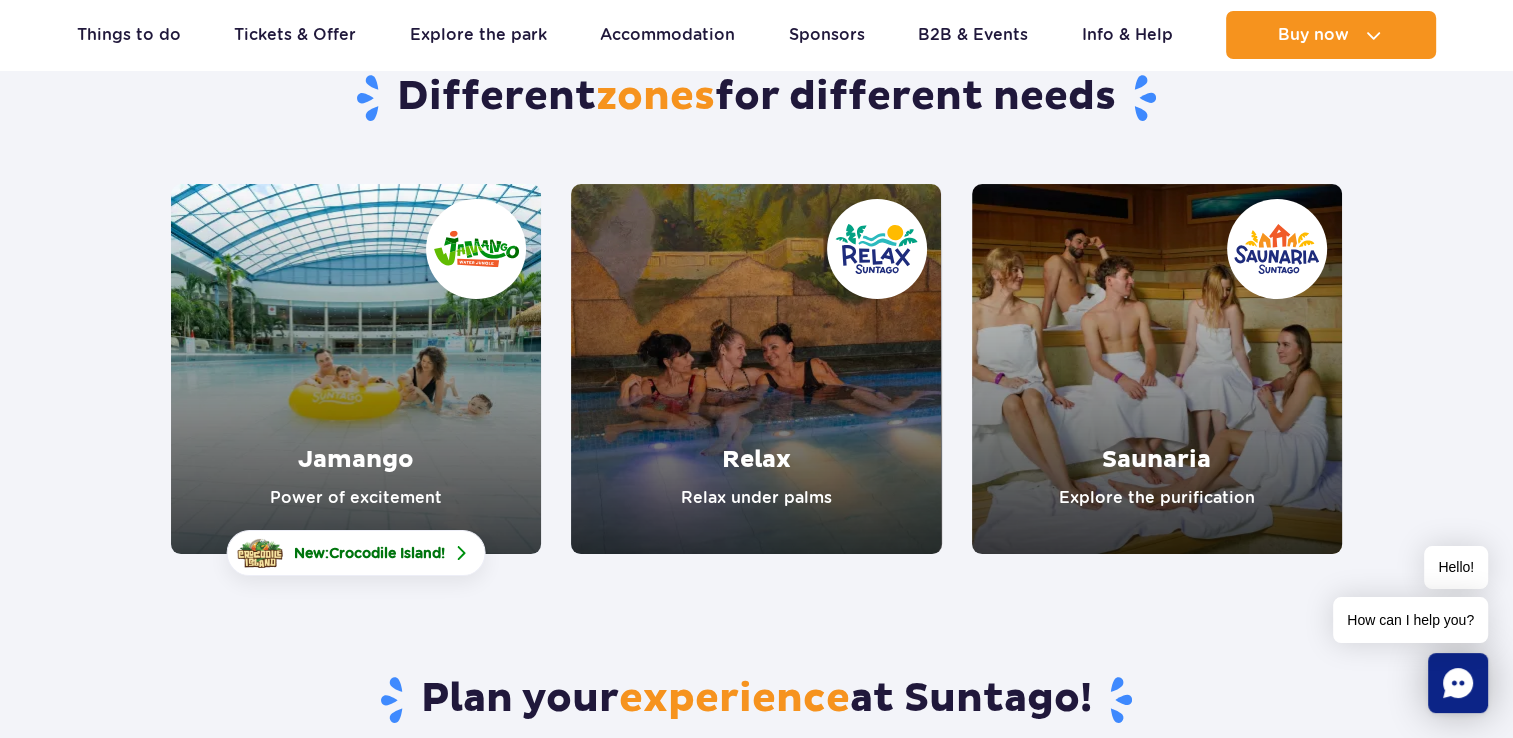 scroll, scrollTop: 100, scrollLeft: 0, axis: vertical 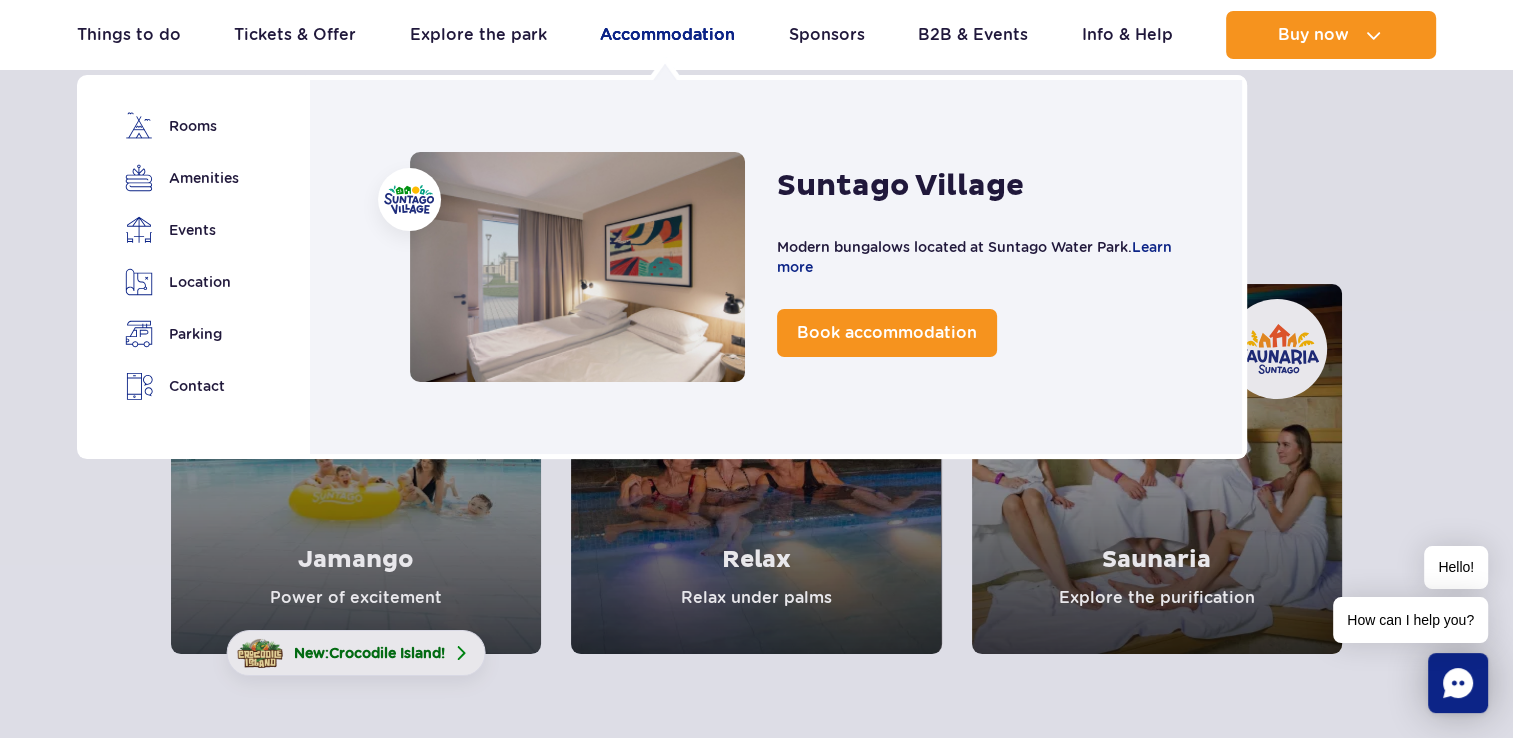 click on "Accommodation" at bounding box center (667, 35) 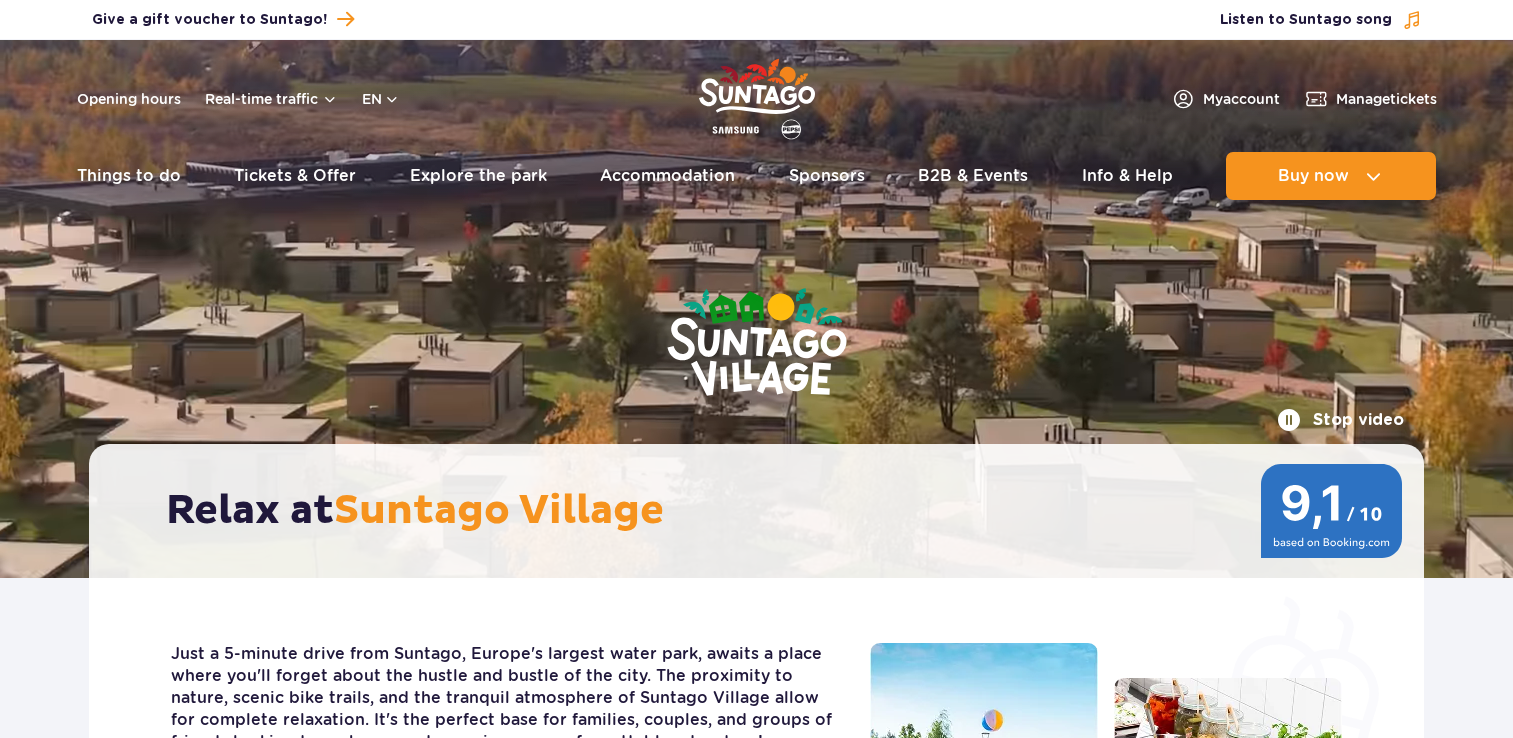 scroll, scrollTop: 0, scrollLeft: 0, axis: both 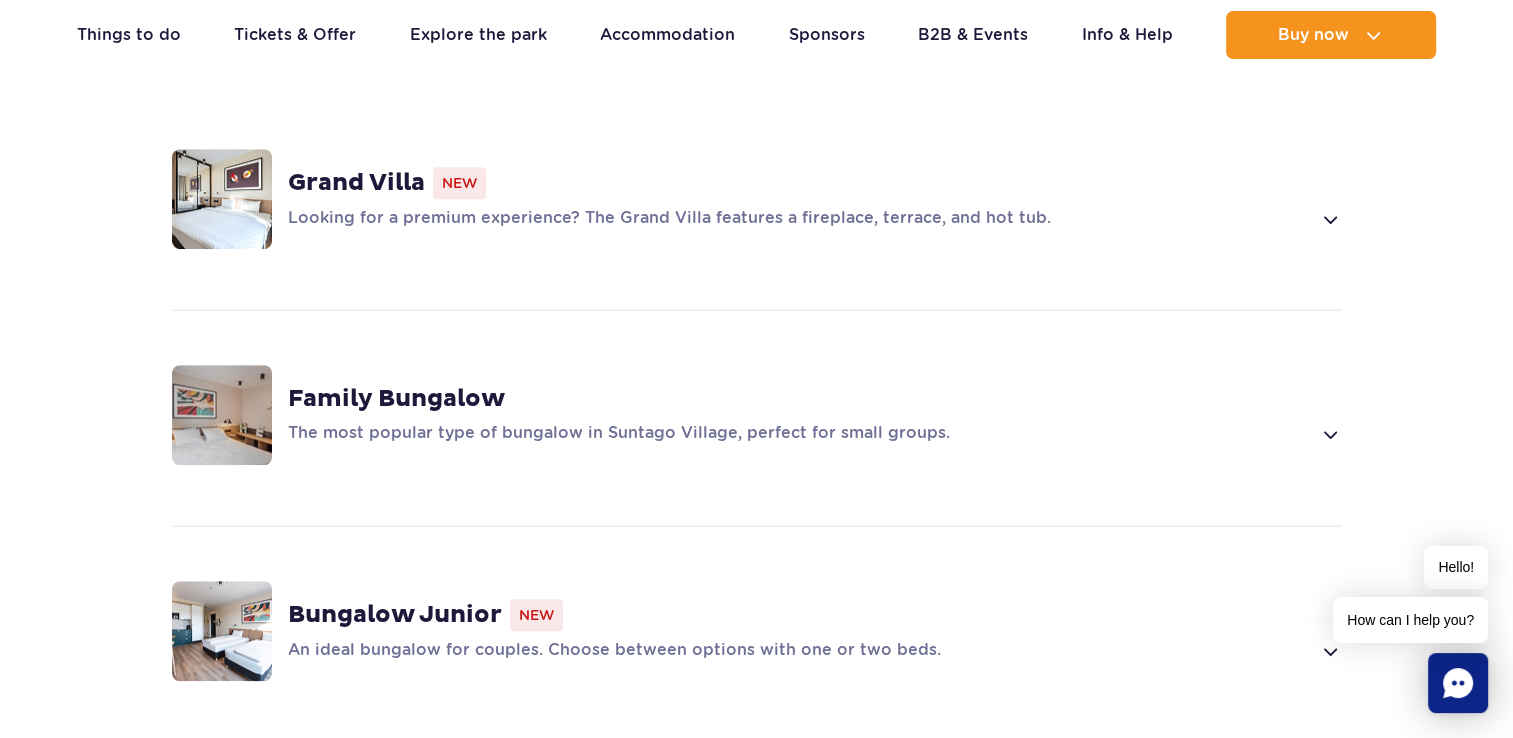 click on "Family Bungalow" at bounding box center [396, 399] 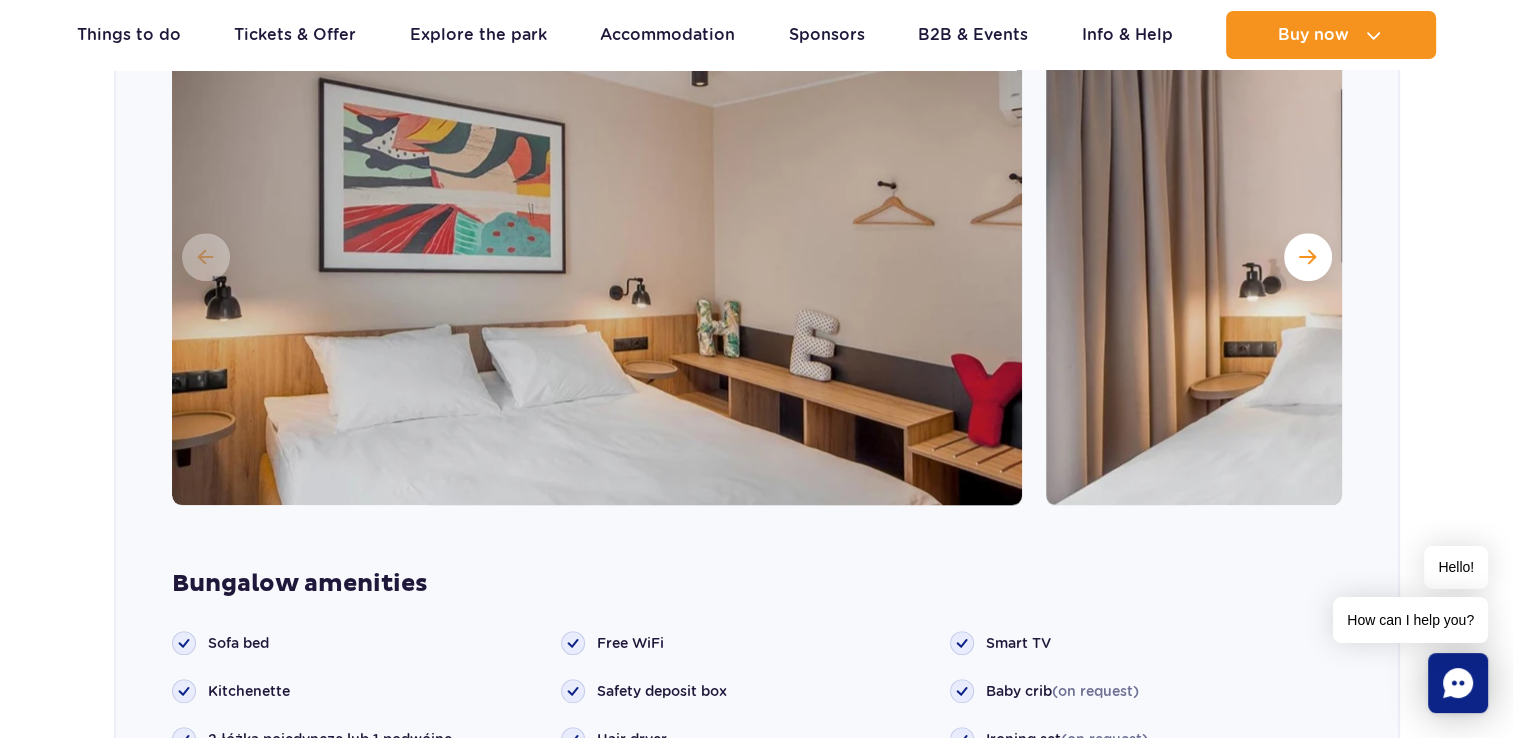 scroll, scrollTop: 1916, scrollLeft: 0, axis: vertical 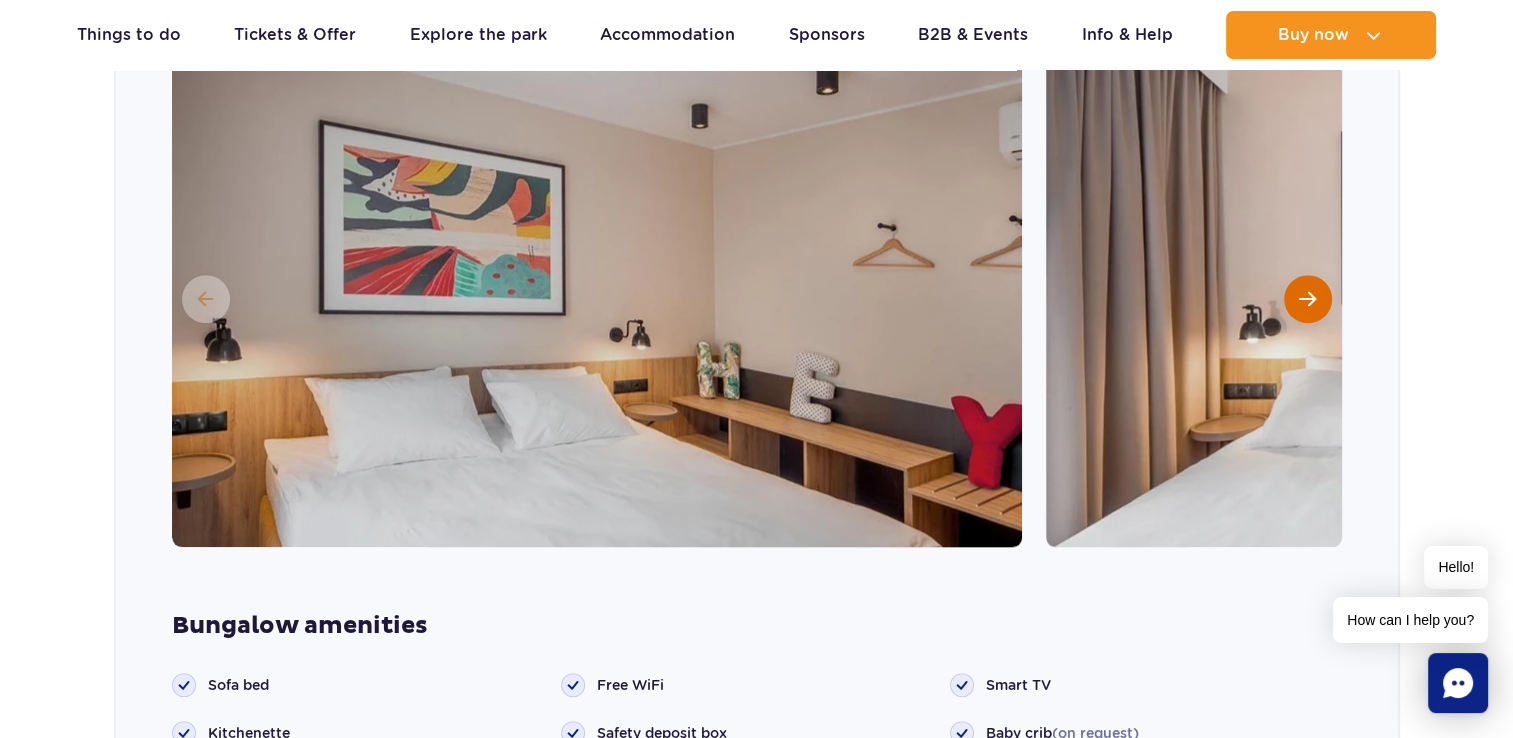 click at bounding box center (1308, 299) 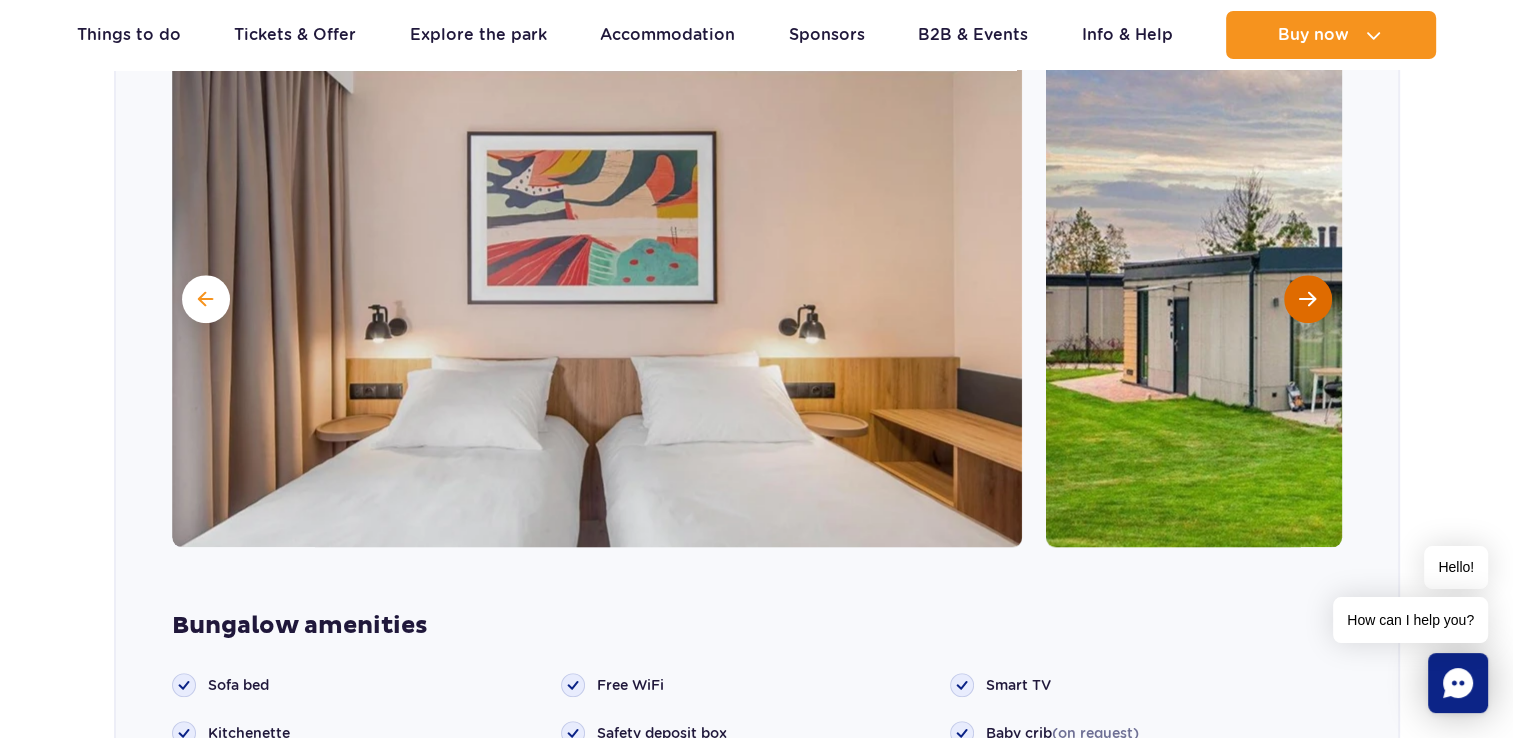 click at bounding box center (1308, 299) 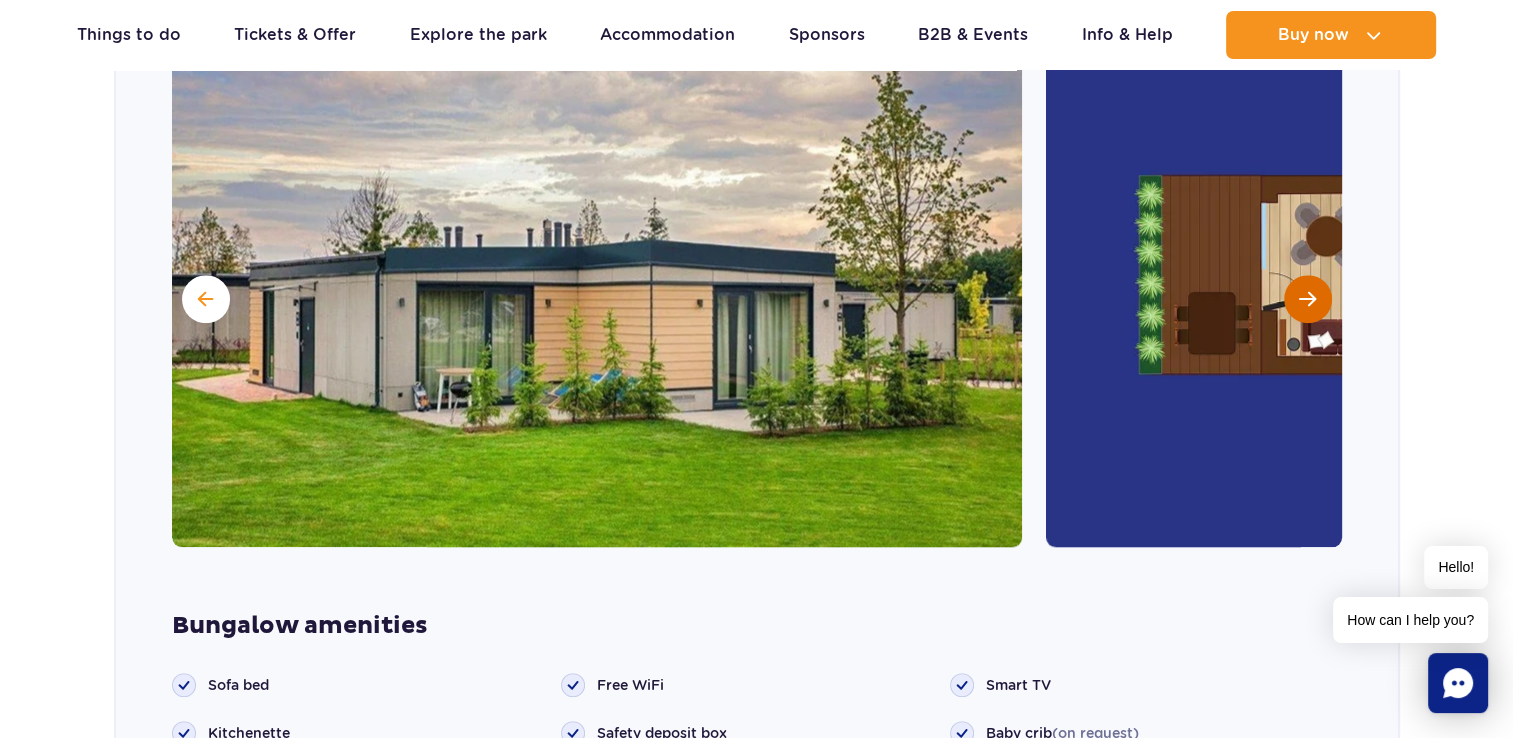 click at bounding box center (1308, 299) 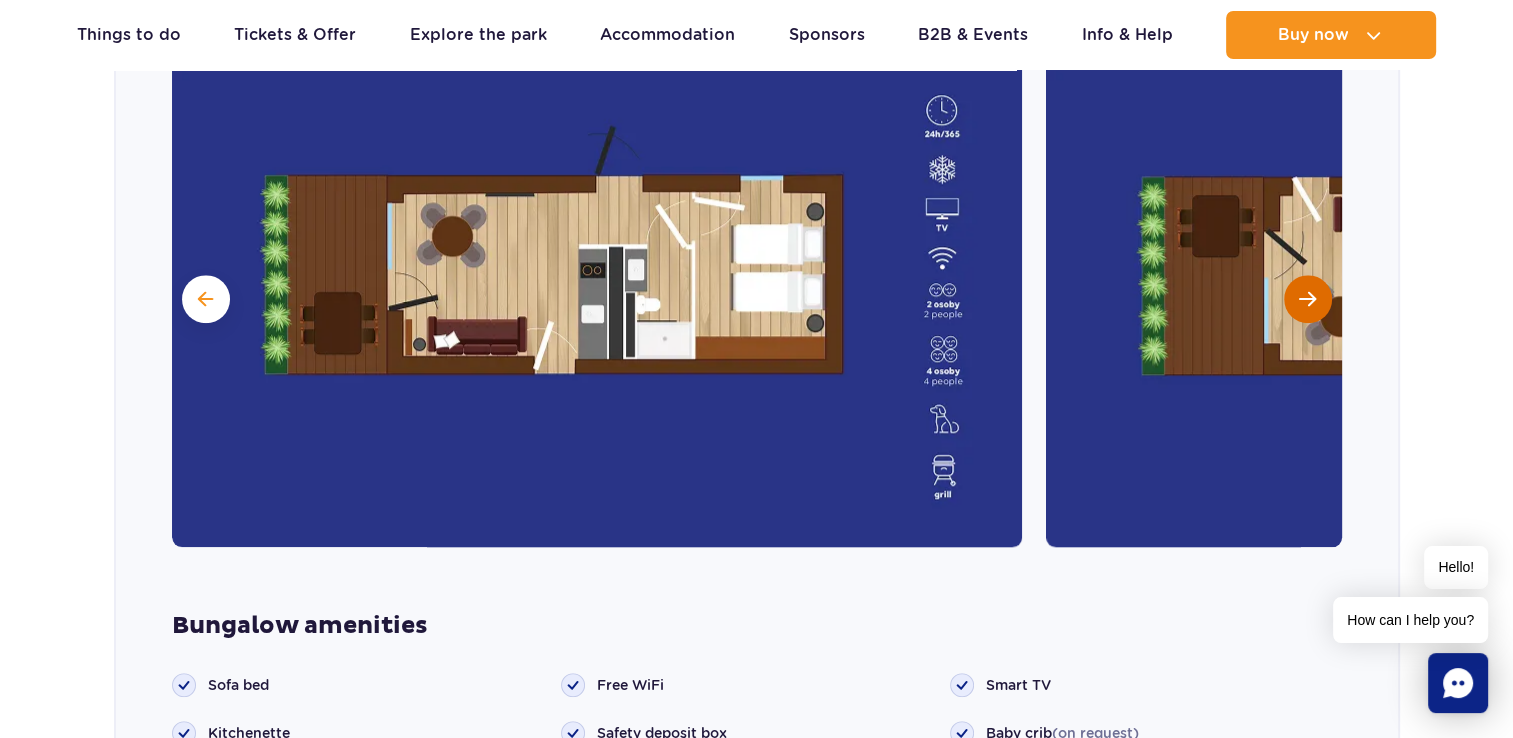 click at bounding box center (1308, 299) 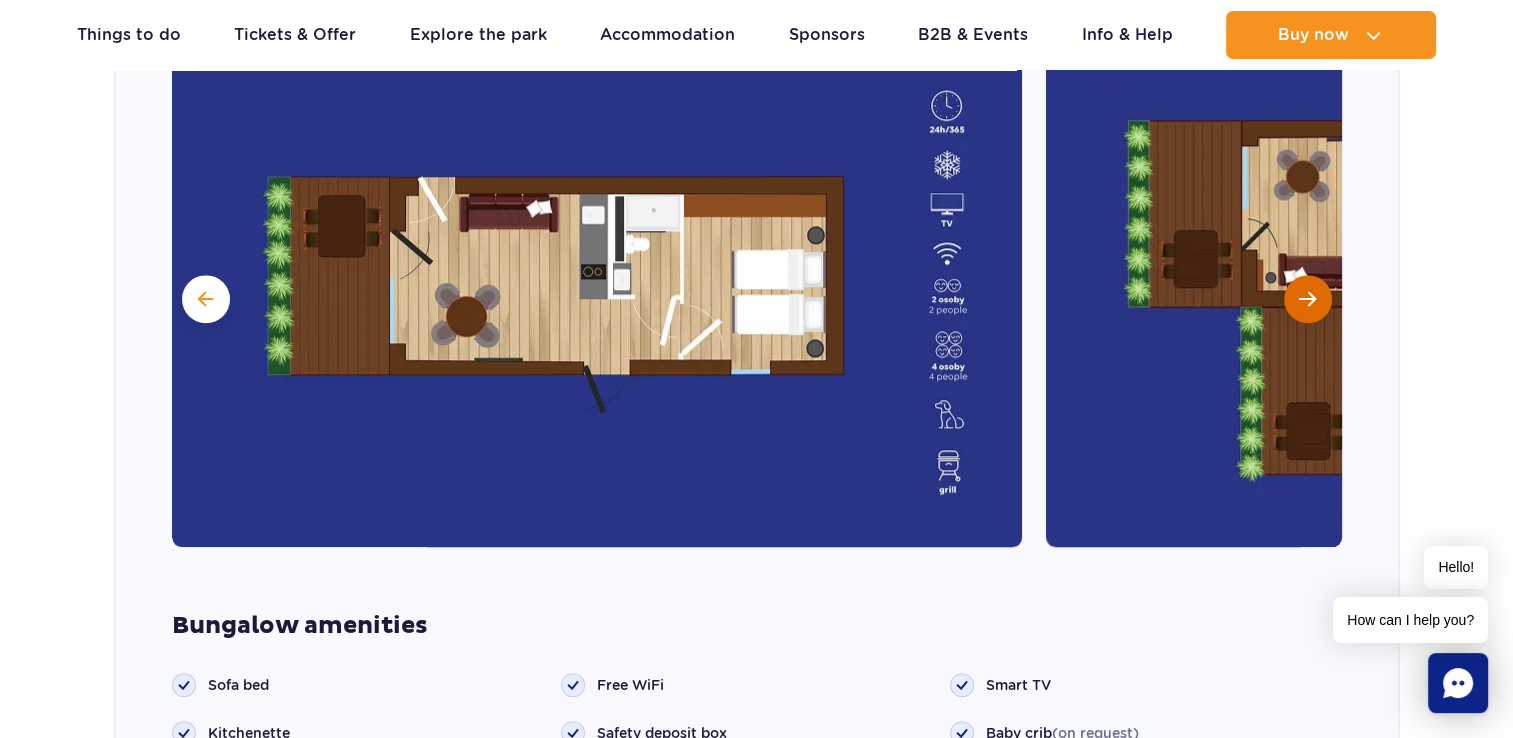 click at bounding box center [1307, 299] 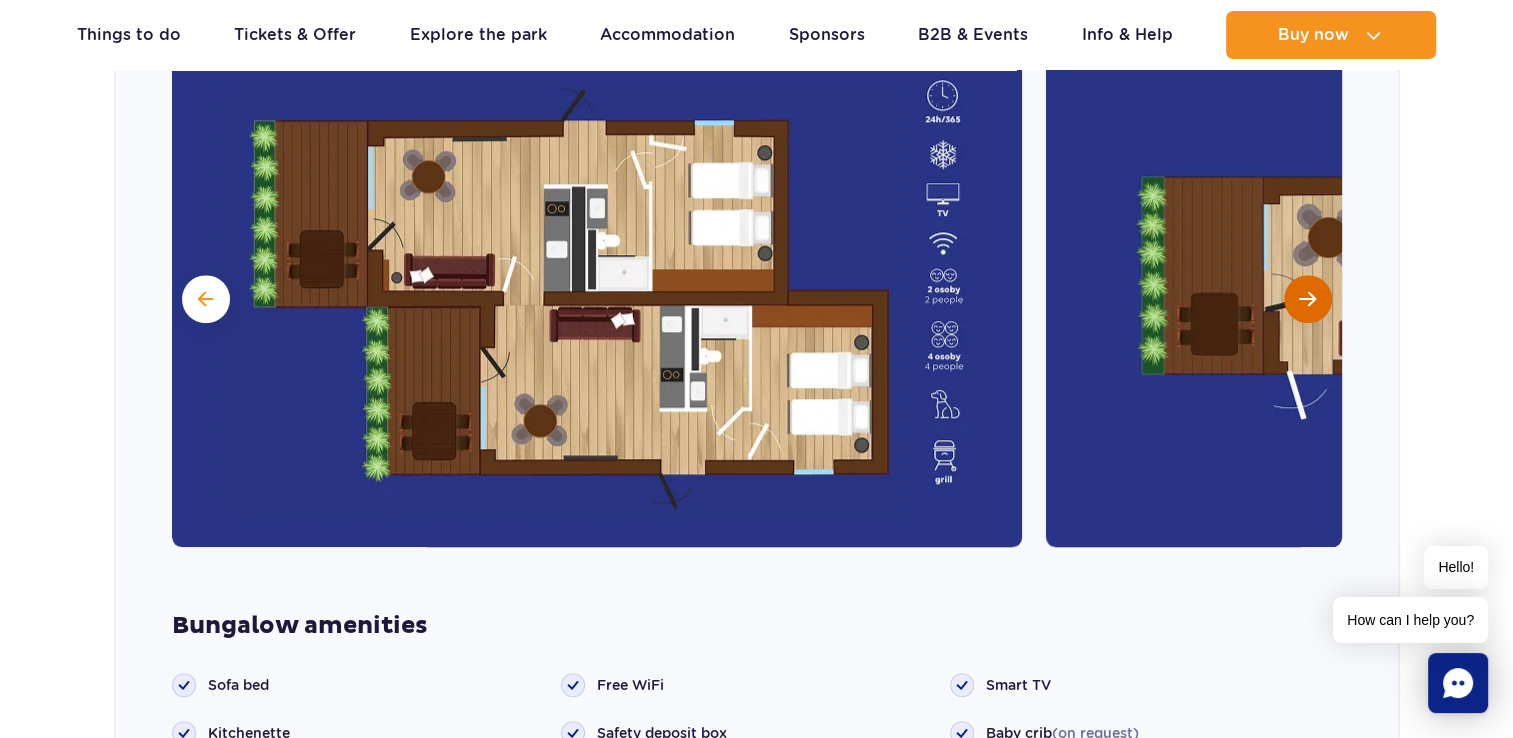 click at bounding box center [1307, 299] 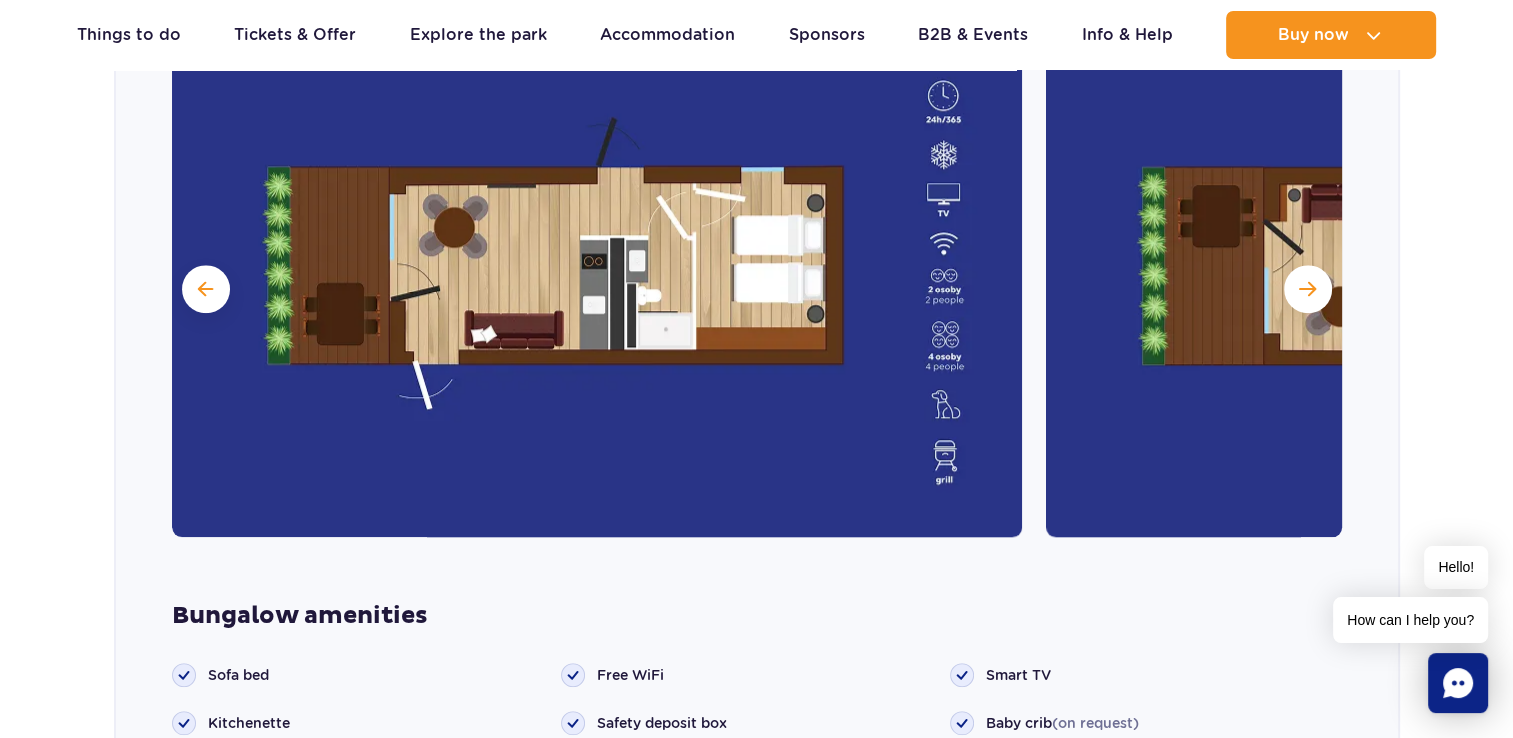 scroll, scrollTop: 1816, scrollLeft: 0, axis: vertical 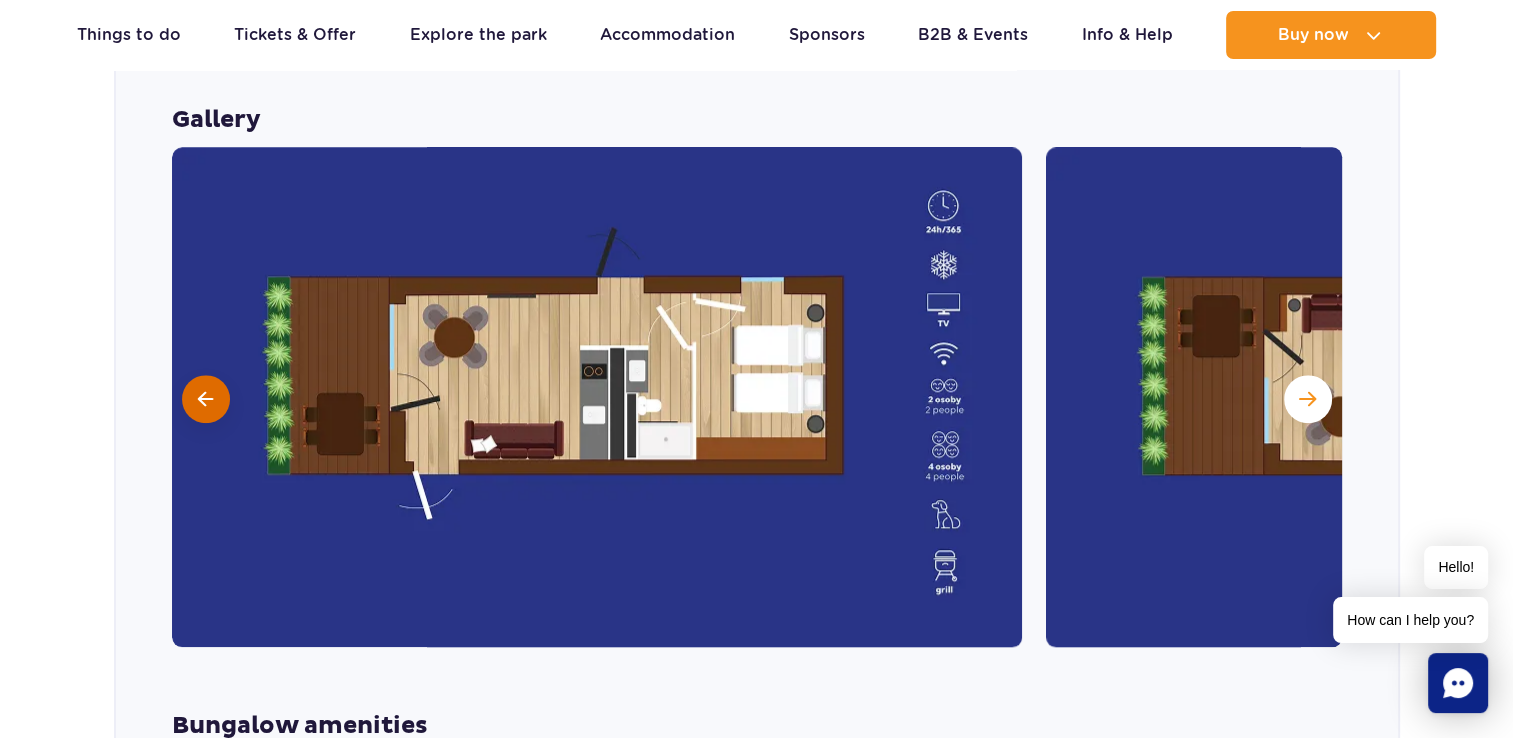 click at bounding box center [206, 399] 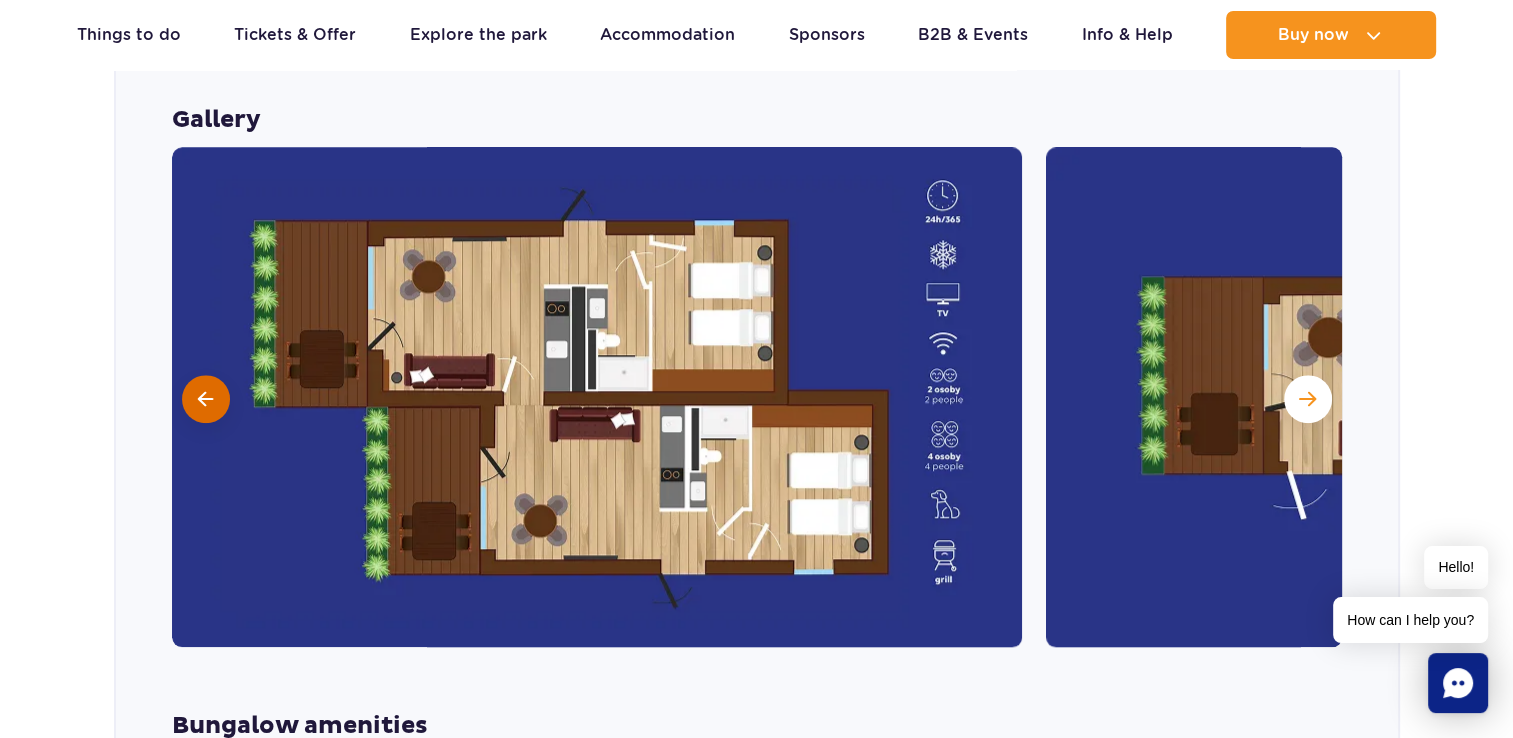 click at bounding box center (206, 399) 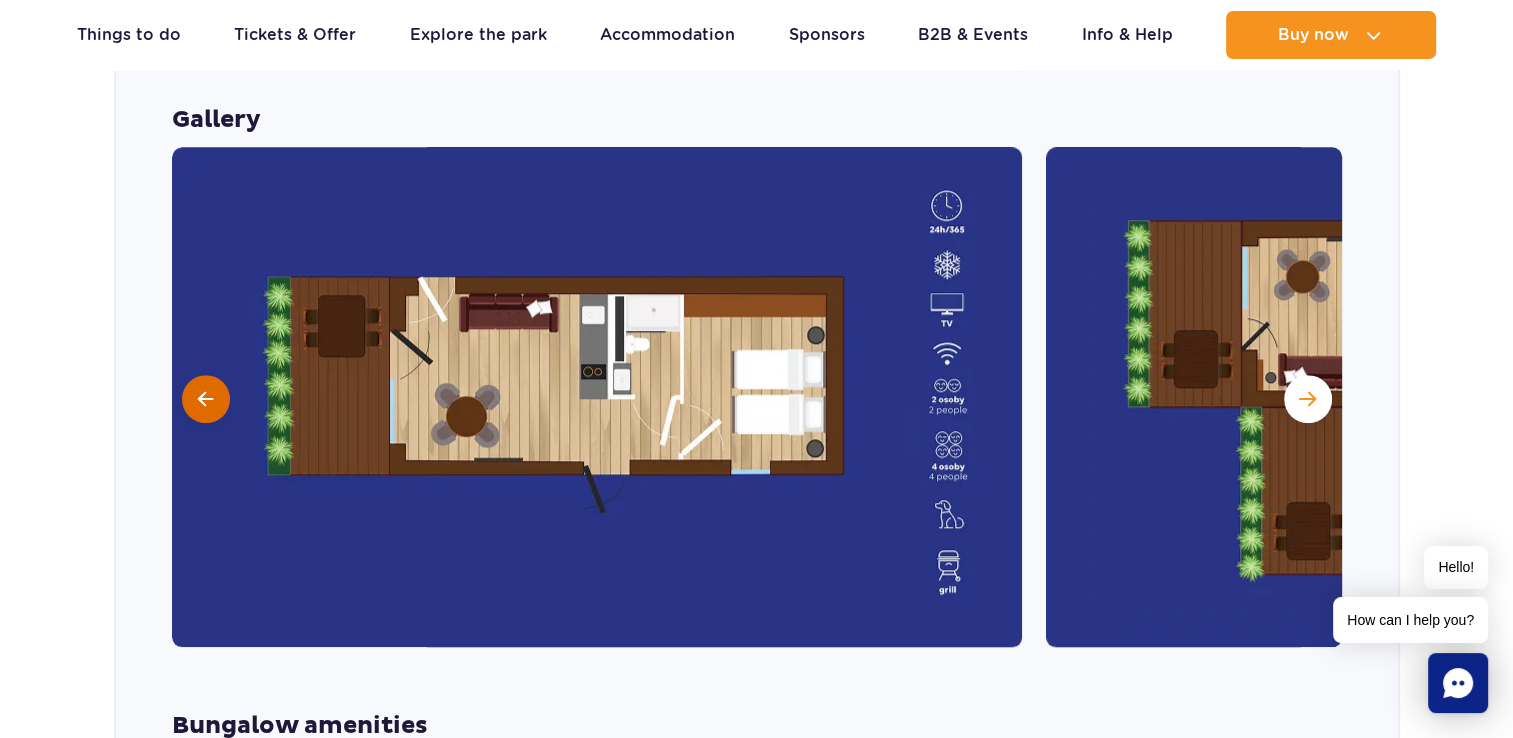 click at bounding box center [206, 399] 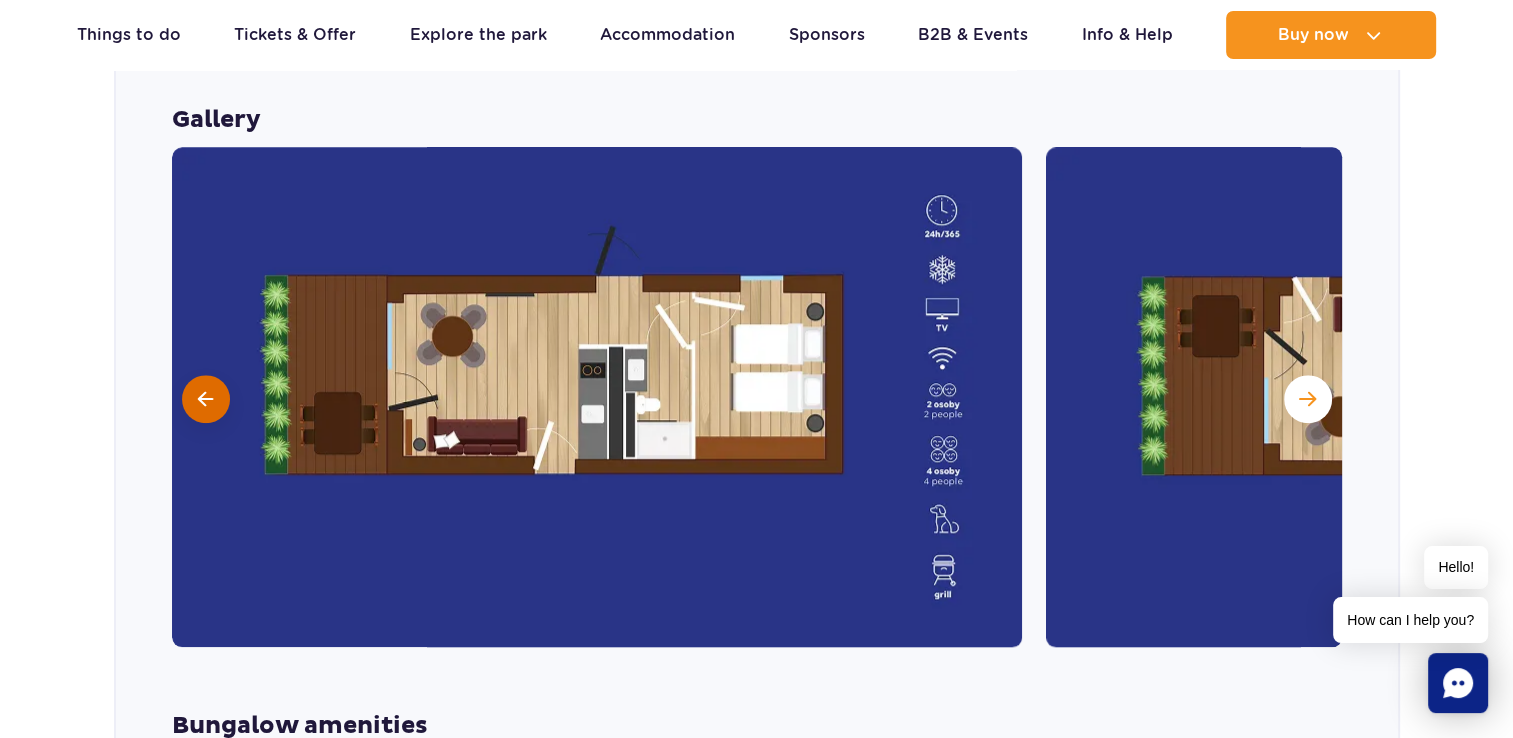 click at bounding box center [206, 399] 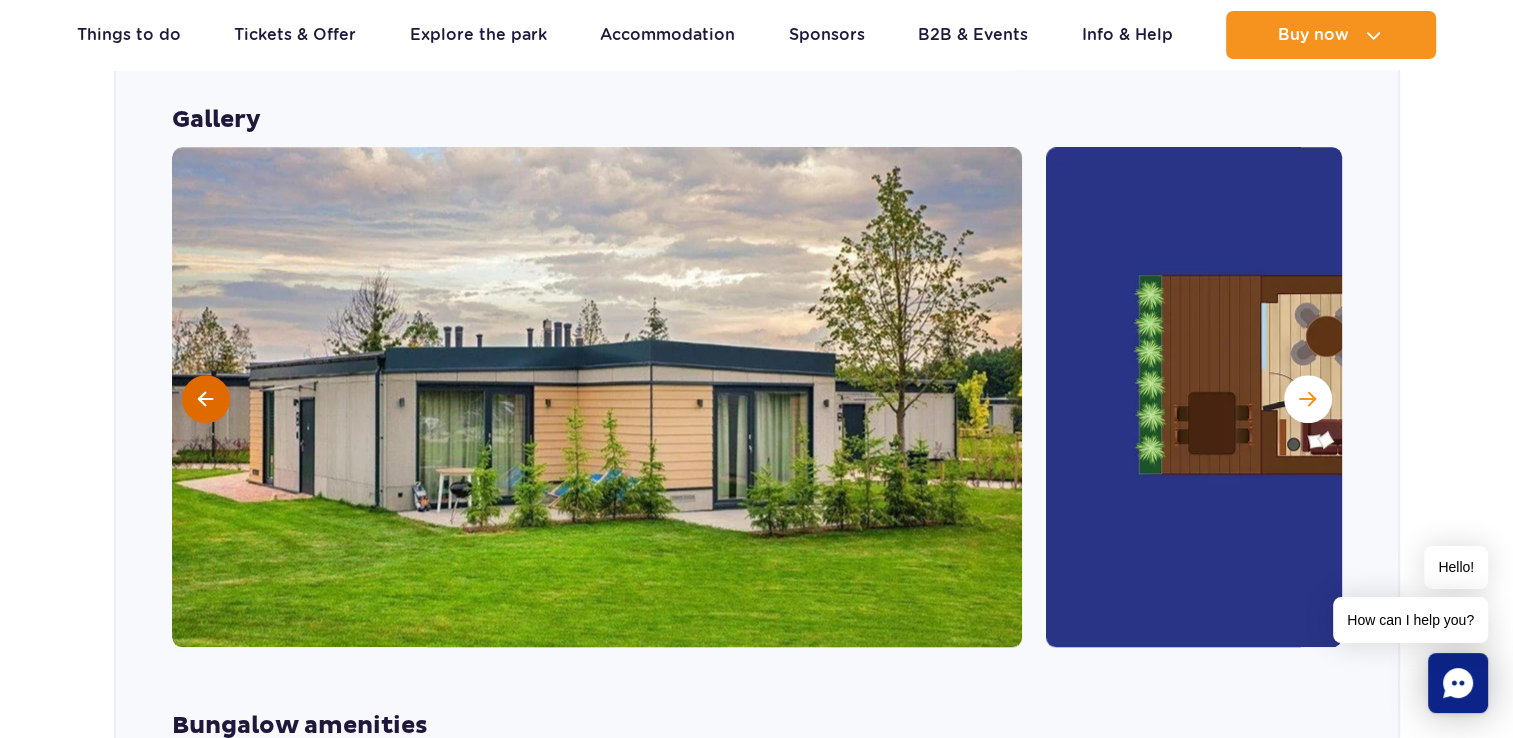 click at bounding box center (206, 399) 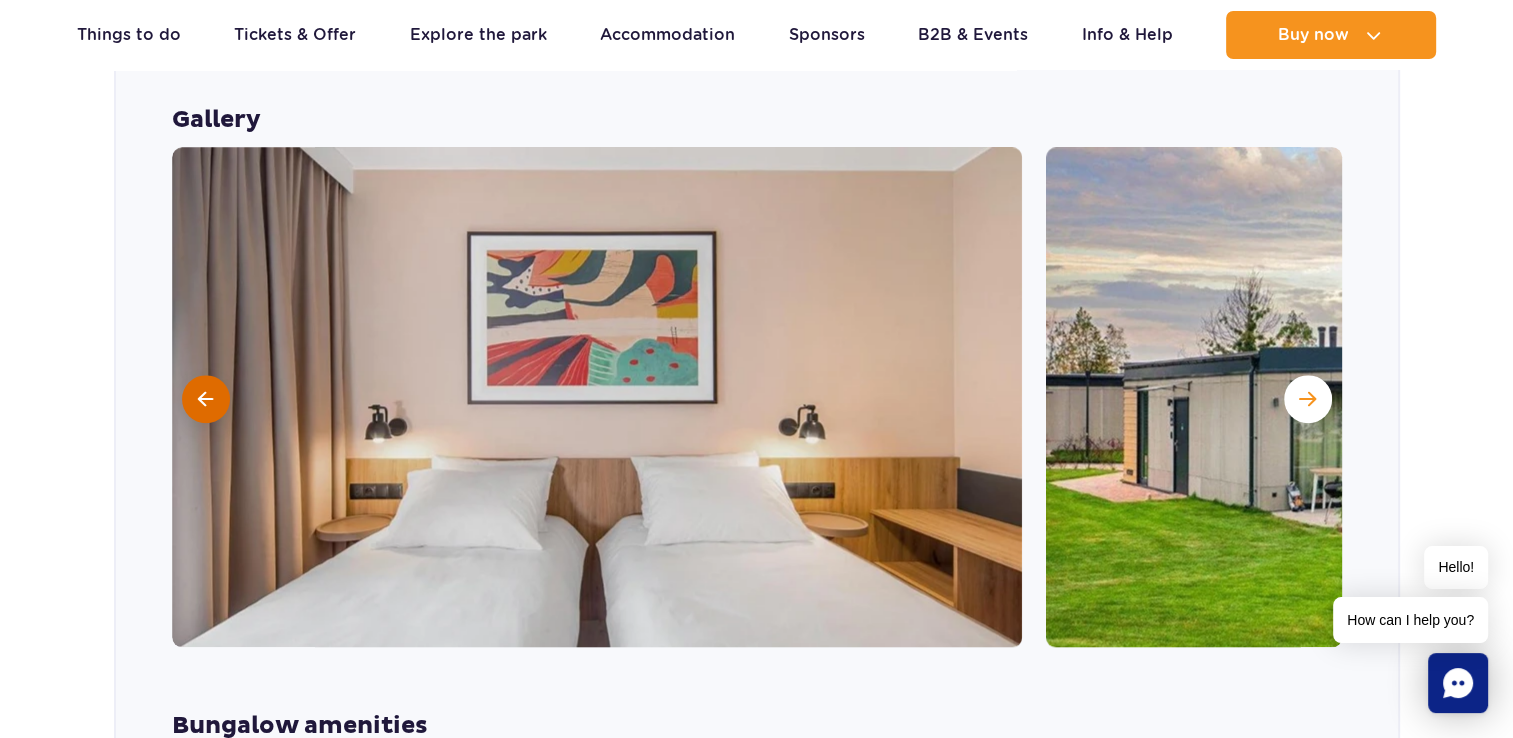 click at bounding box center [206, 399] 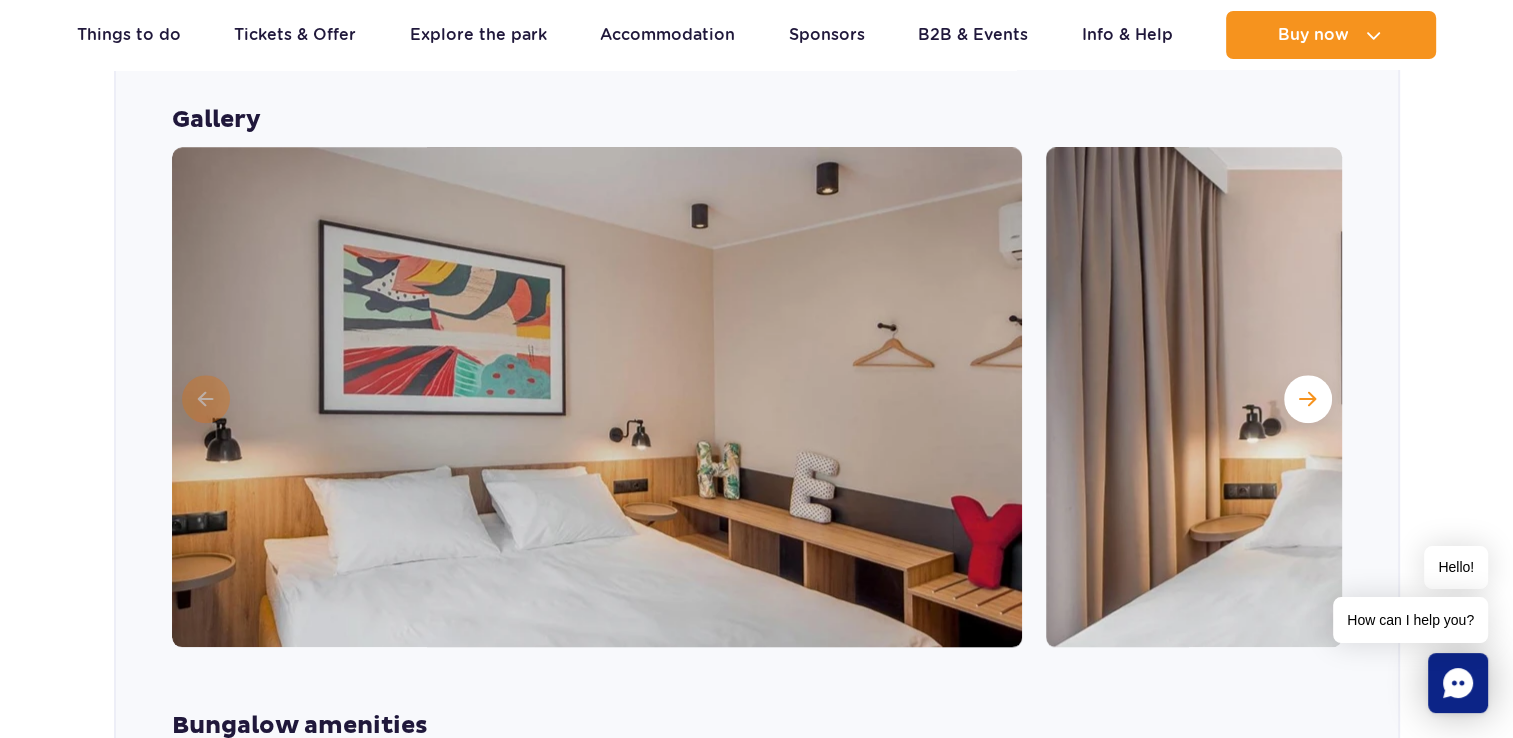 click at bounding box center (597, 397) 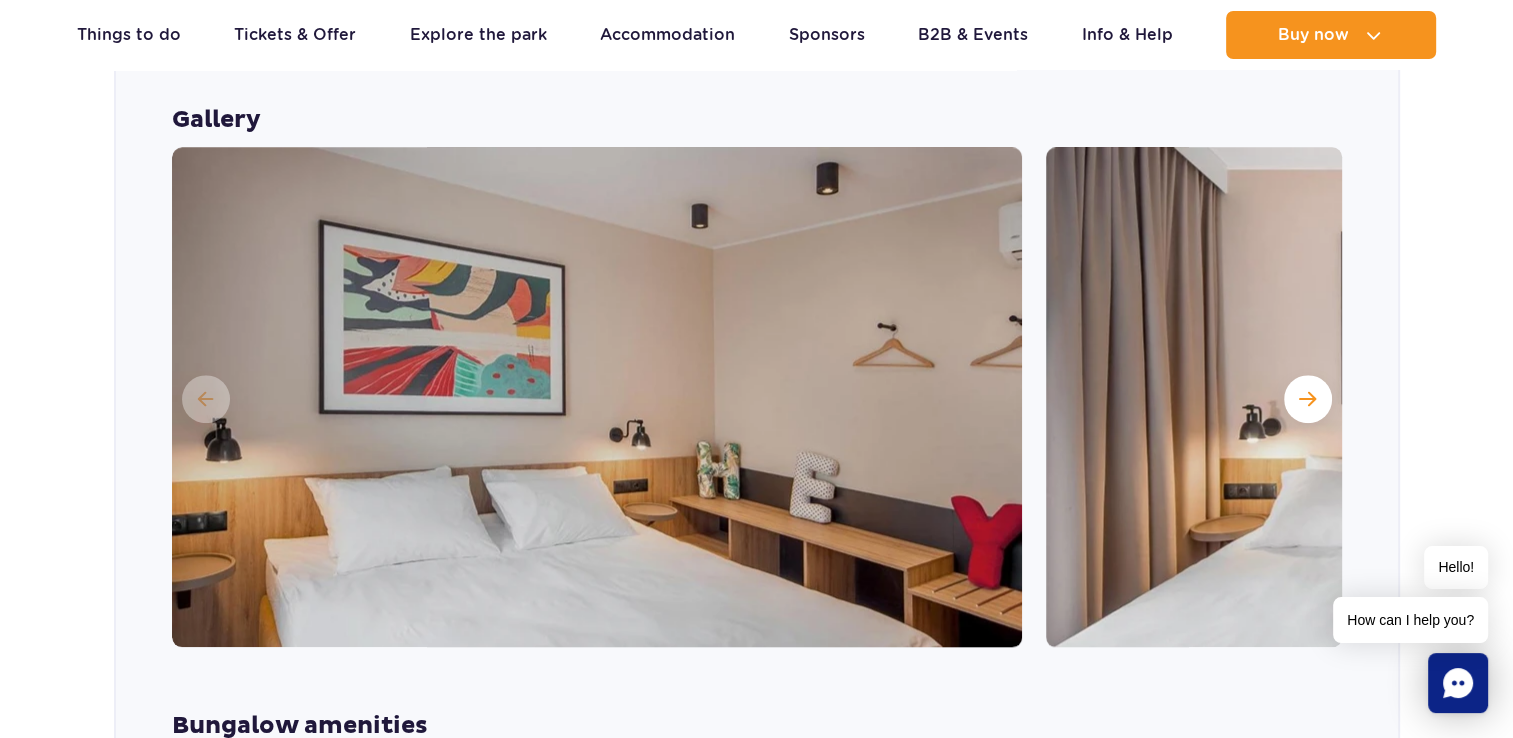 click at bounding box center (597, 397) 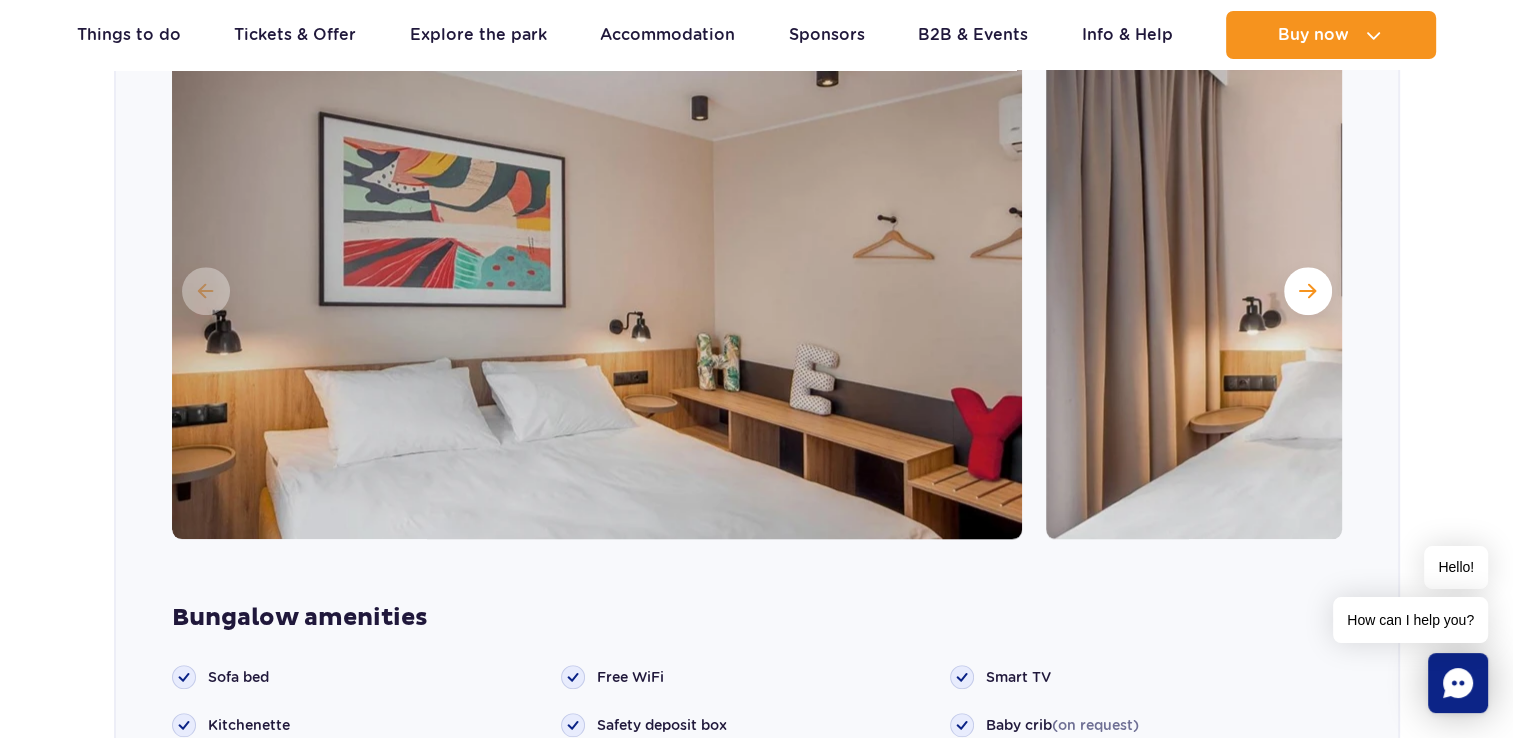 scroll, scrollTop: 1816, scrollLeft: 0, axis: vertical 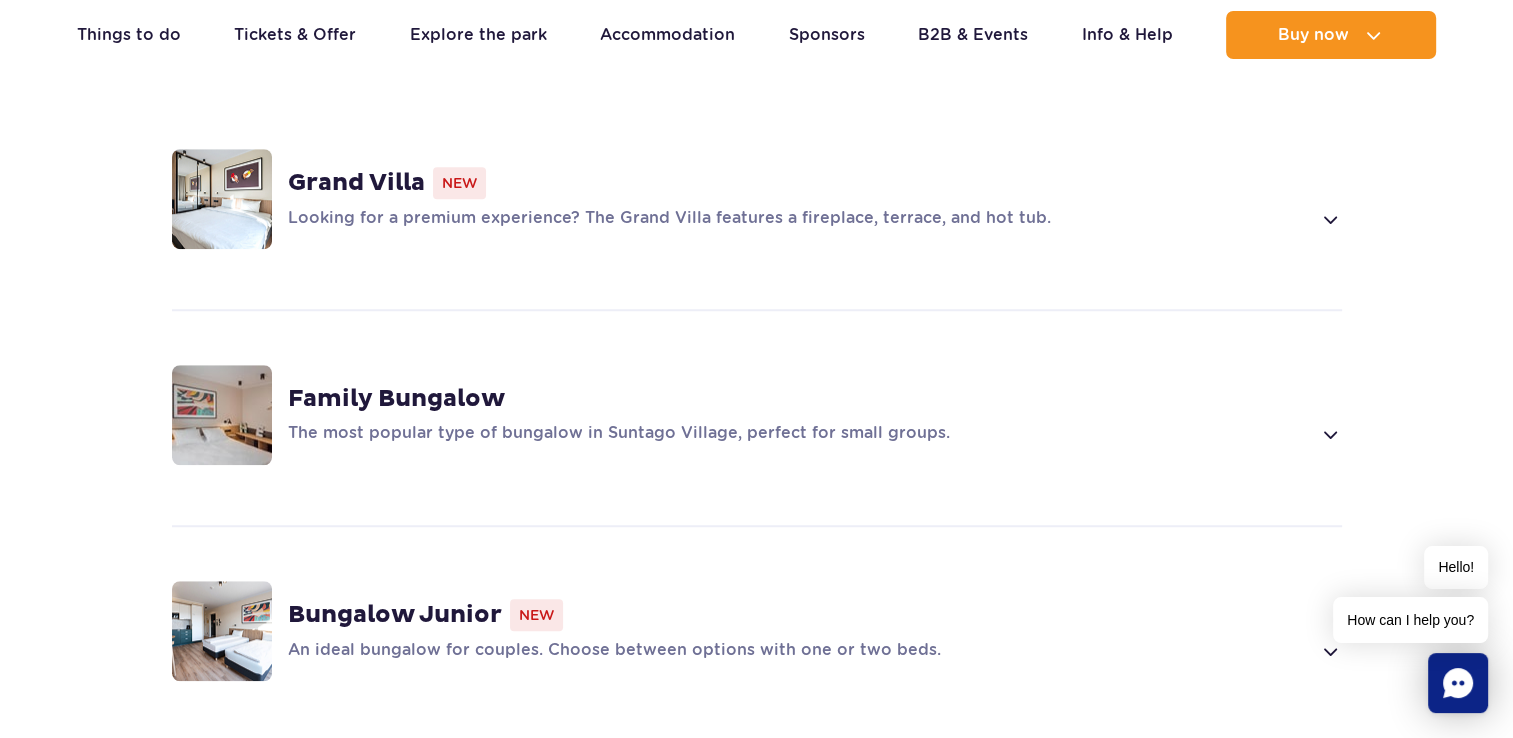 click on "Family Bungalow" at bounding box center (396, 399) 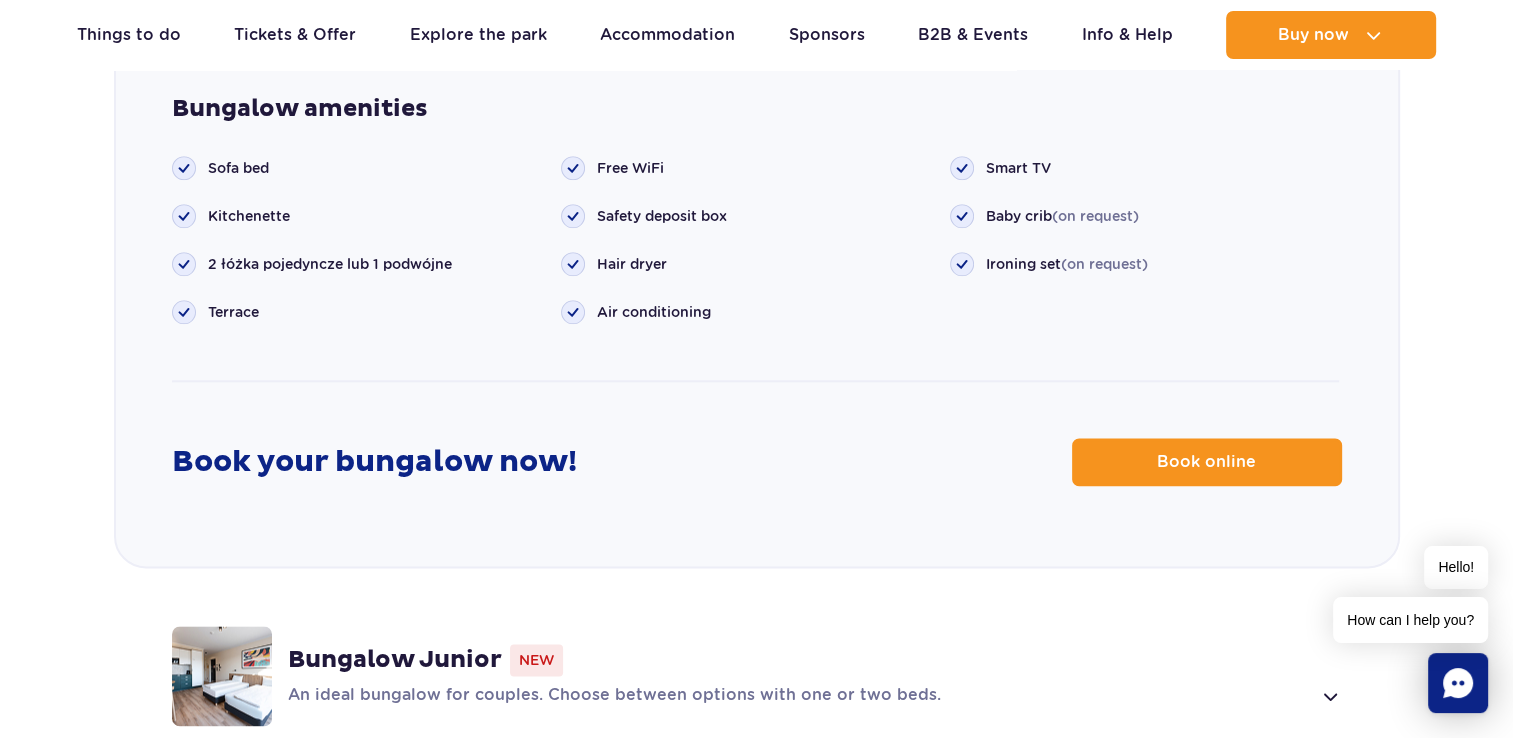 scroll, scrollTop: 2586, scrollLeft: 0, axis: vertical 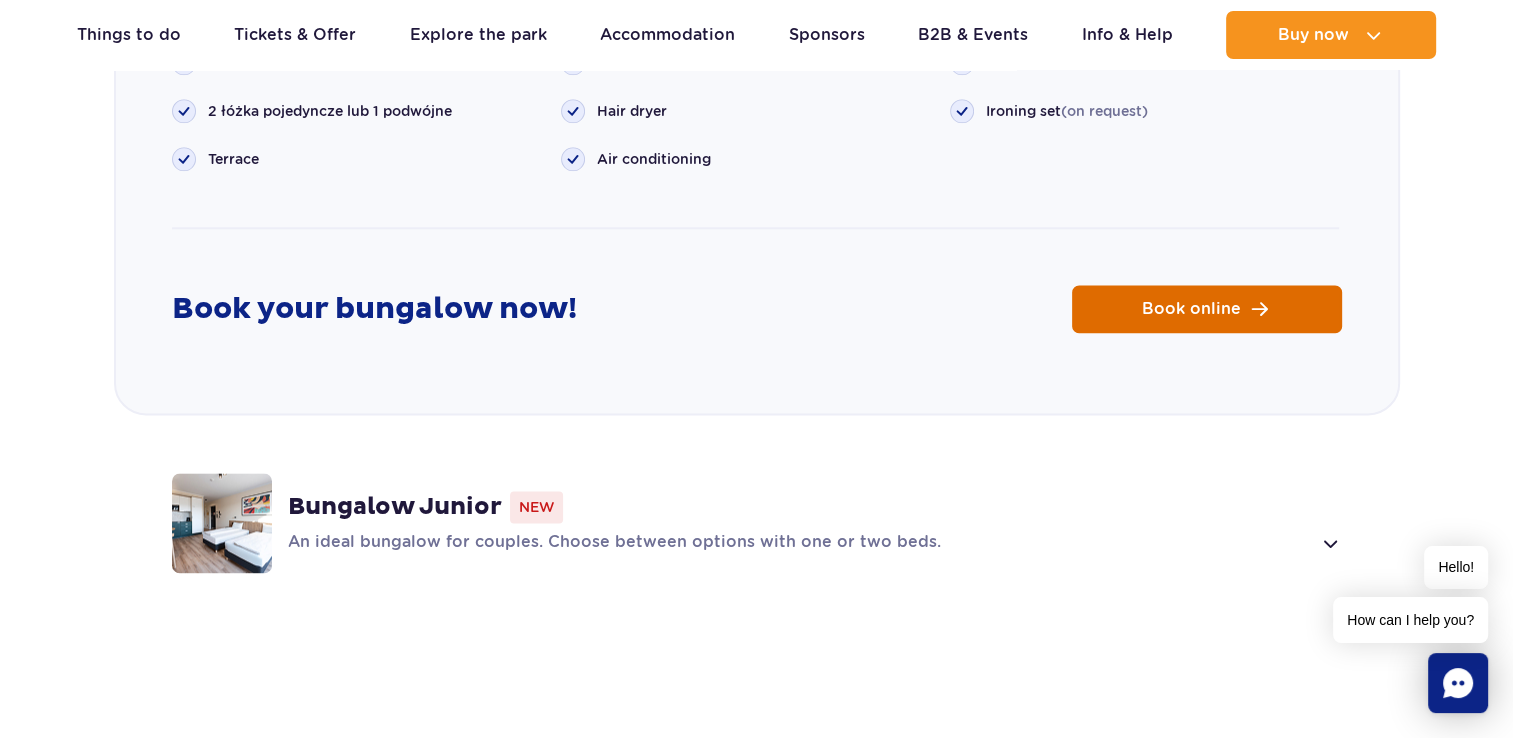 click on "Book online" at bounding box center [1191, 309] 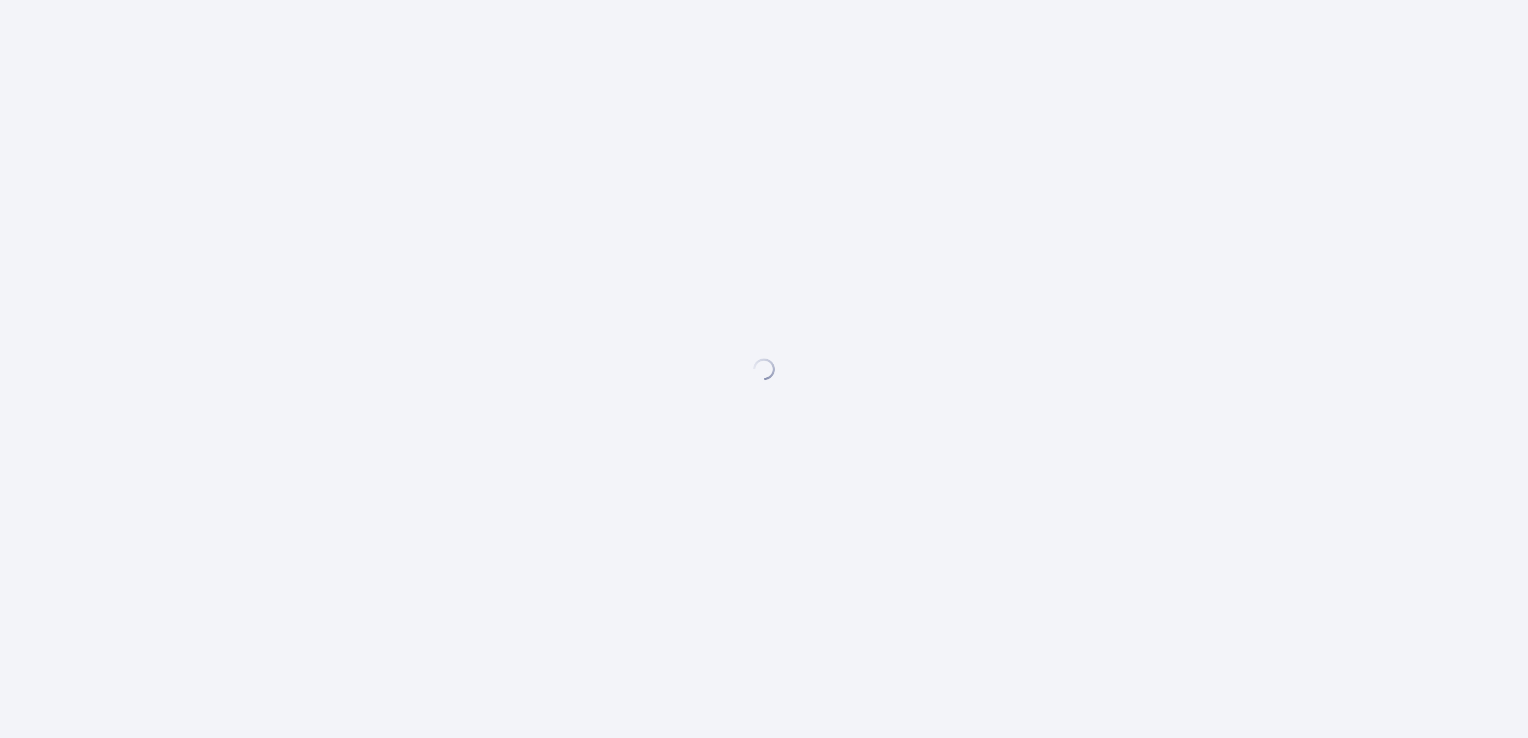 scroll, scrollTop: 0, scrollLeft: 0, axis: both 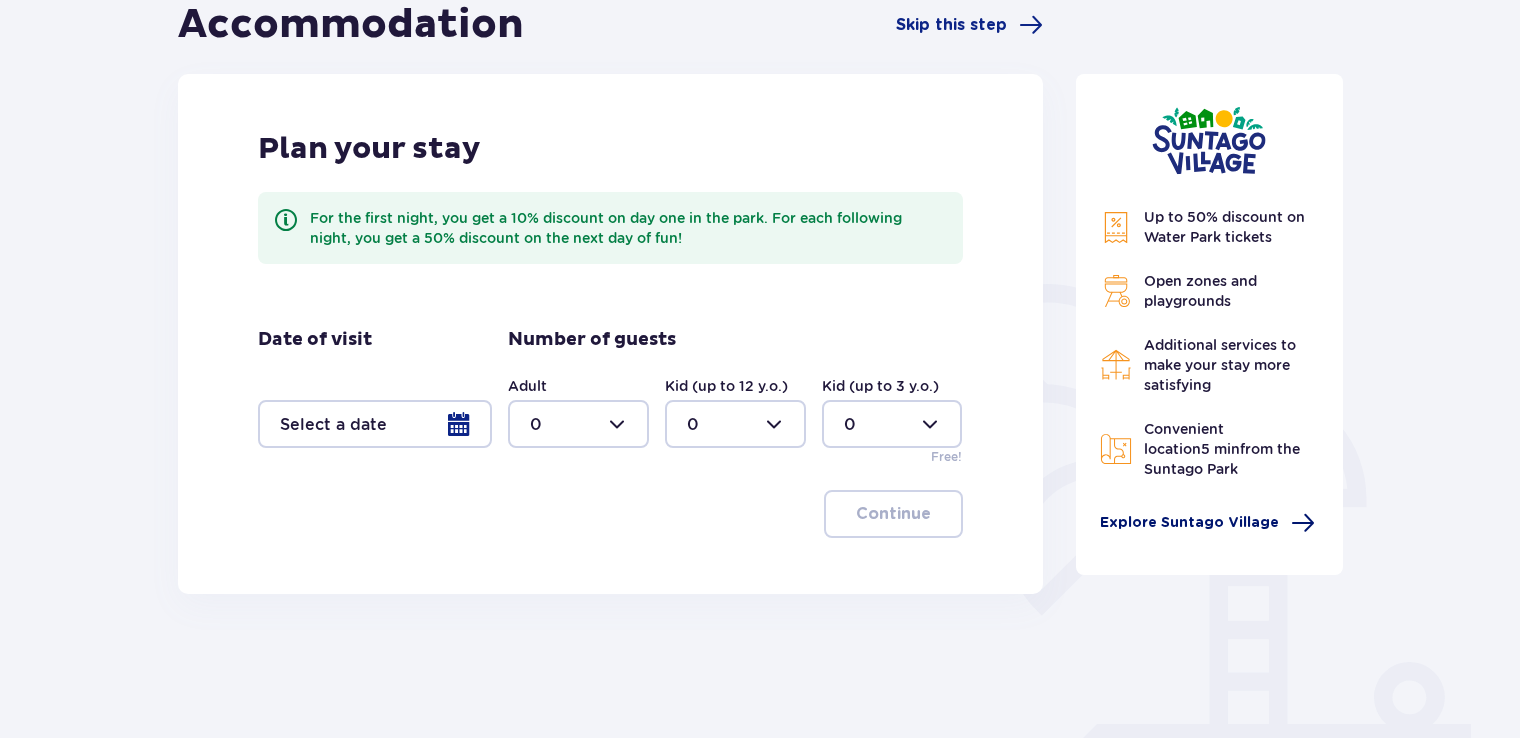 click on "Explore Suntago Village" at bounding box center [1189, 523] 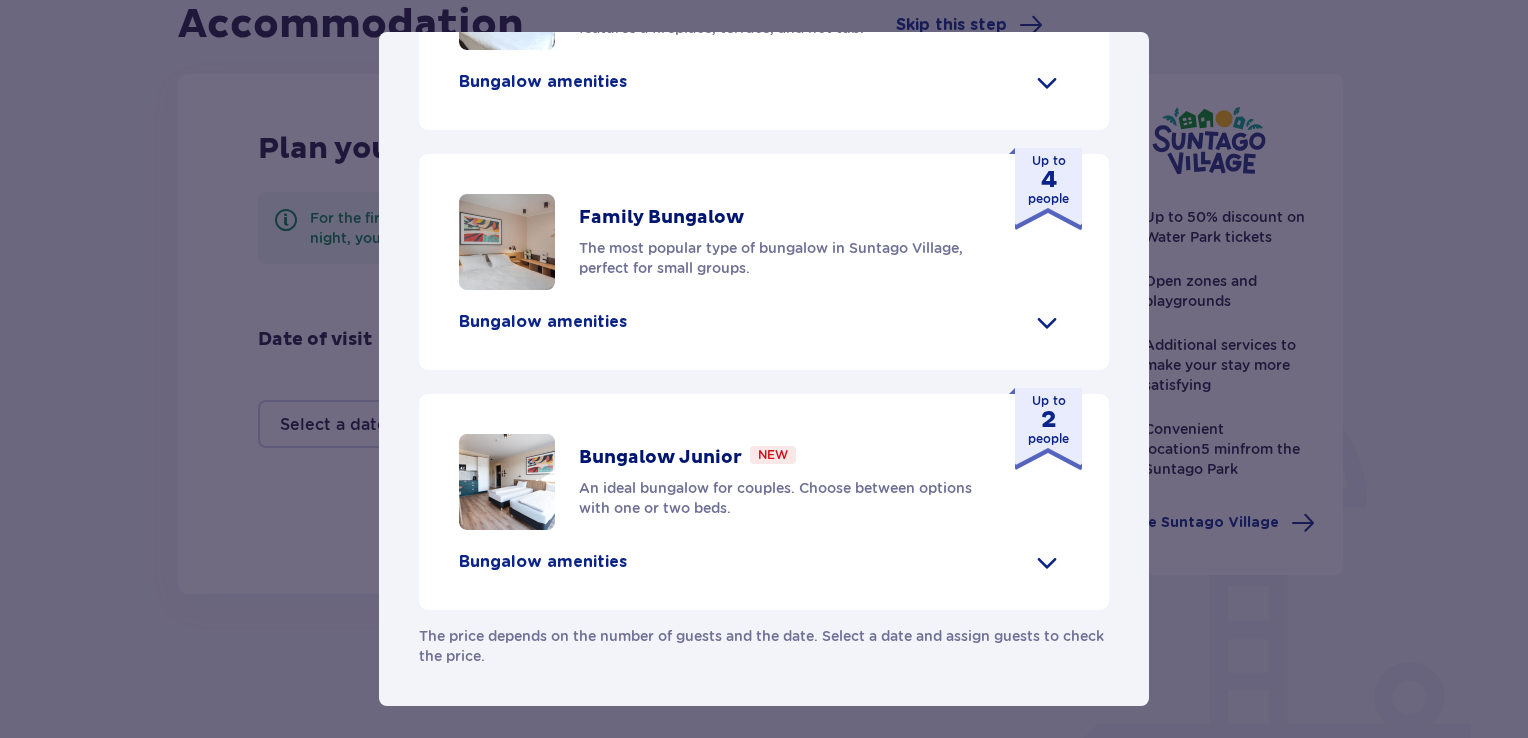 scroll, scrollTop: 900, scrollLeft: 0, axis: vertical 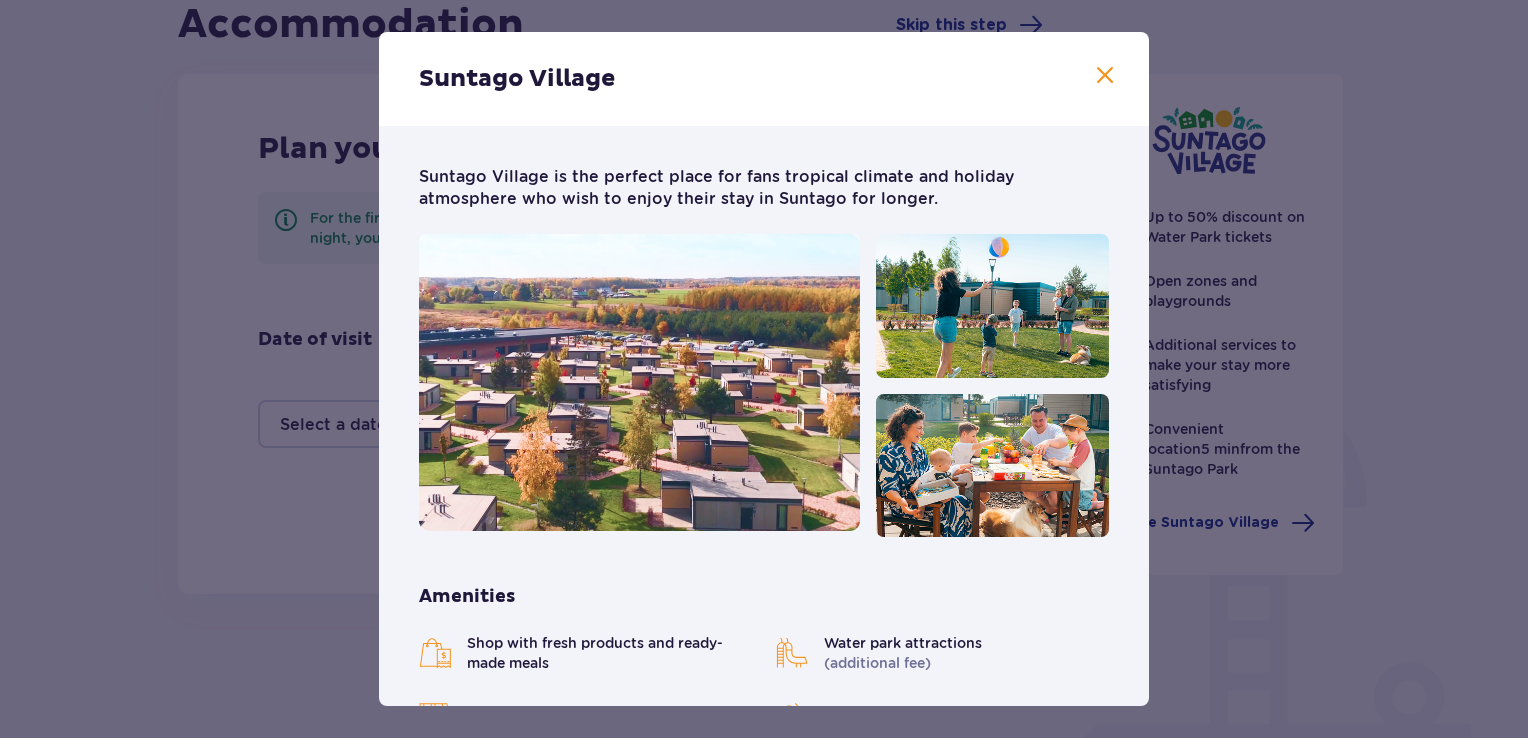 click at bounding box center [1105, 76] 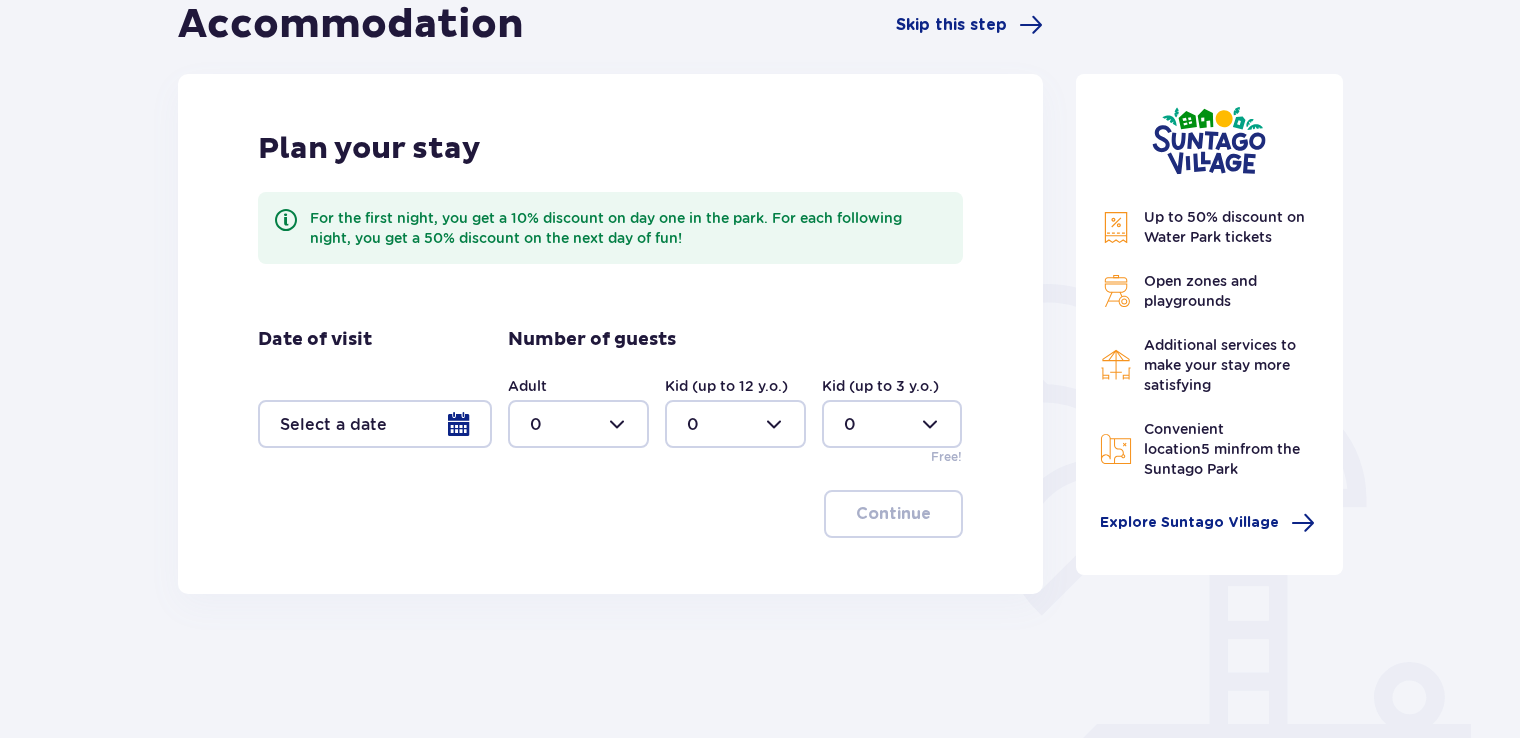 click at bounding box center [375, 424] 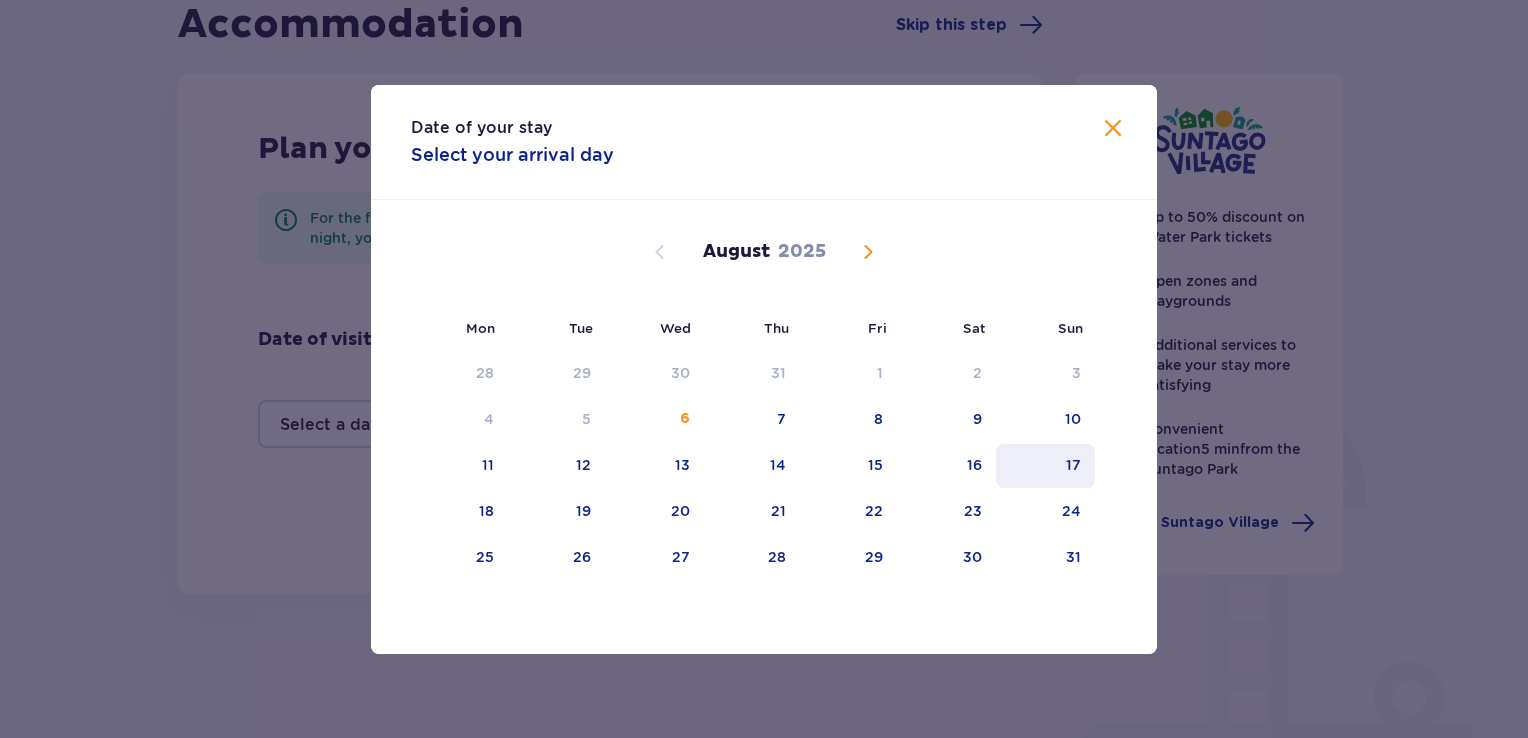 click on "17" at bounding box center (1073, 465) 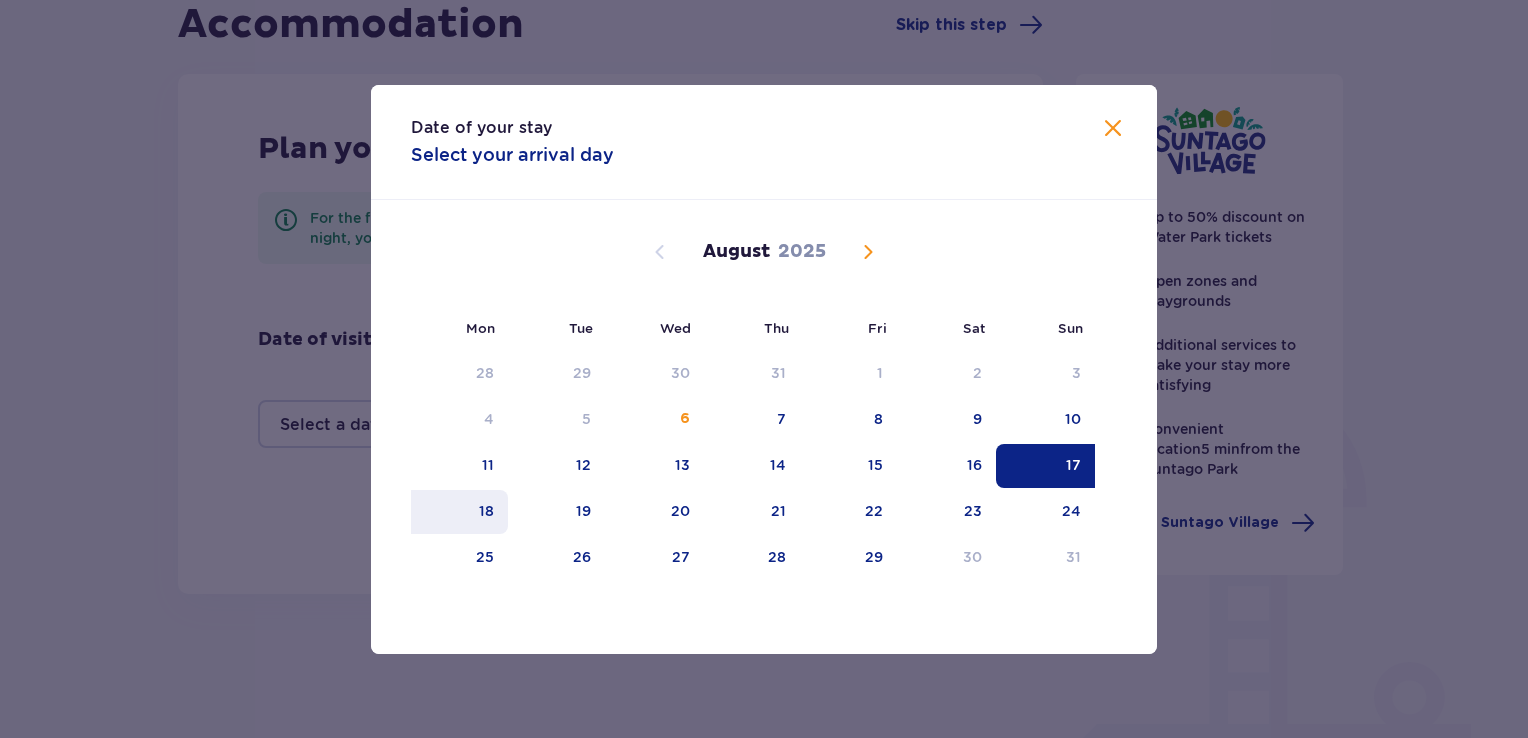 click on "18" at bounding box center [486, 511] 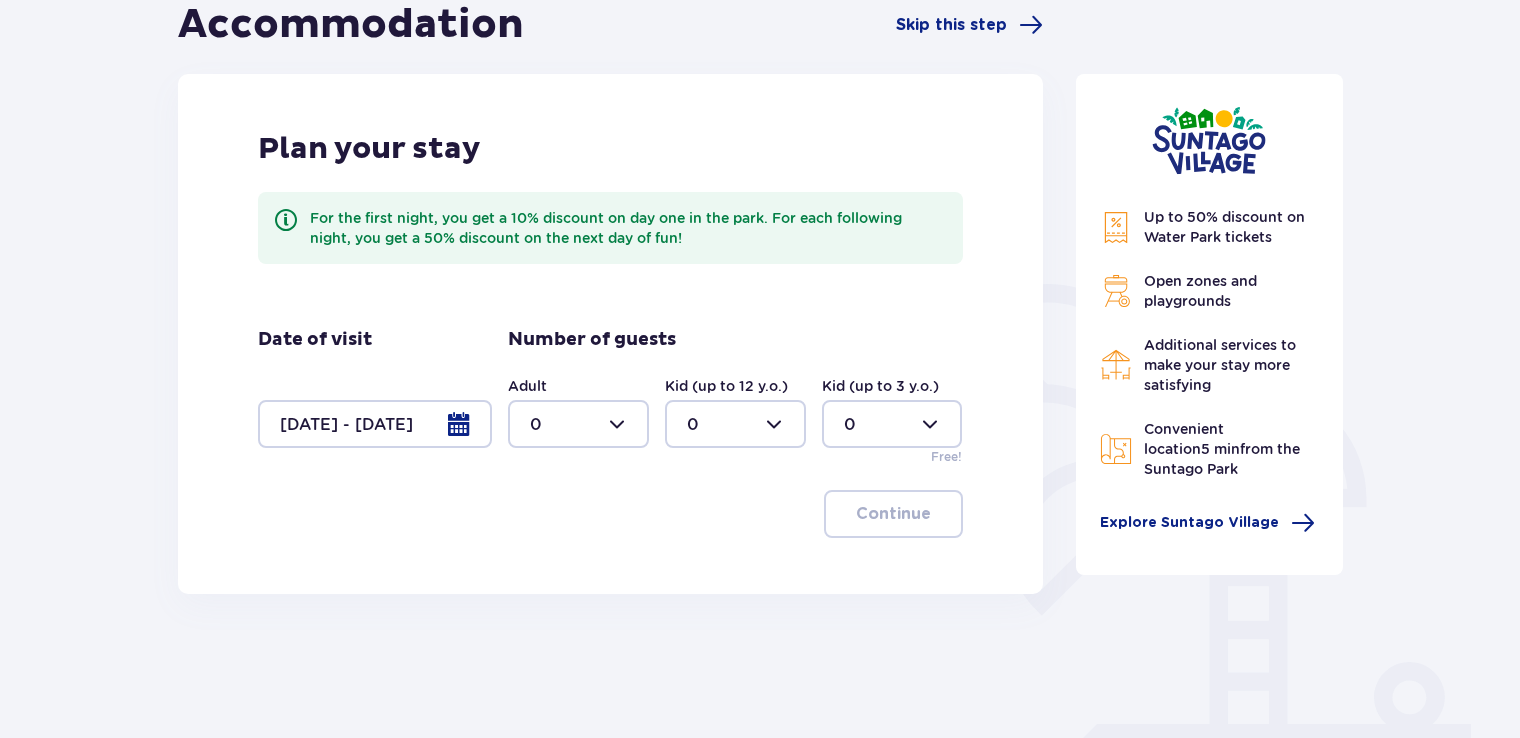 click at bounding box center [375, 424] 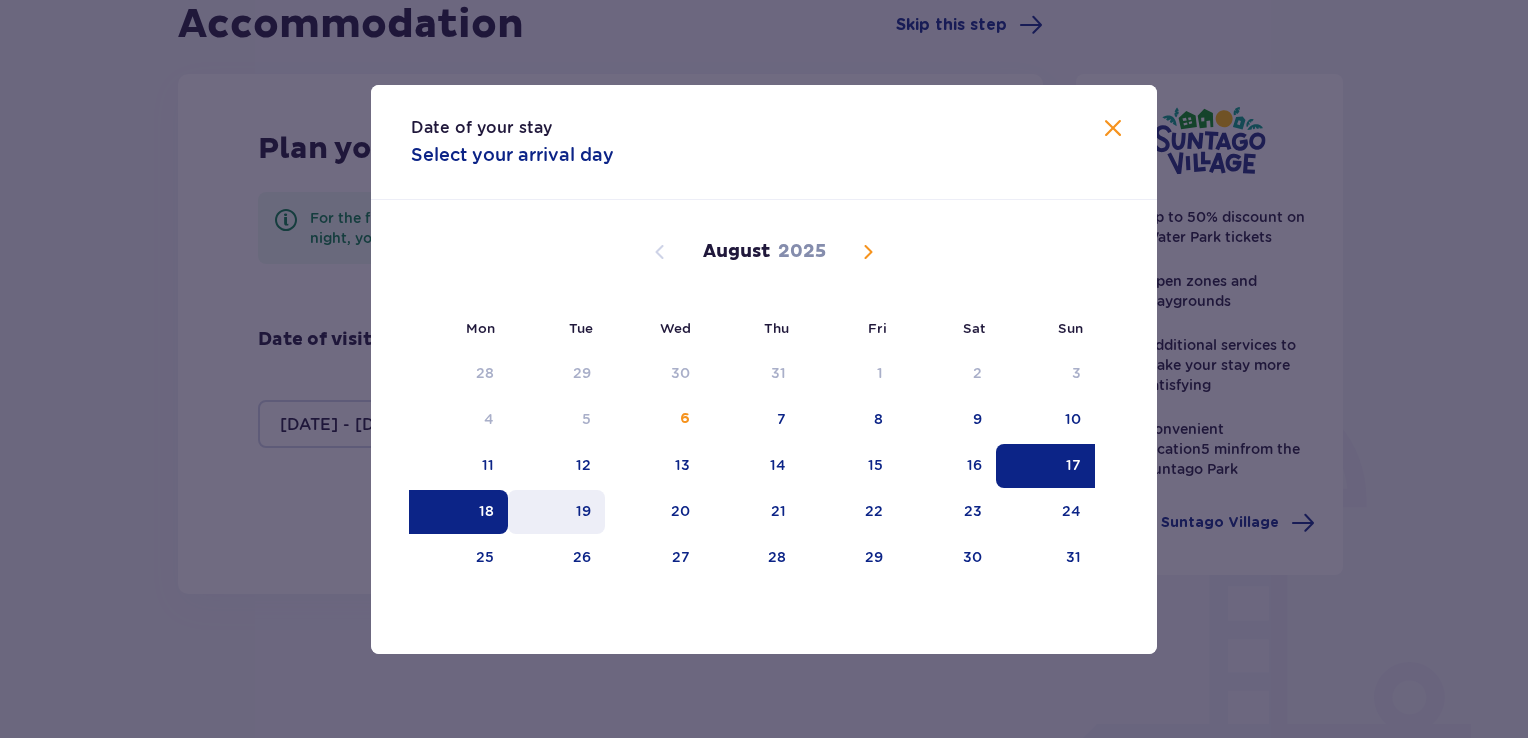 click on "19" at bounding box center [556, 512] 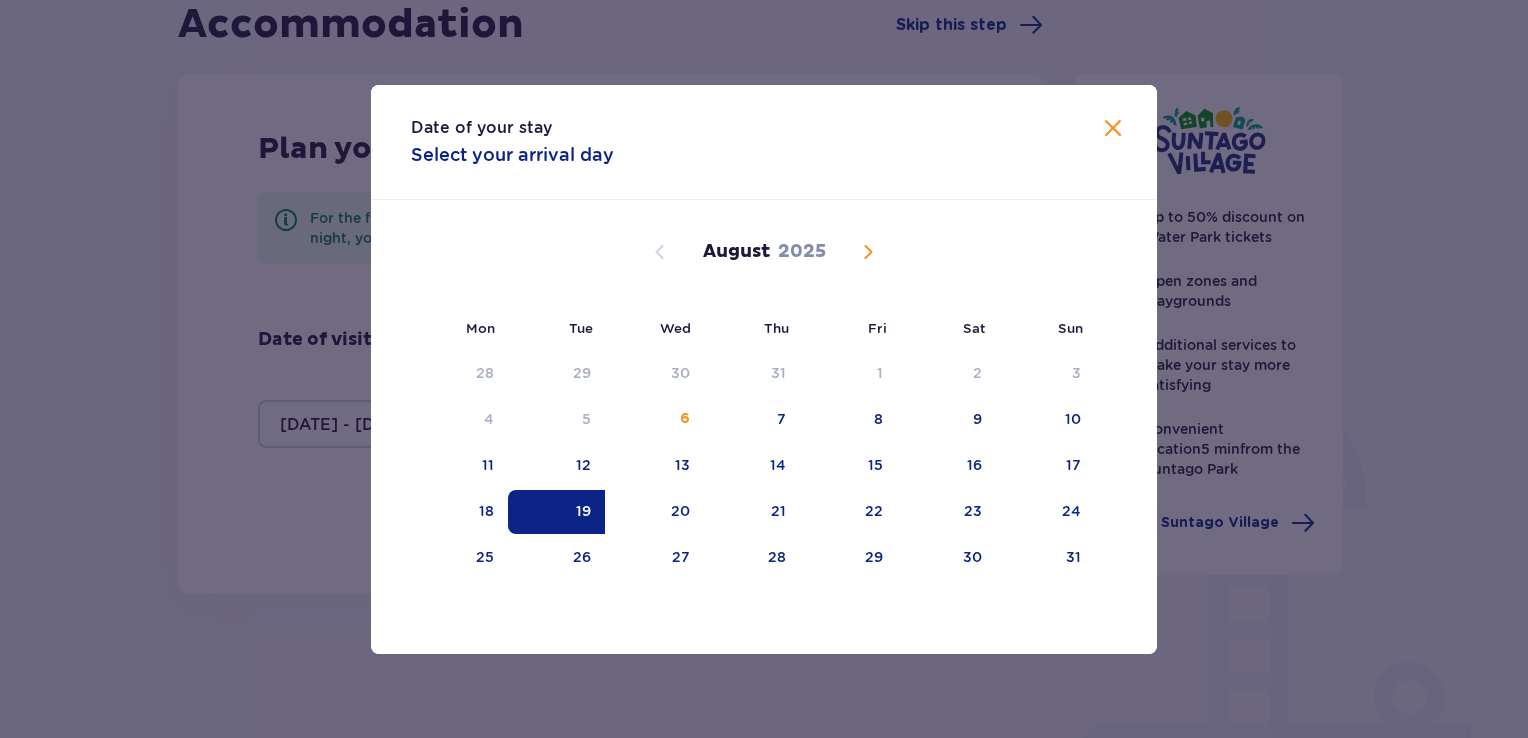 click at bounding box center [1113, 129] 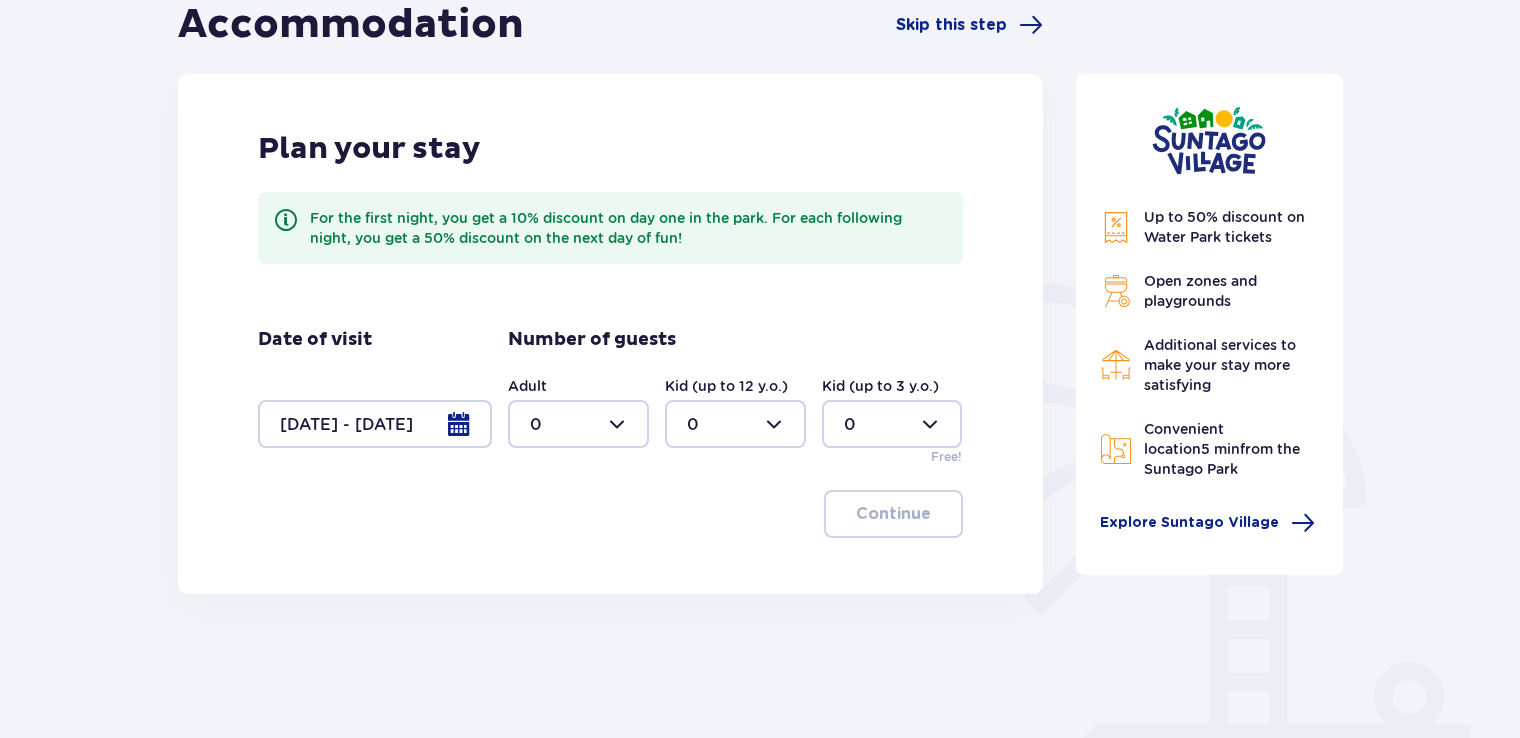 click at bounding box center (375, 424) 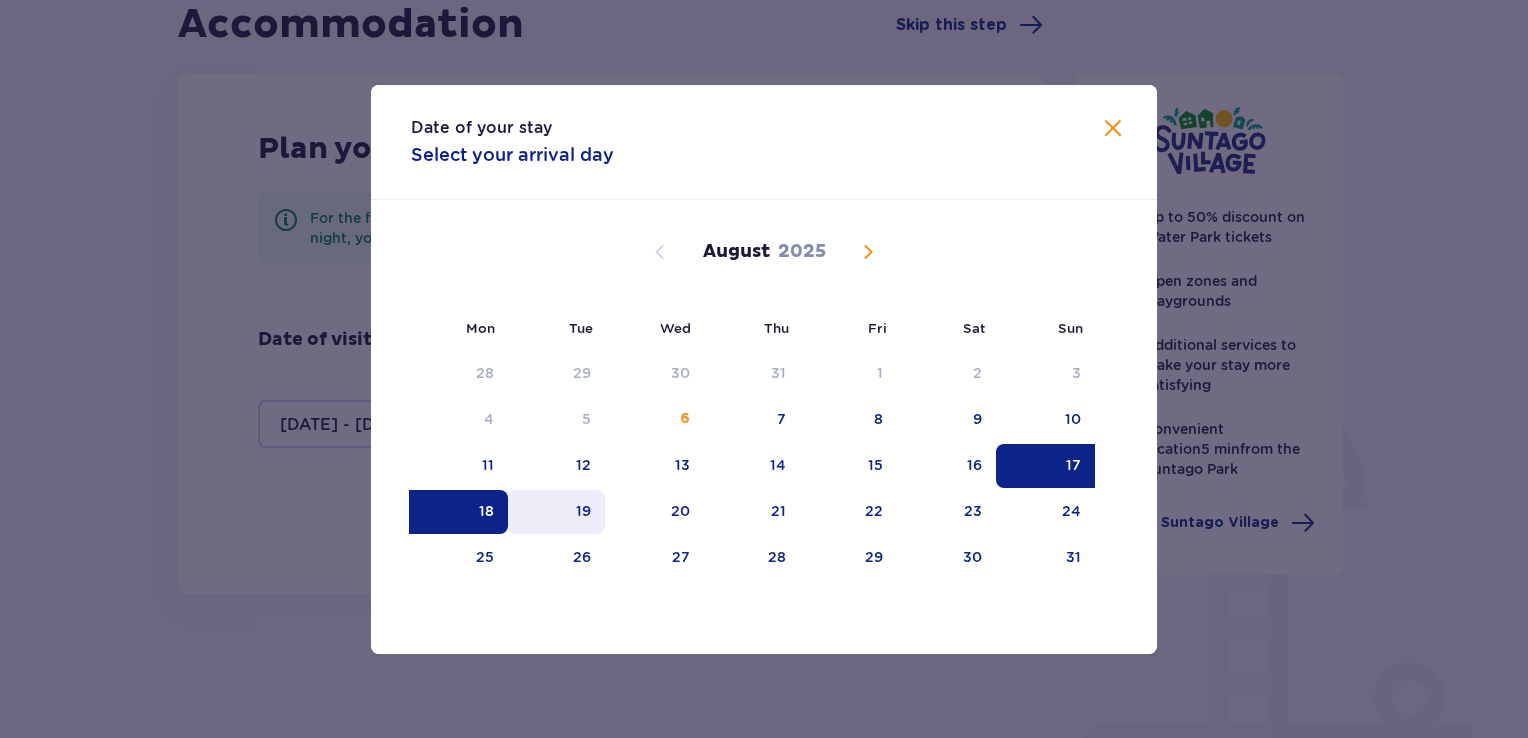 click on "19" at bounding box center [583, 511] 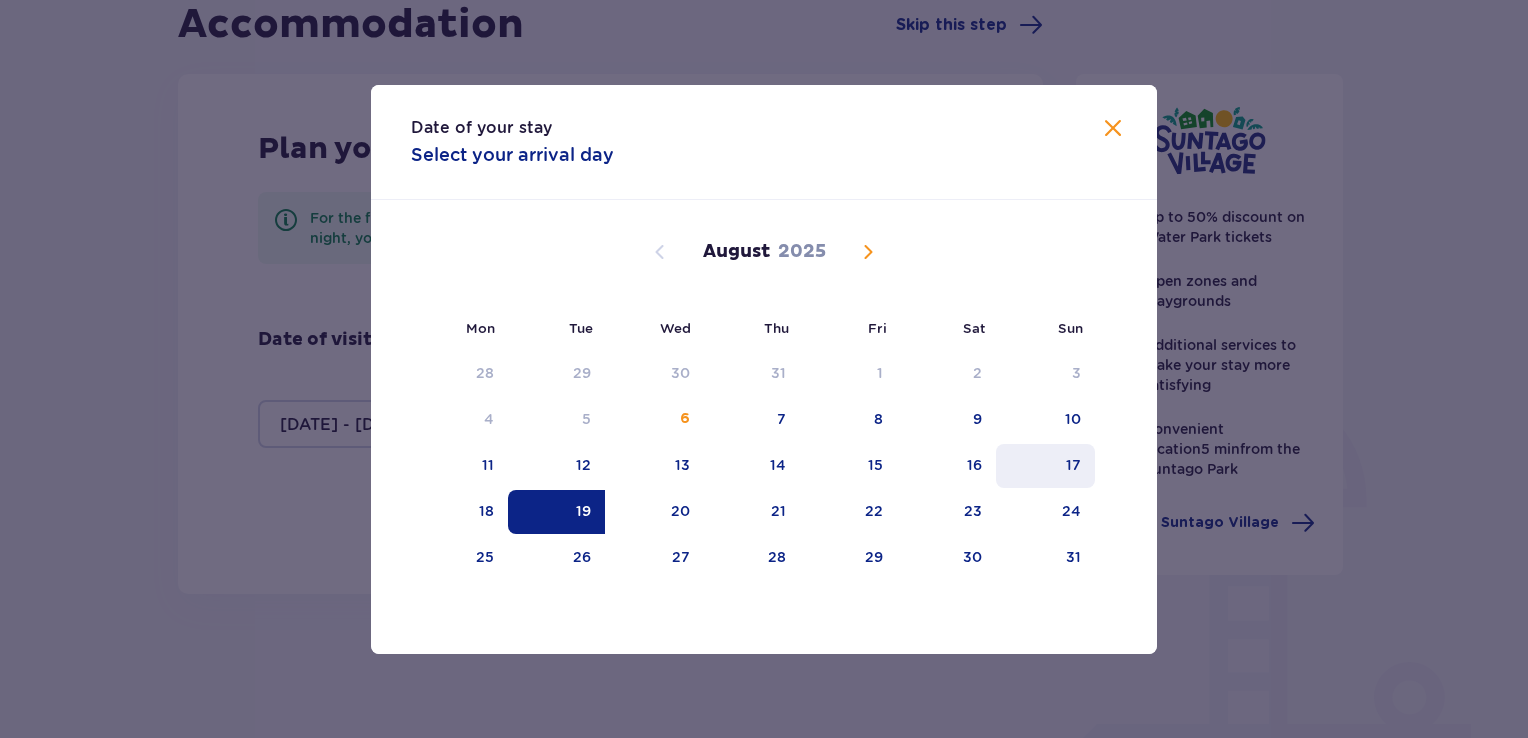 click on "17" at bounding box center [1045, 466] 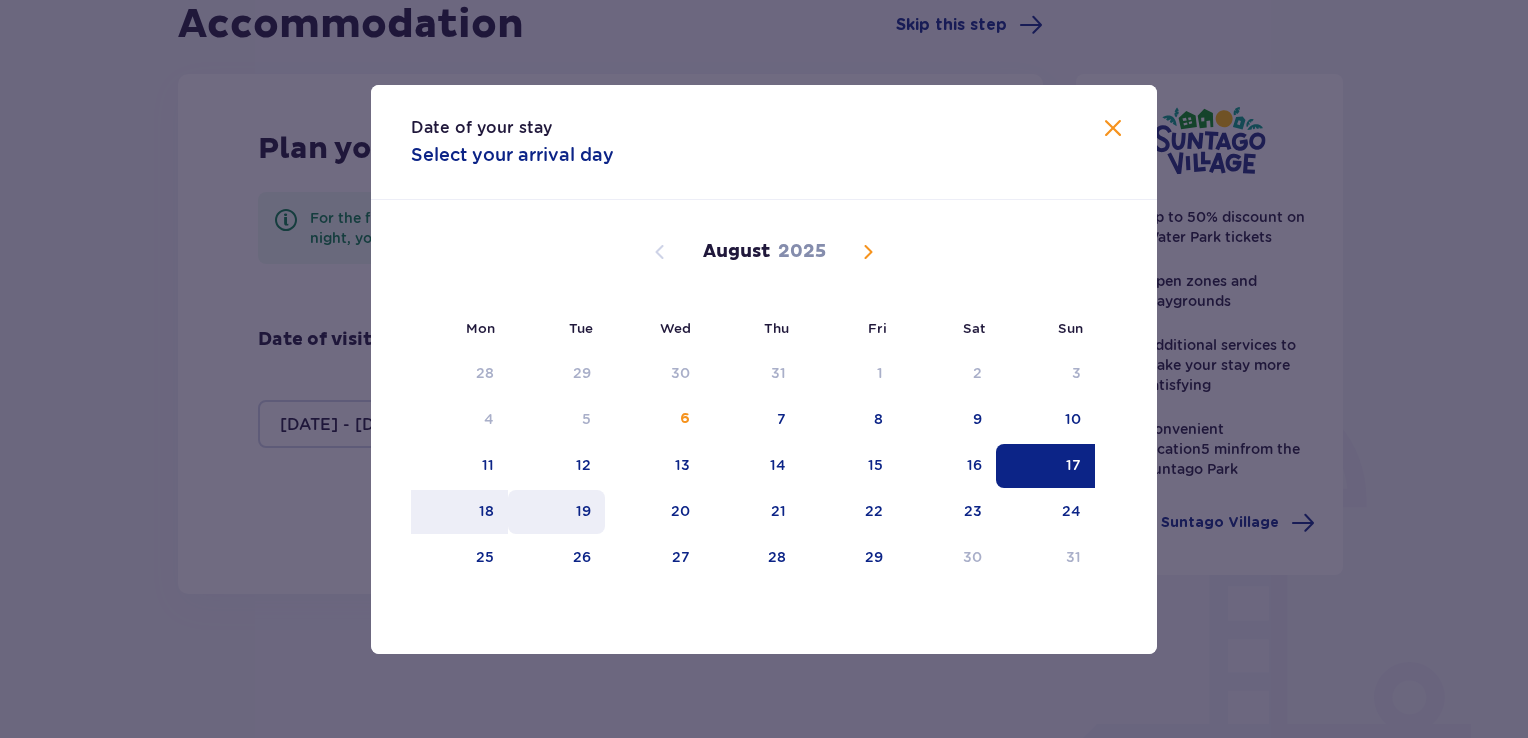 drag, startPoint x: 470, startPoint y: 523, endPoint x: 522, endPoint y: 509, distance: 53.851646 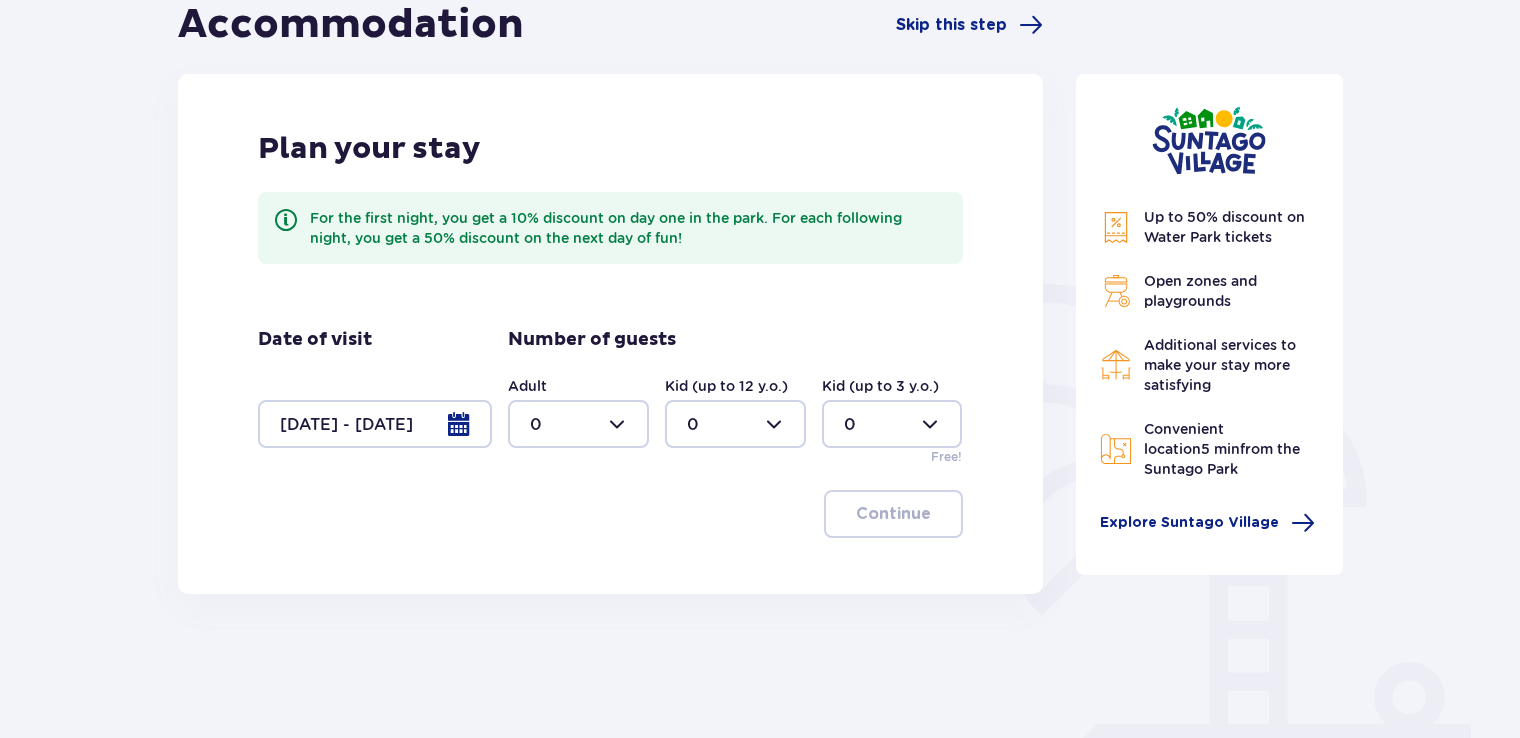click on "Continue" at bounding box center (610, 514) 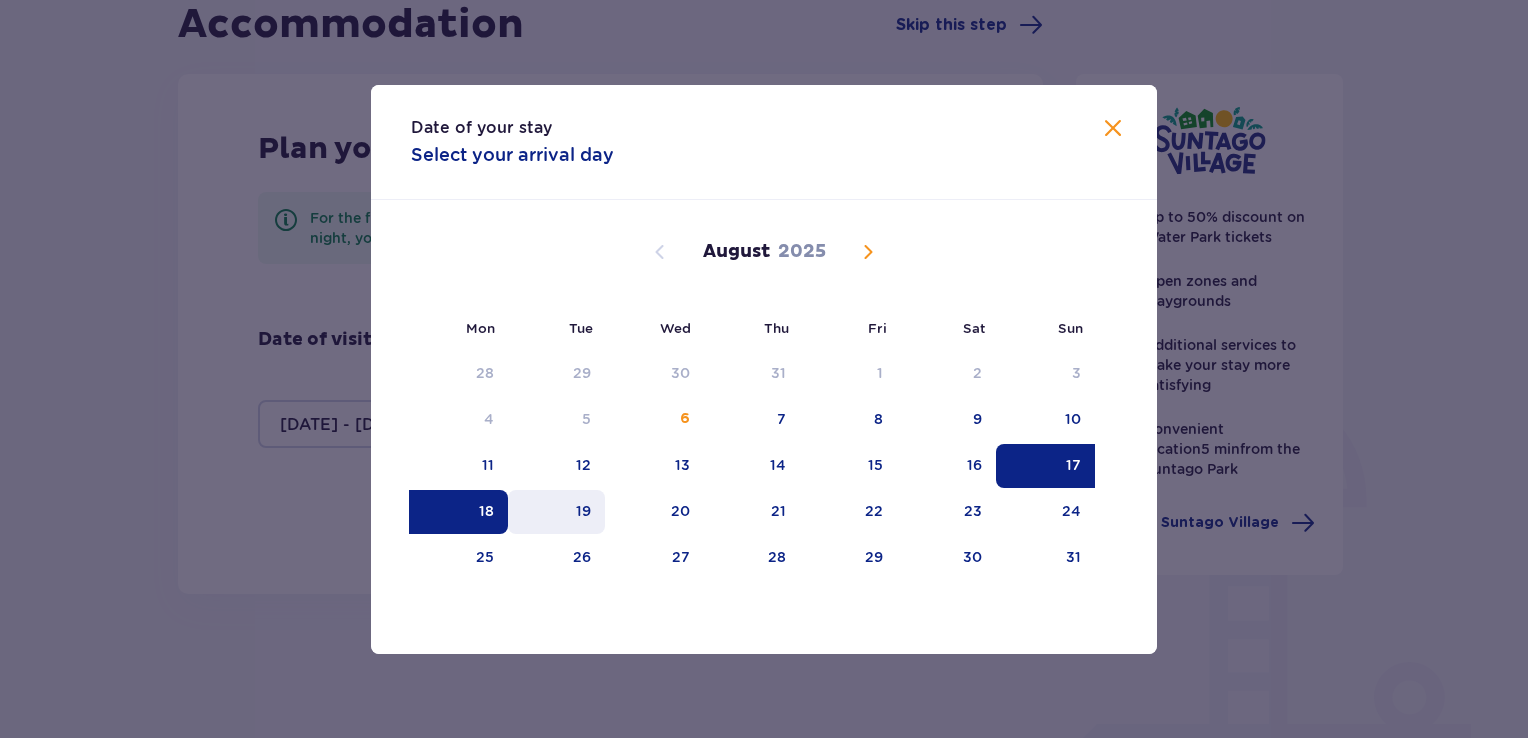 click on "19" at bounding box center [556, 512] 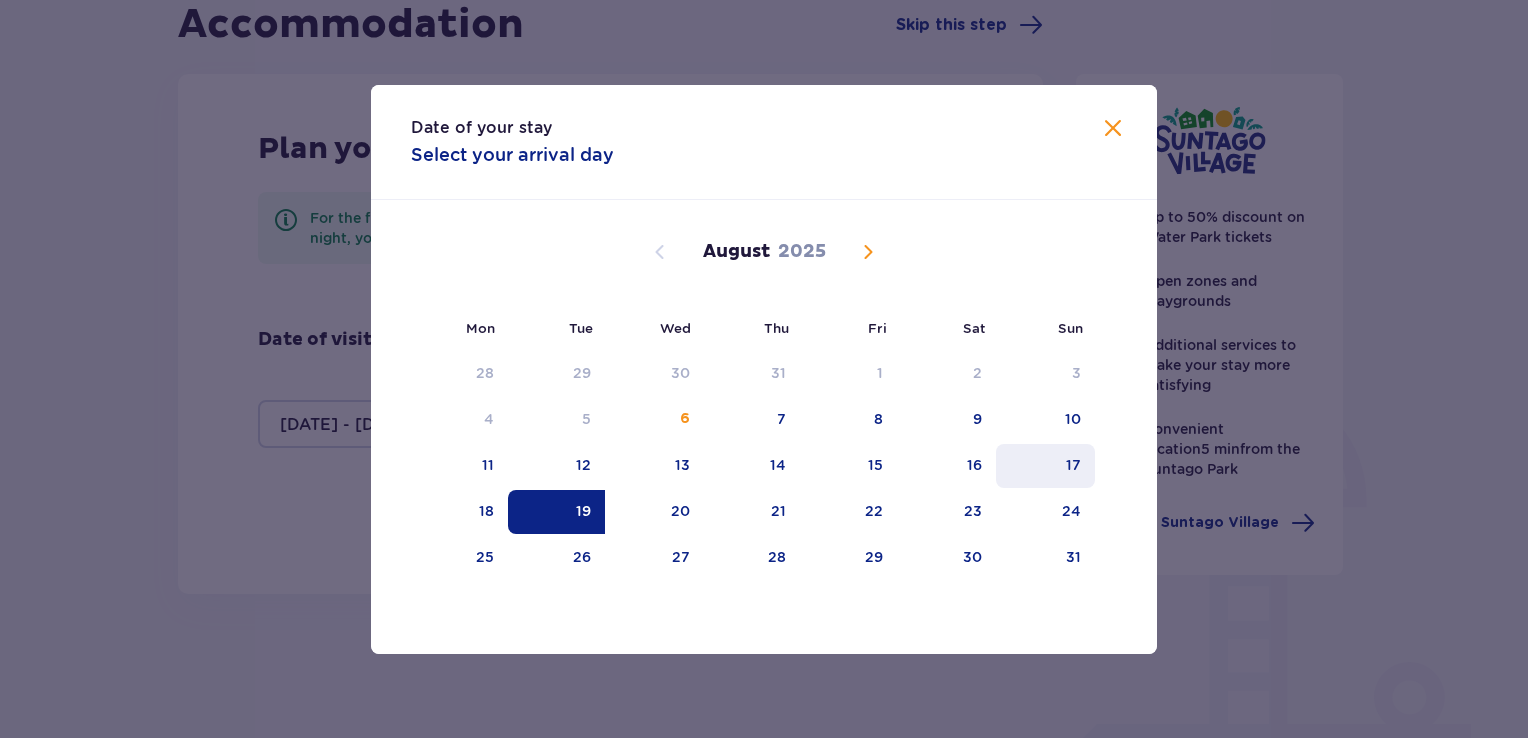 click on "17" at bounding box center [1045, 466] 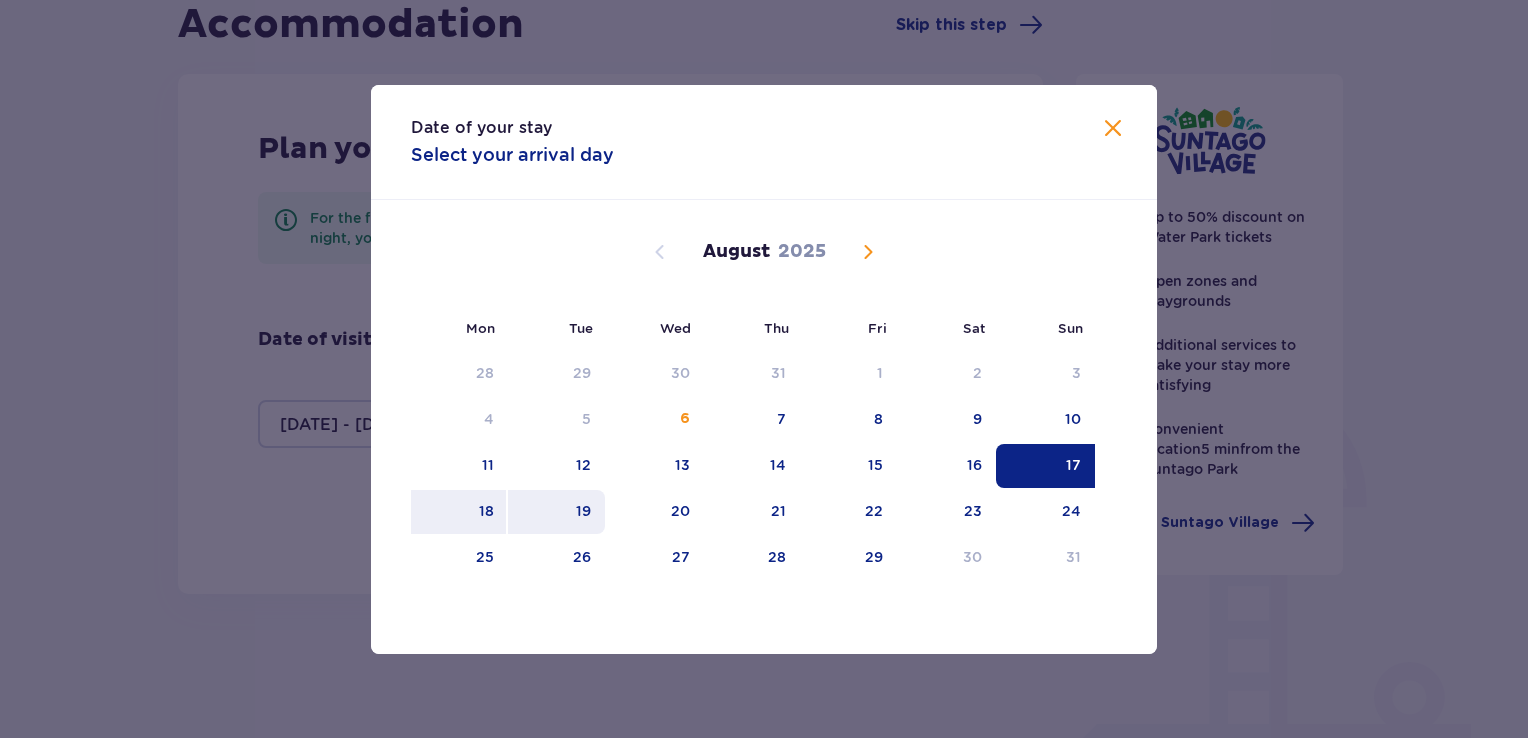click on "19" at bounding box center (583, 511) 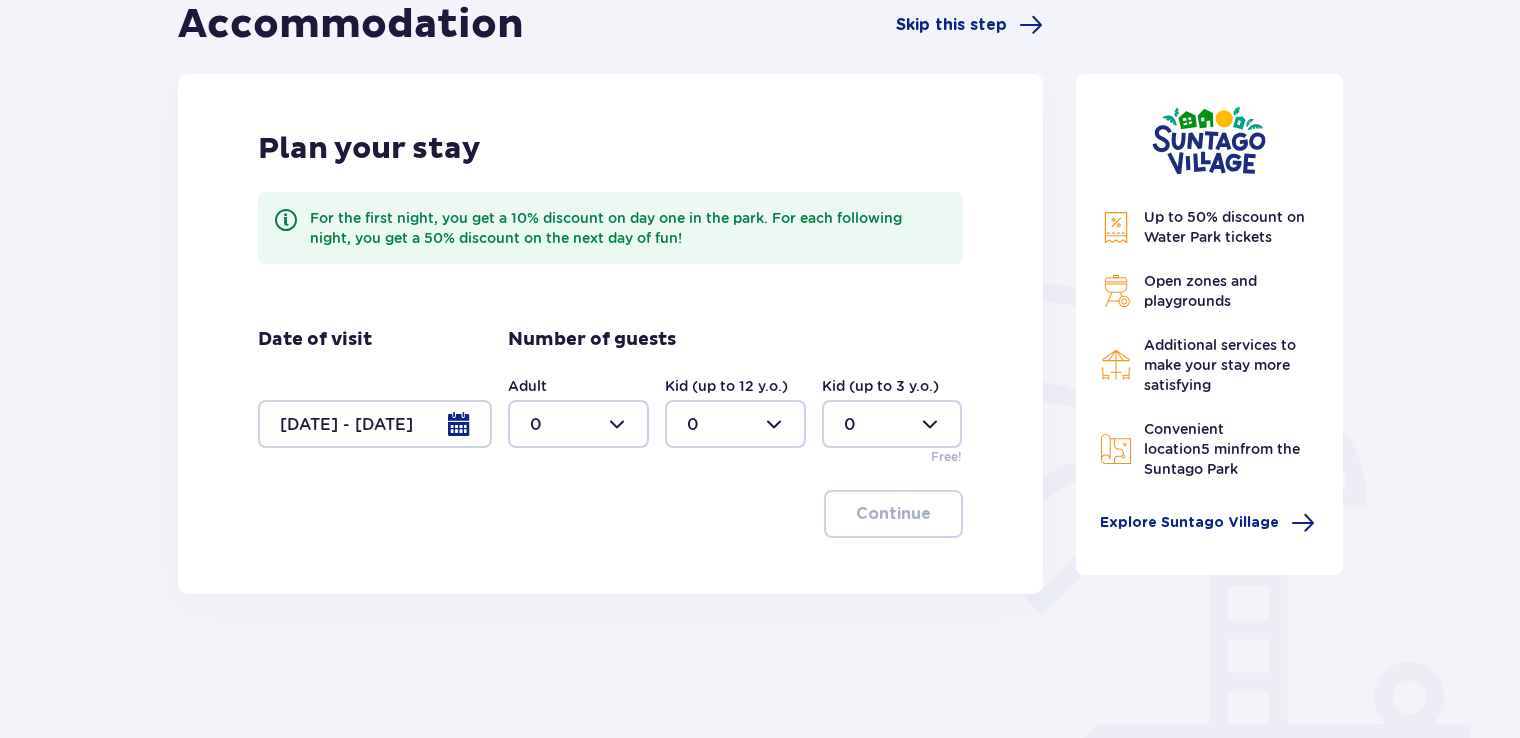 click at bounding box center (578, 424) 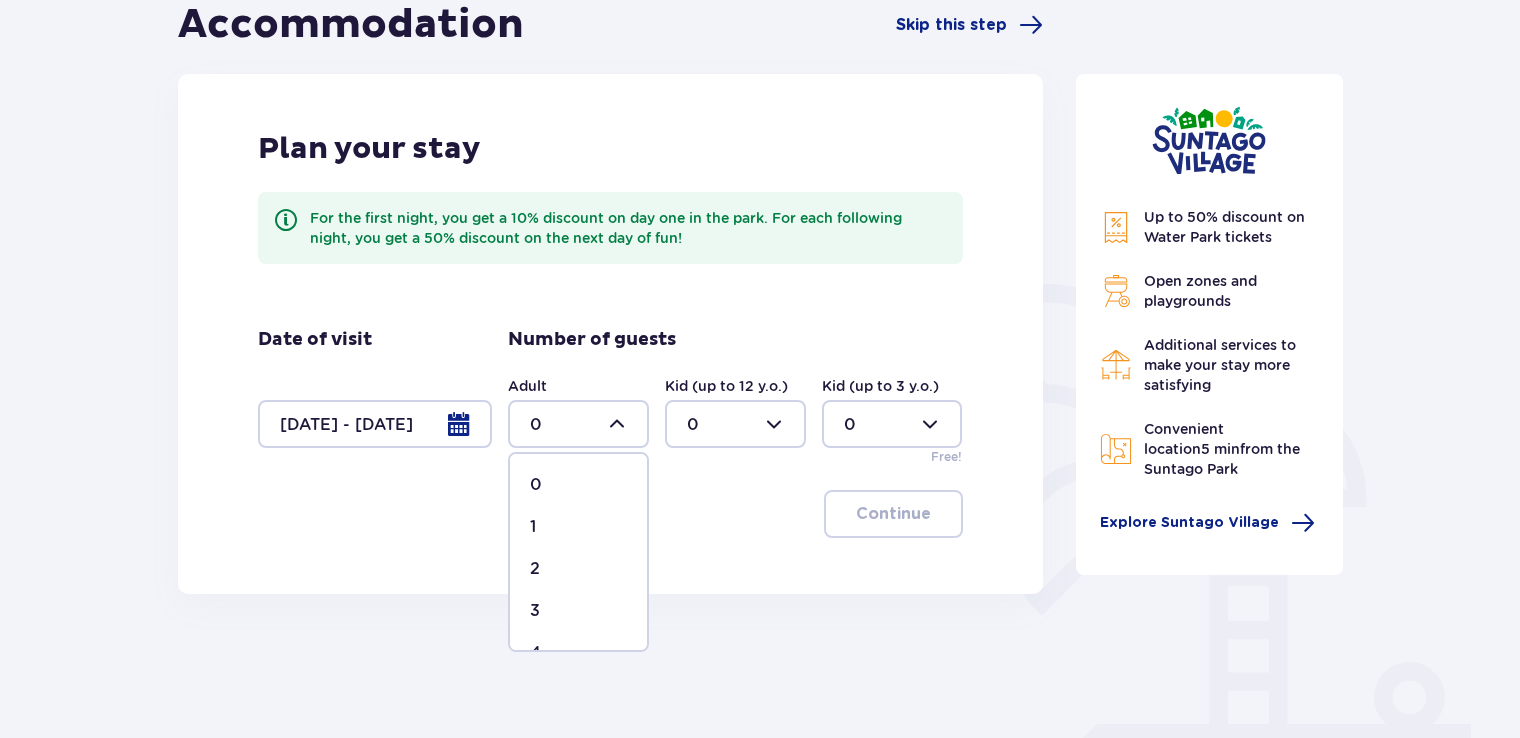 click on "2" at bounding box center [578, 569] 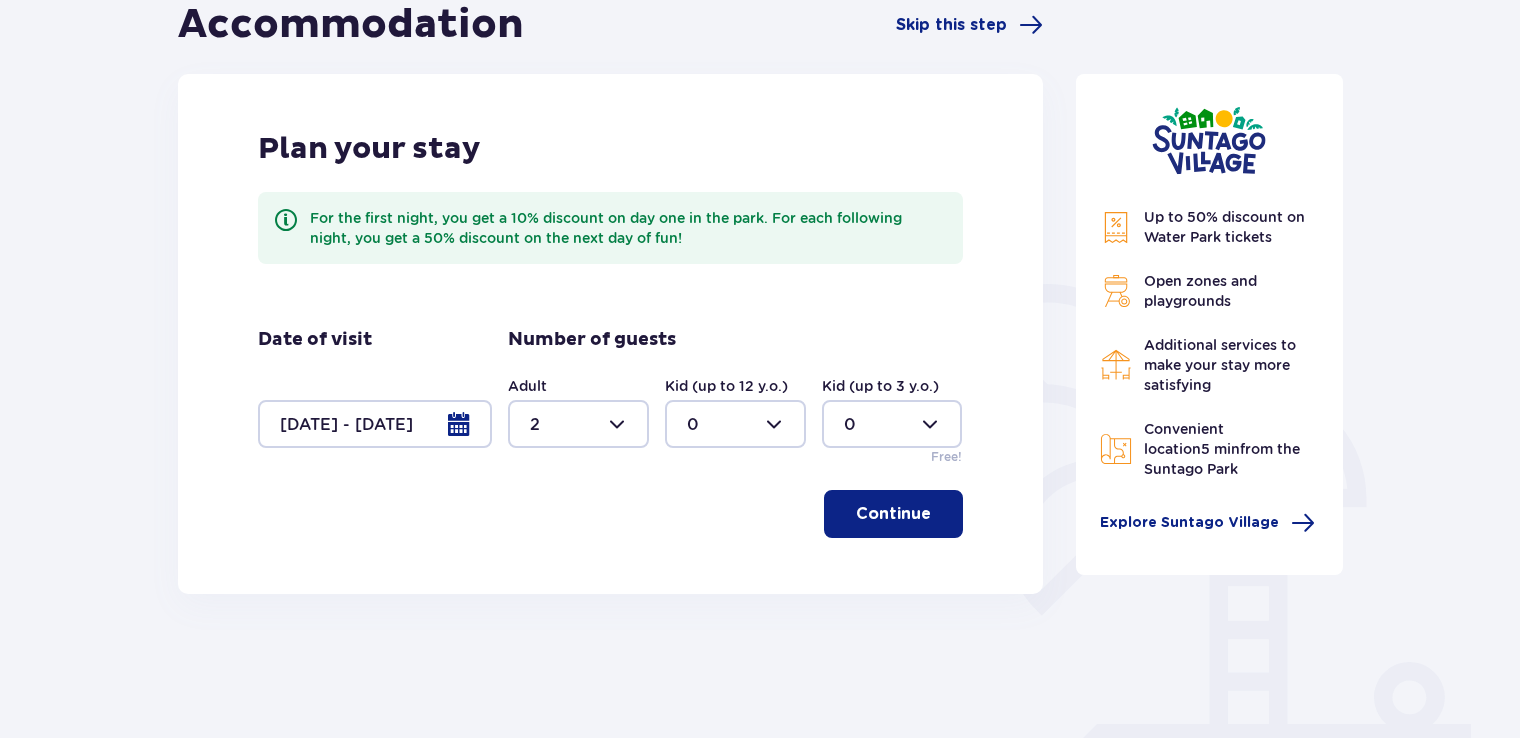 click at bounding box center (578, 424) 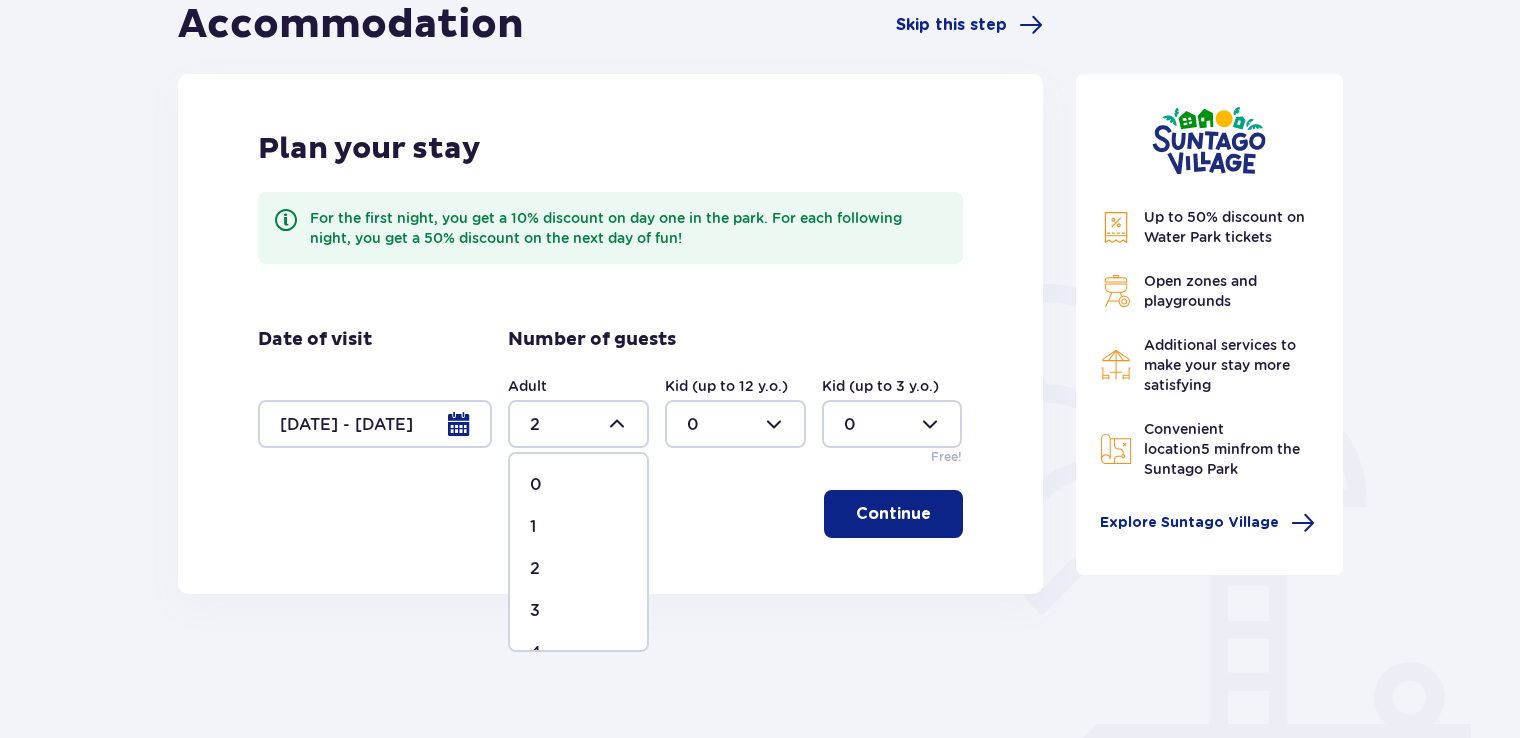 scroll, scrollTop: 100, scrollLeft: 0, axis: vertical 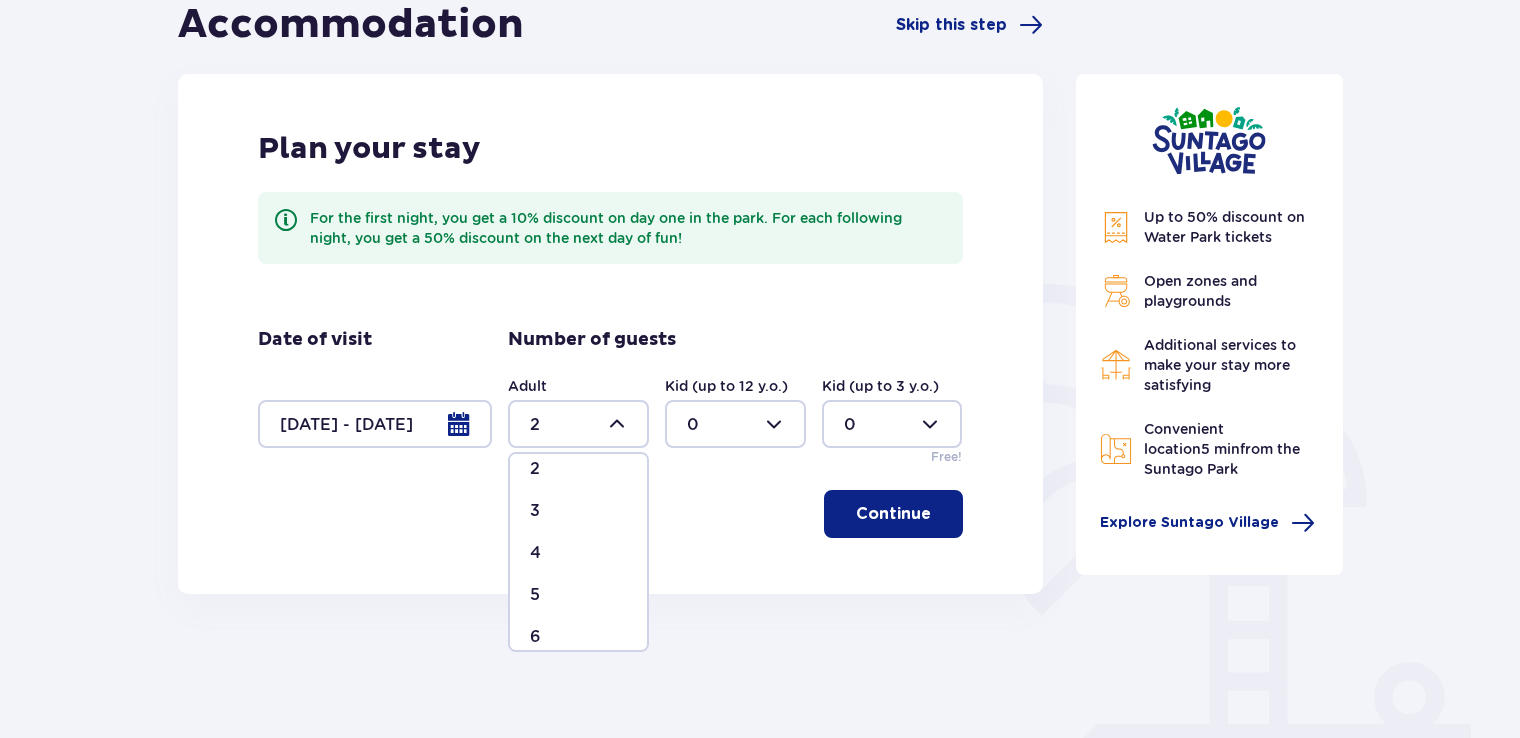 click on "4" at bounding box center (578, 553) 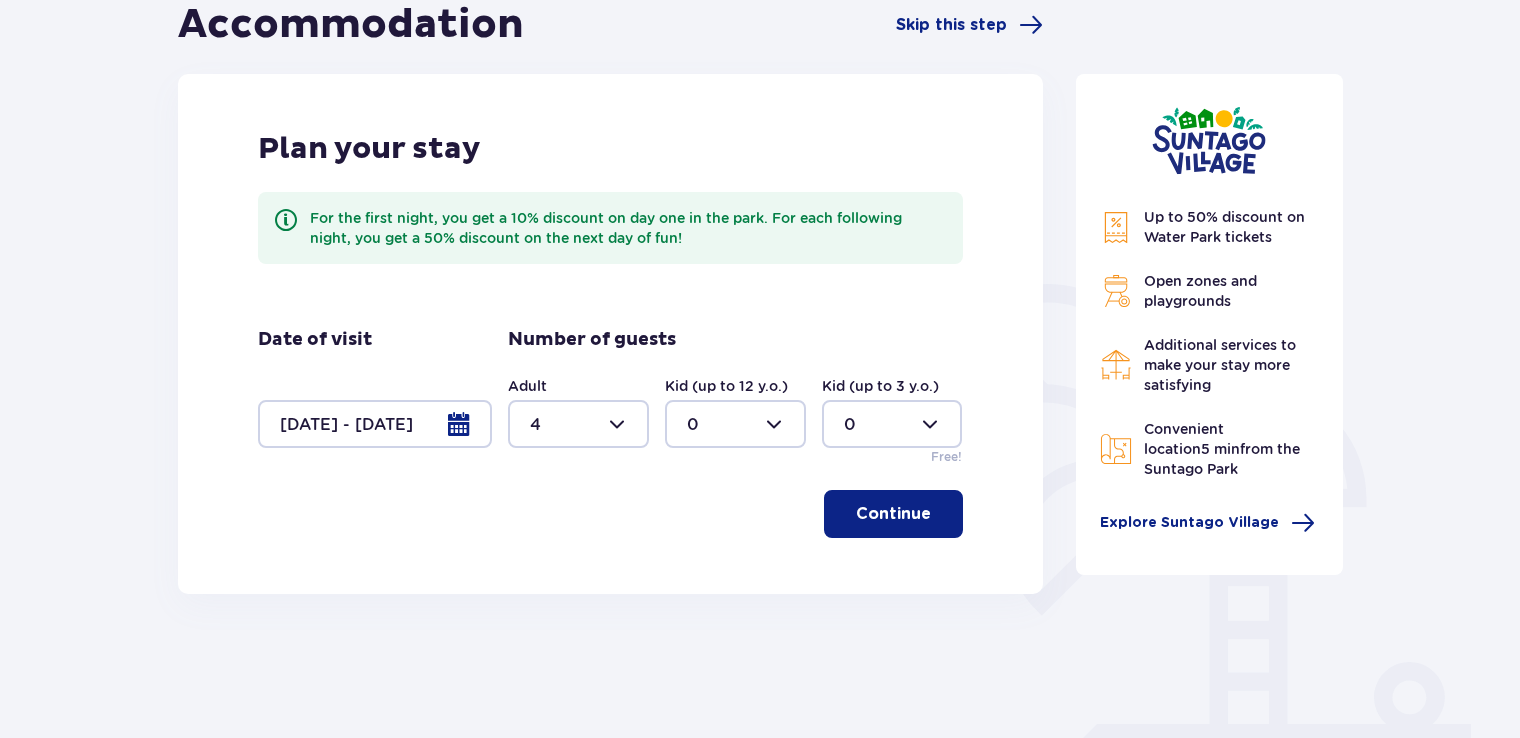 click on "Continue" at bounding box center [893, 514] 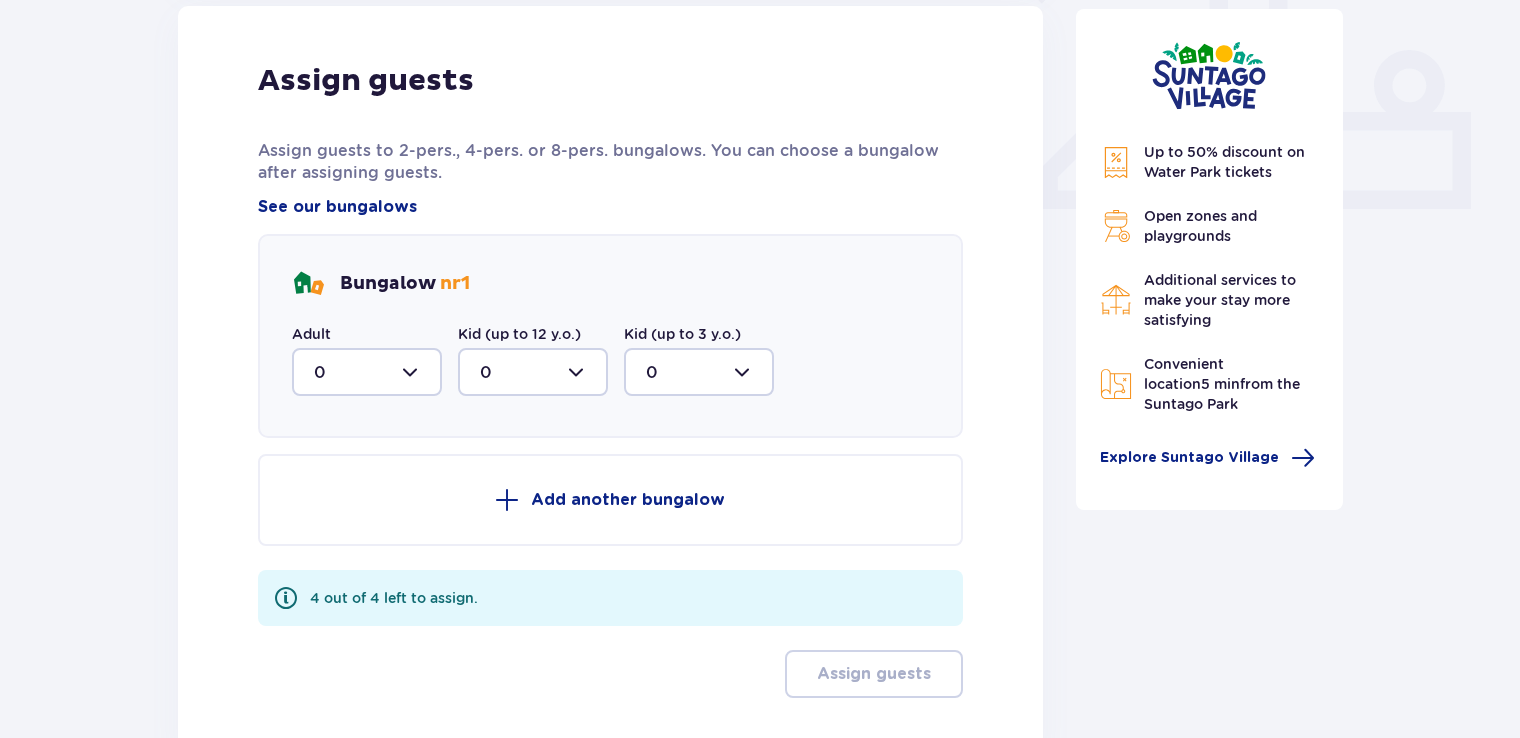 scroll, scrollTop: 758, scrollLeft: 0, axis: vertical 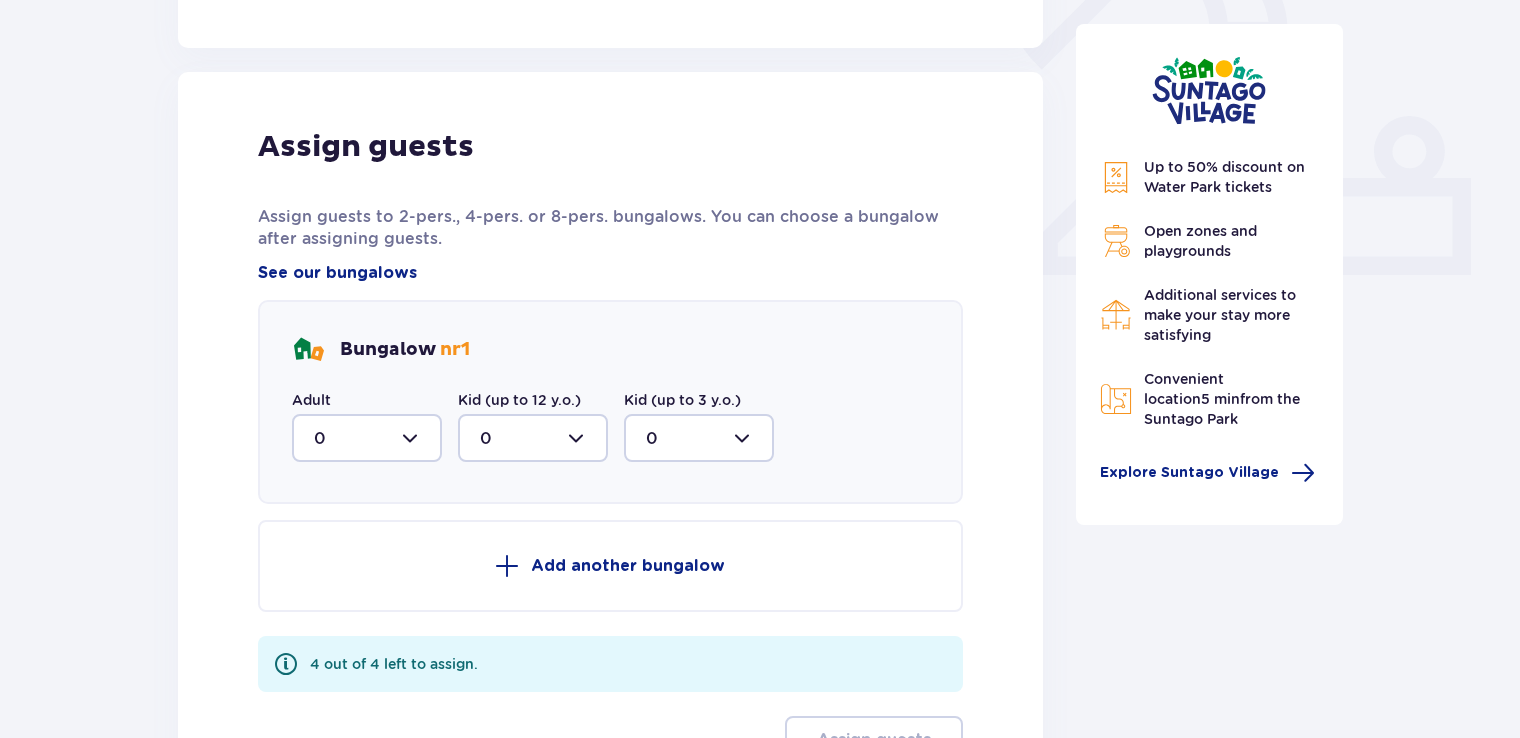 click at bounding box center (367, 438) 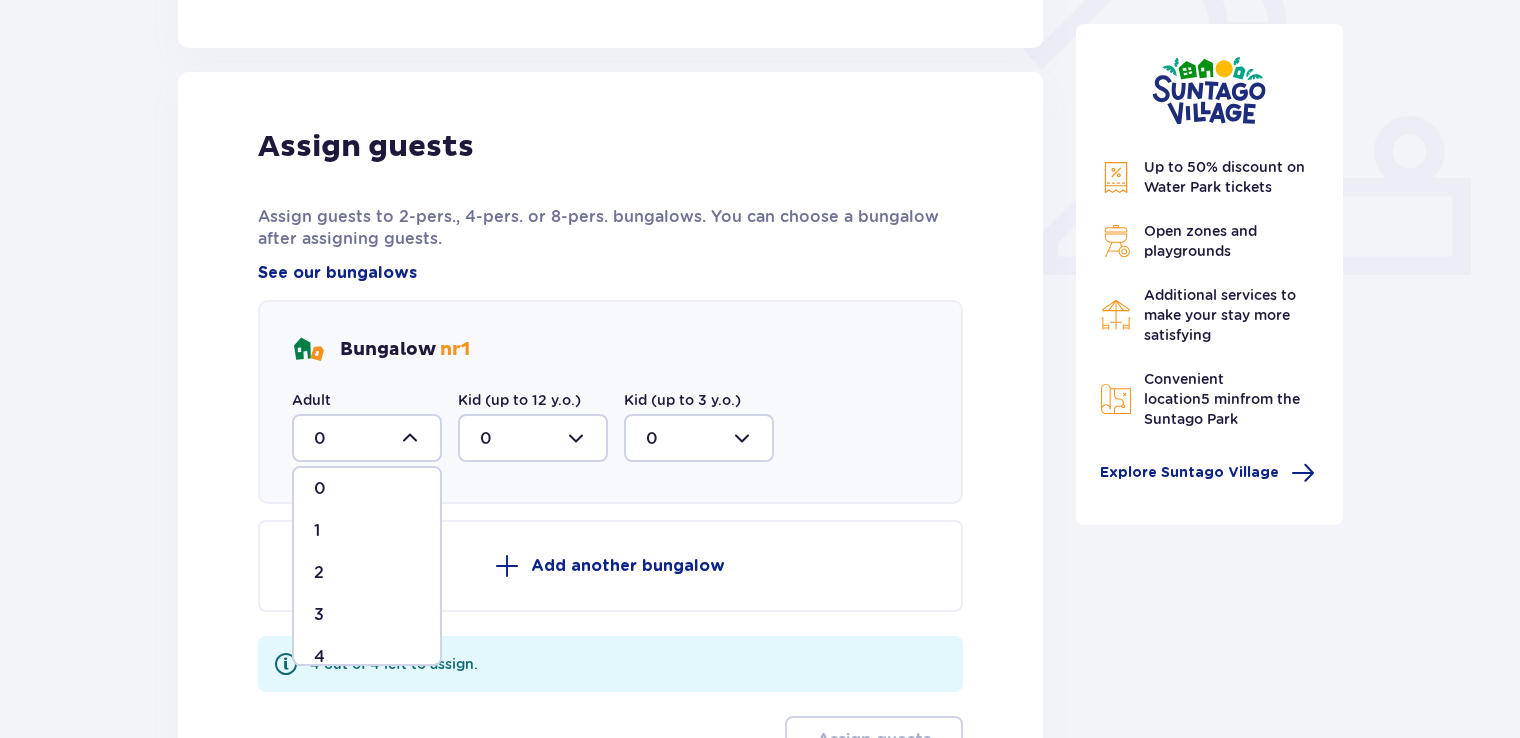 scroll, scrollTop: 32, scrollLeft: 0, axis: vertical 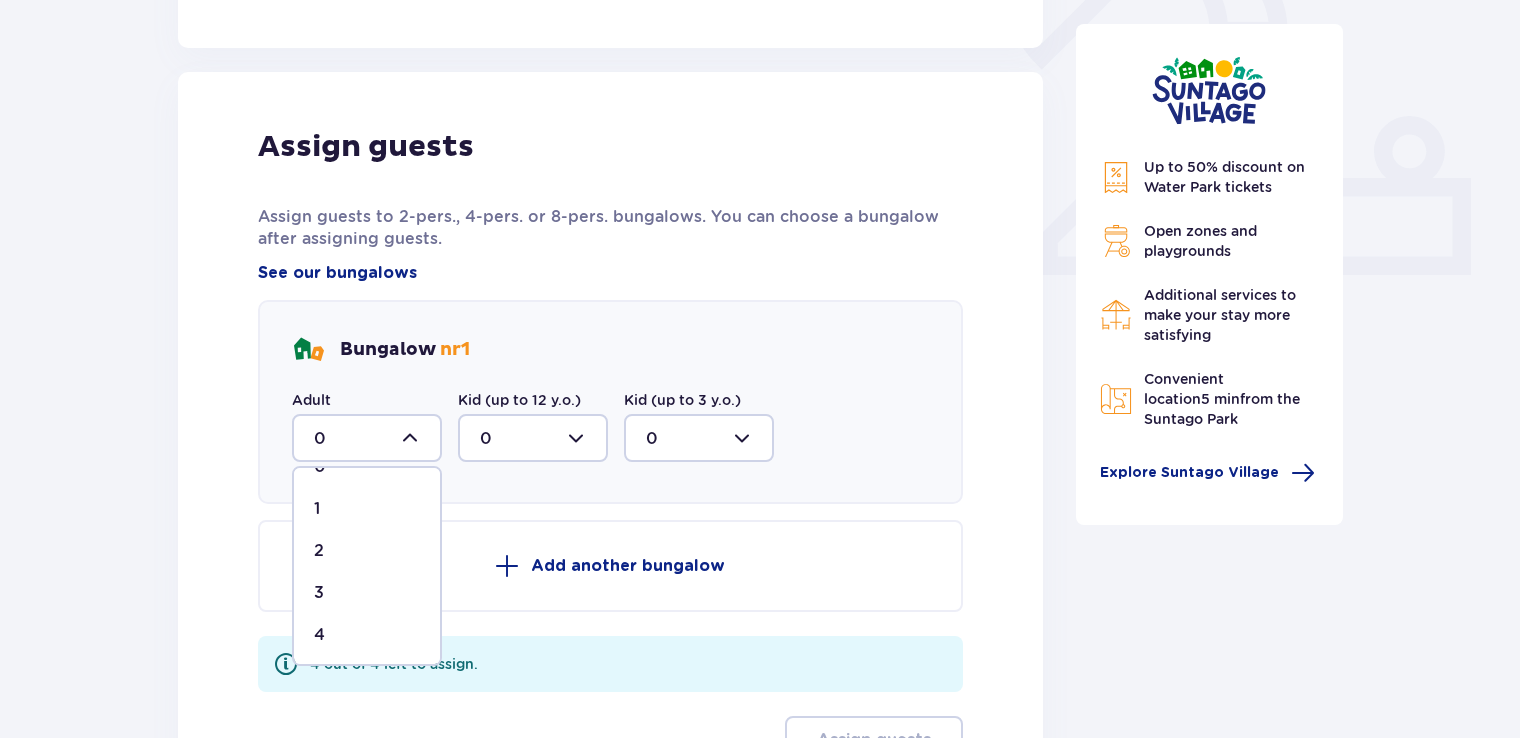 click on "4" at bounding box center (367, 635) 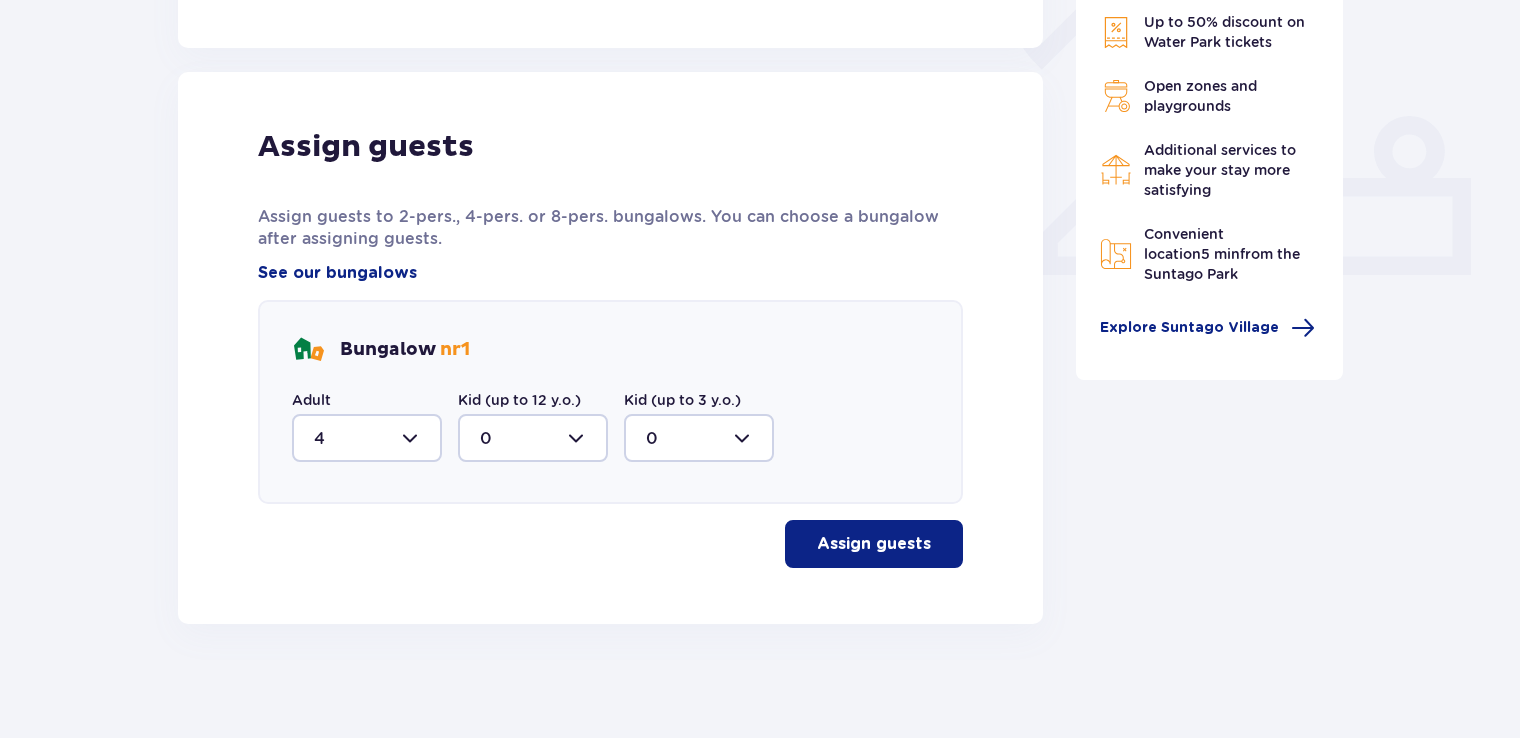 click on "Assign guests" at bounding box center [874, 544] 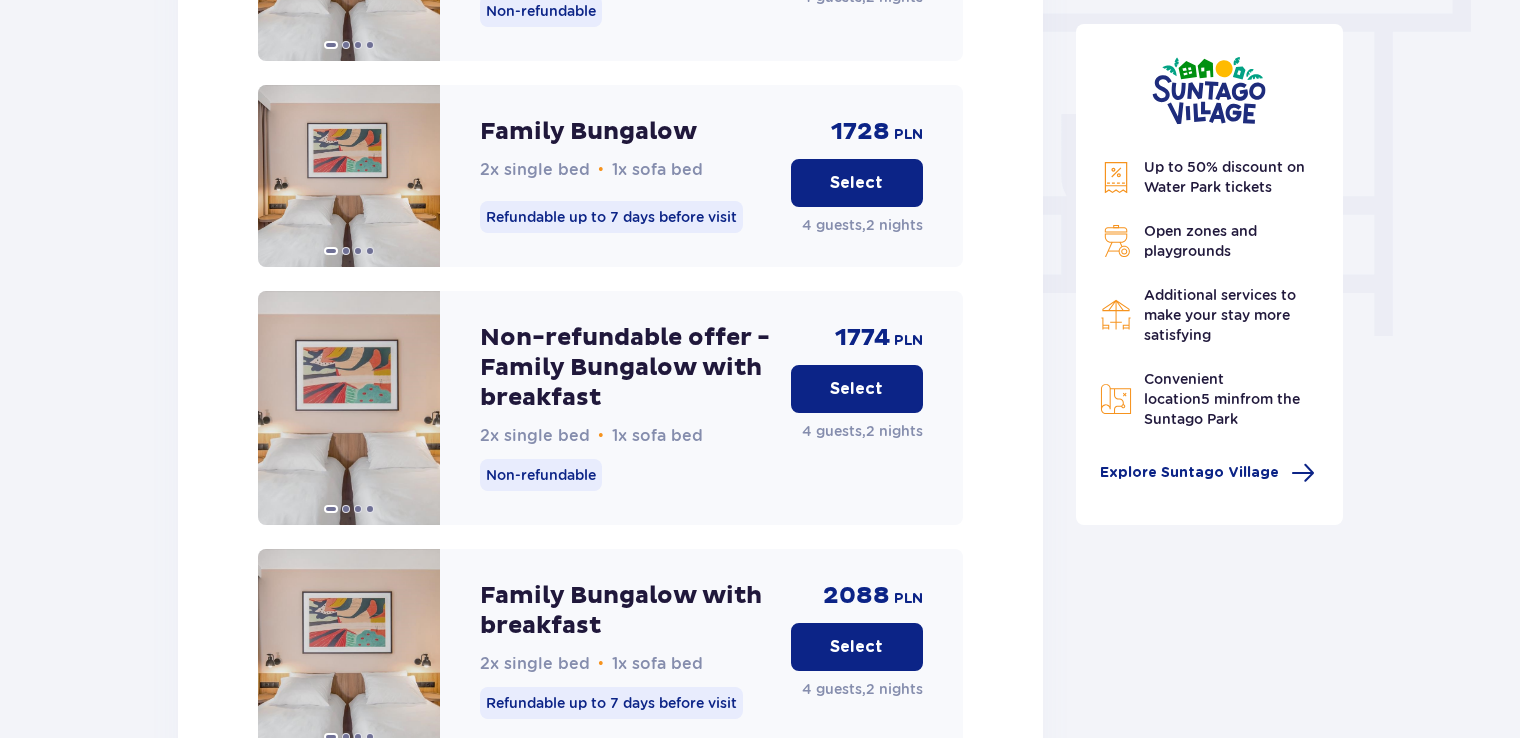 scroll, scrollTop: 2053, scrollLeft: 0, axis: vertical 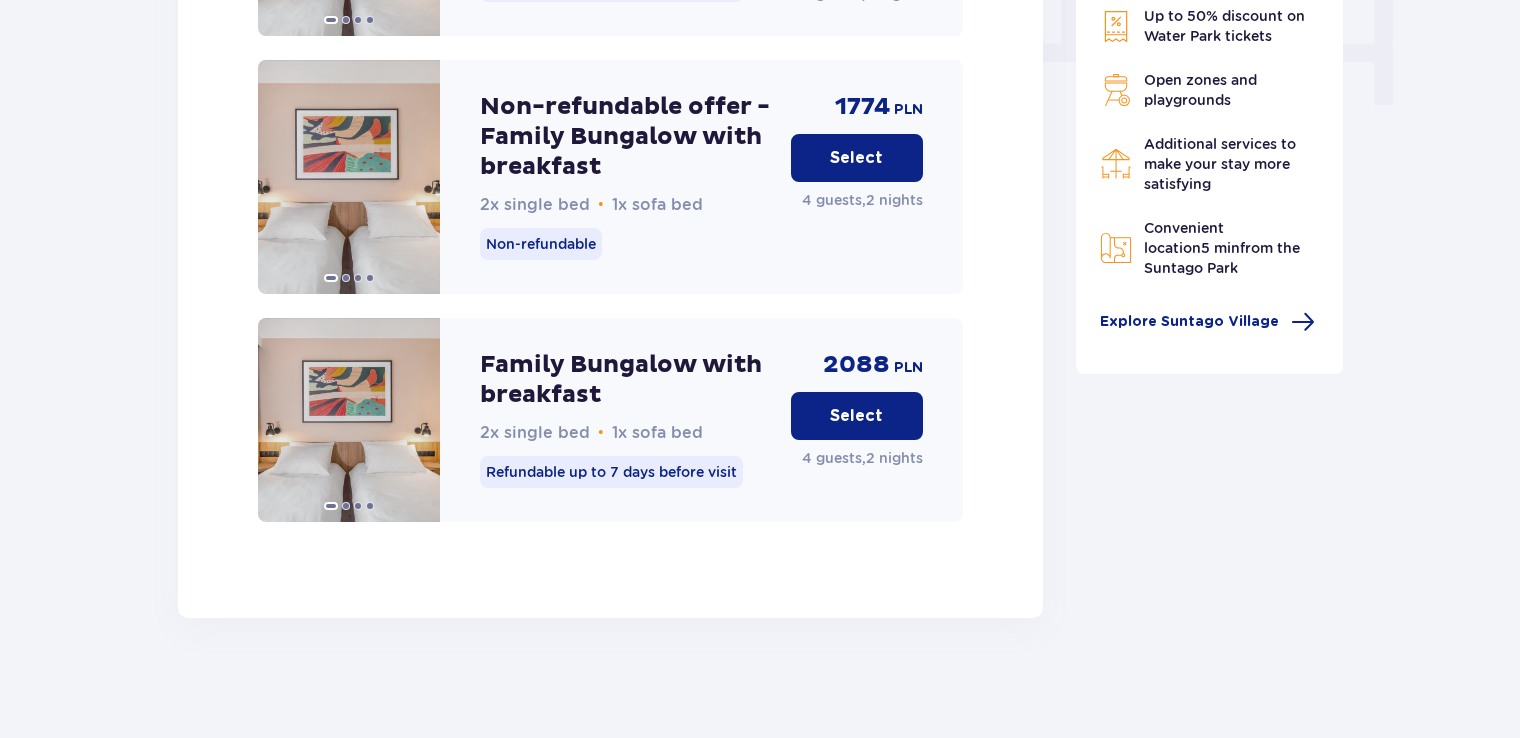 click on "Select" at bounding box center (857, 158) 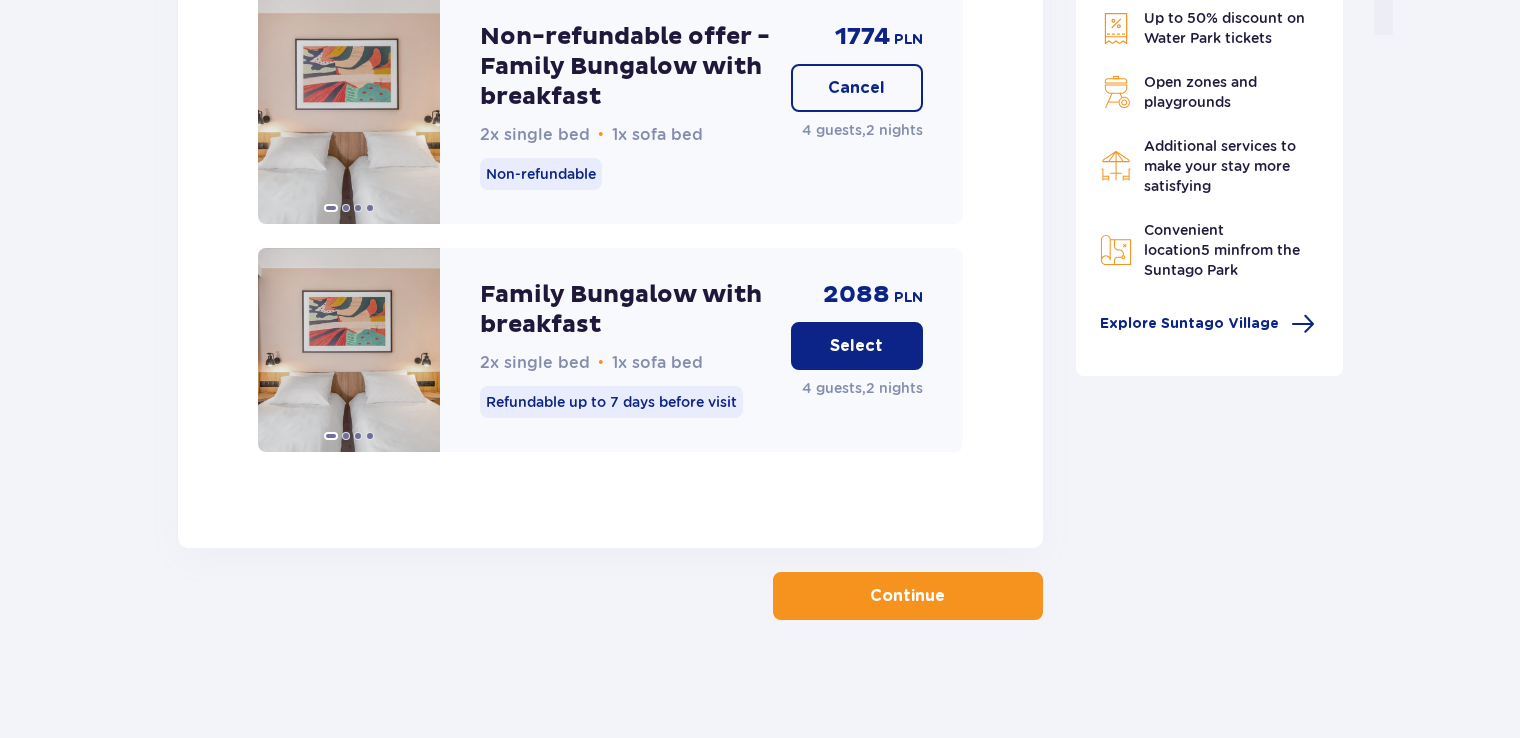 scroll, scrollTop: 2125, scrollLeft: 0, axis: vertical 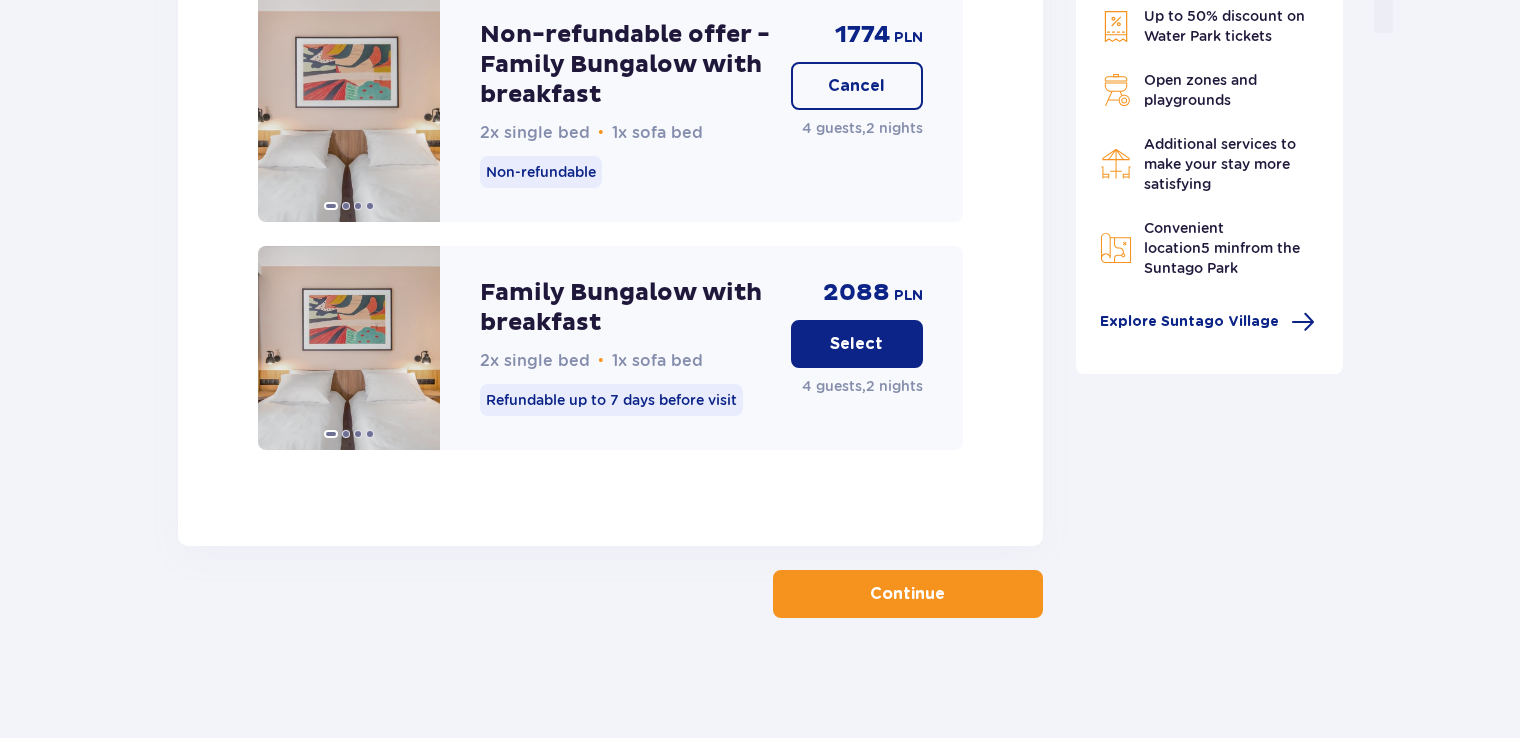 click on "Continue" at bounding box center (908, 594) 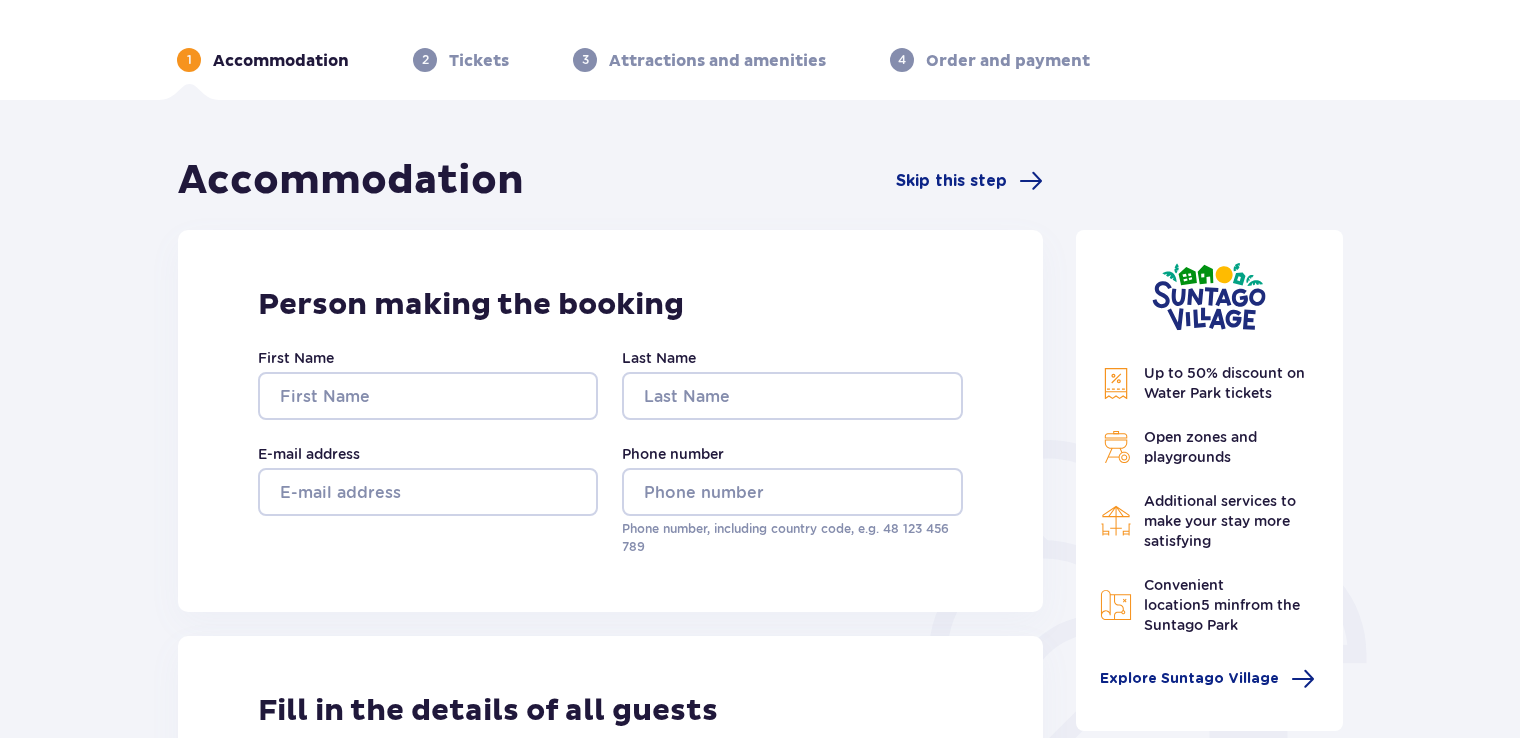 scroll, scrollTop: 0, scrollLeft: 0, axis: both 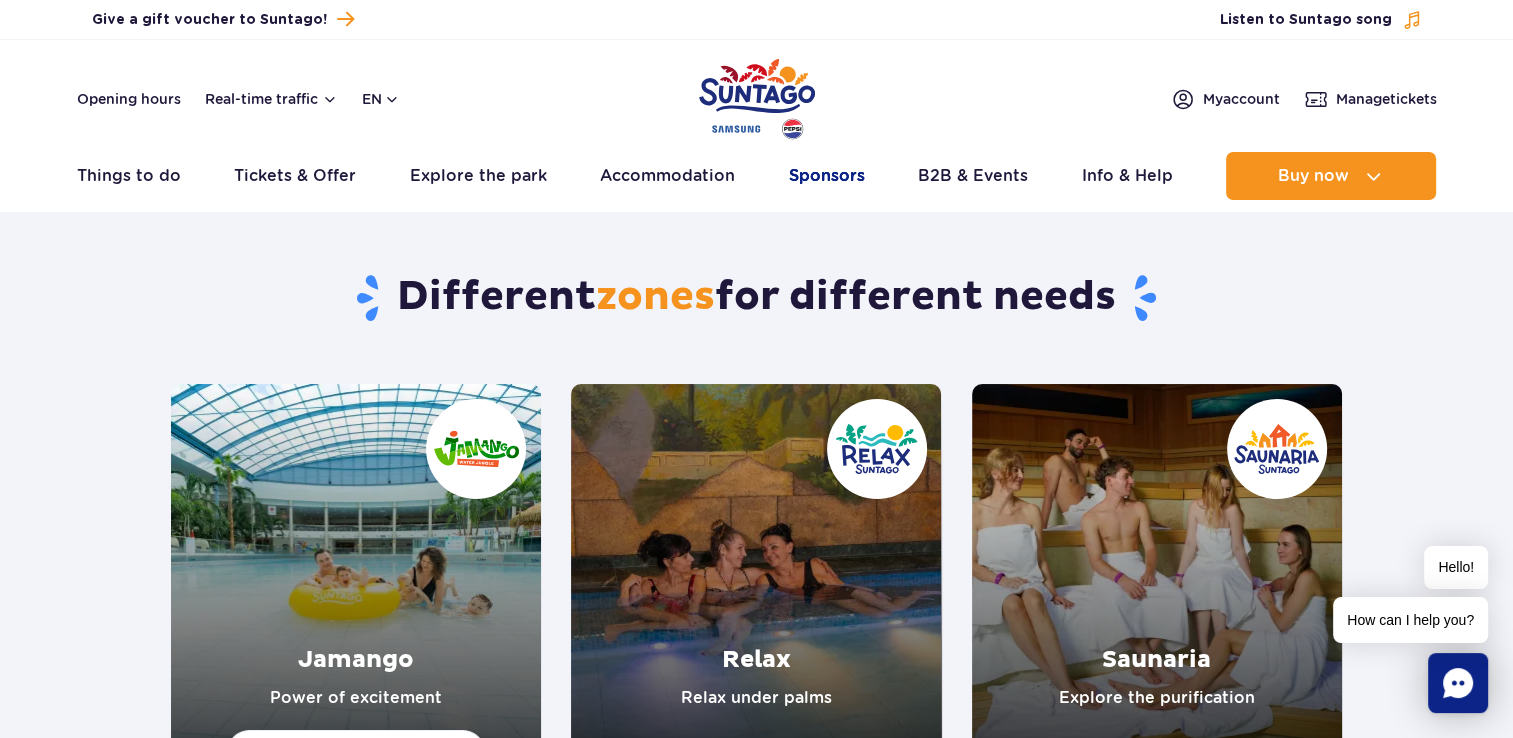click on "Sponsors" at bounding box center (827, 176) 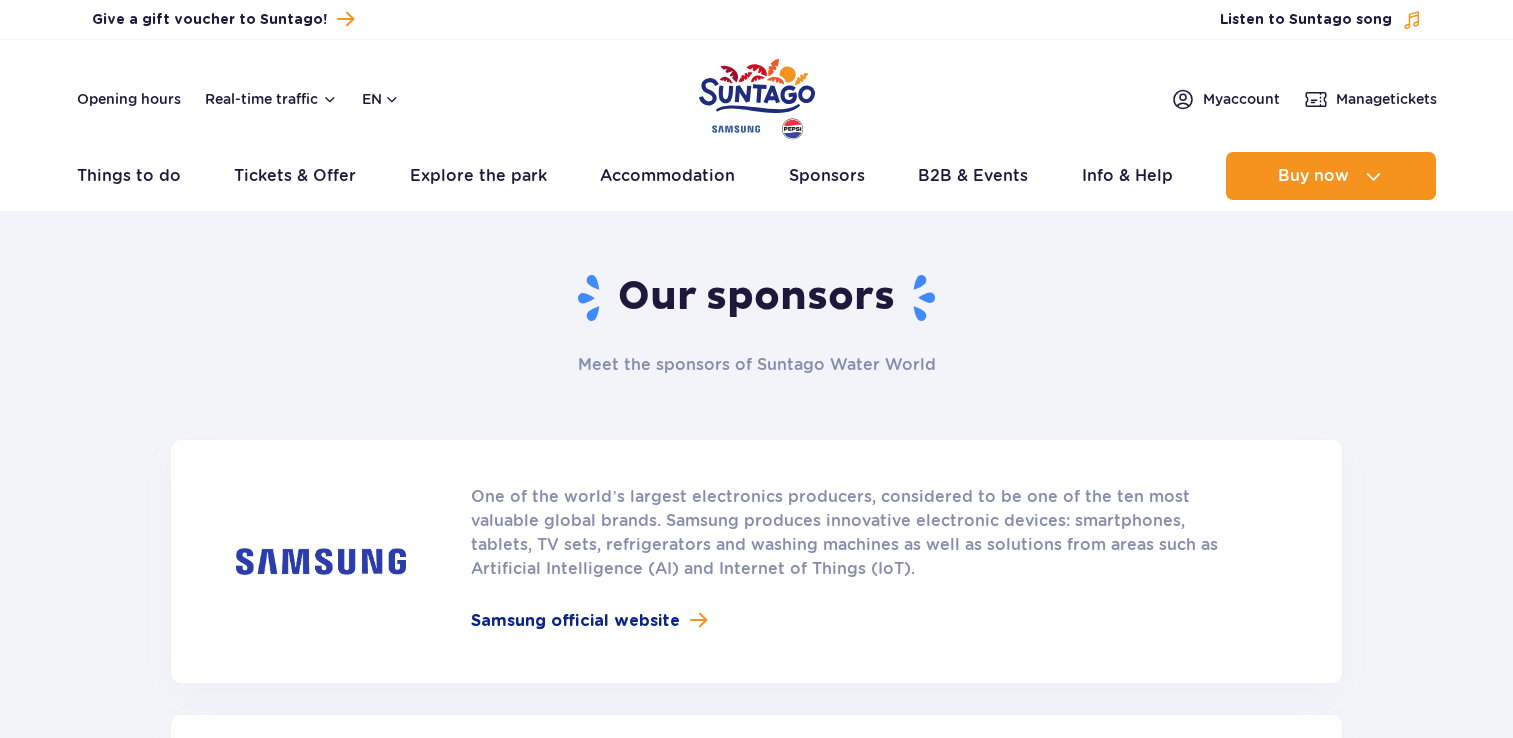 scroll, scrollTop: 62, scrollLeft: 0, axis: vertical 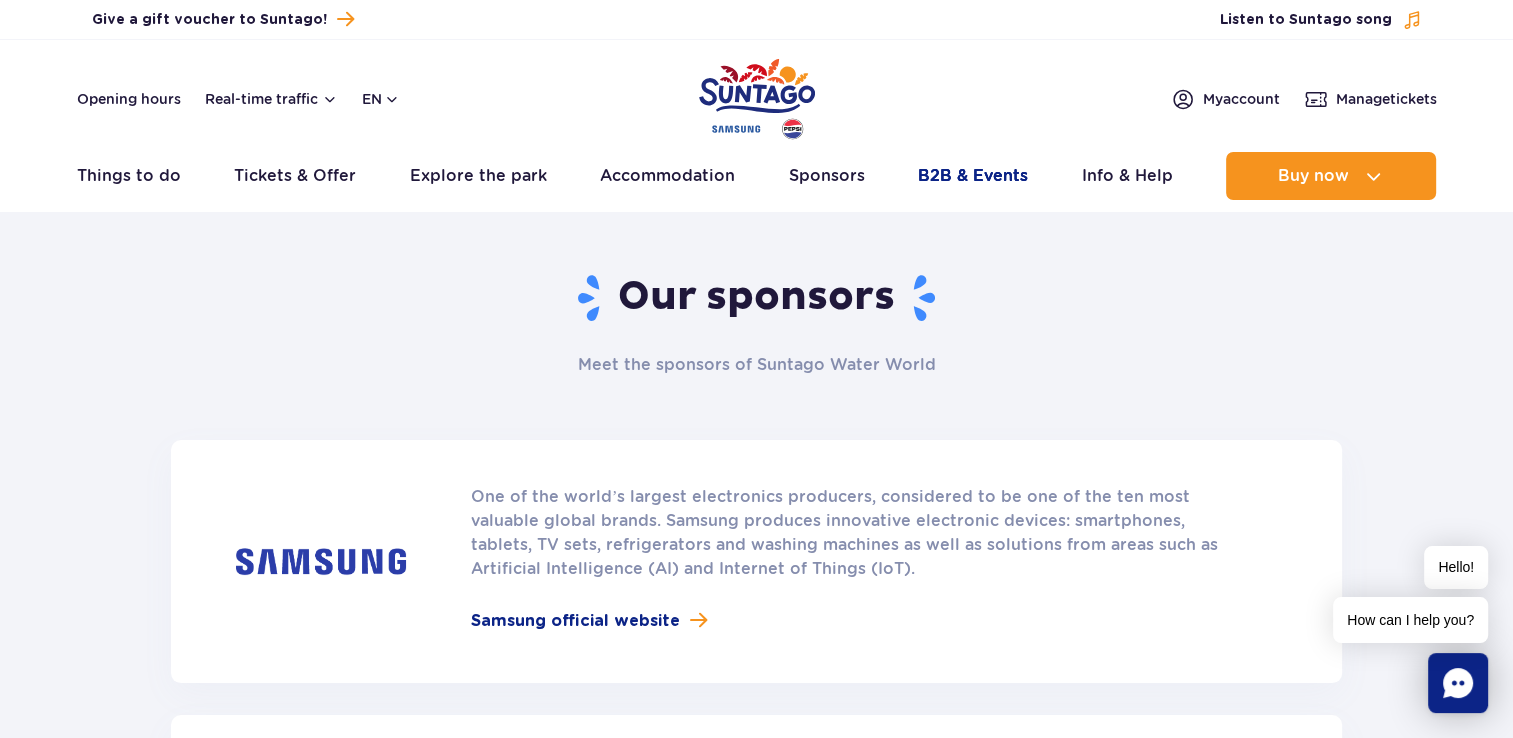 click on "B2B & Events" at bounding box center (973, 176) 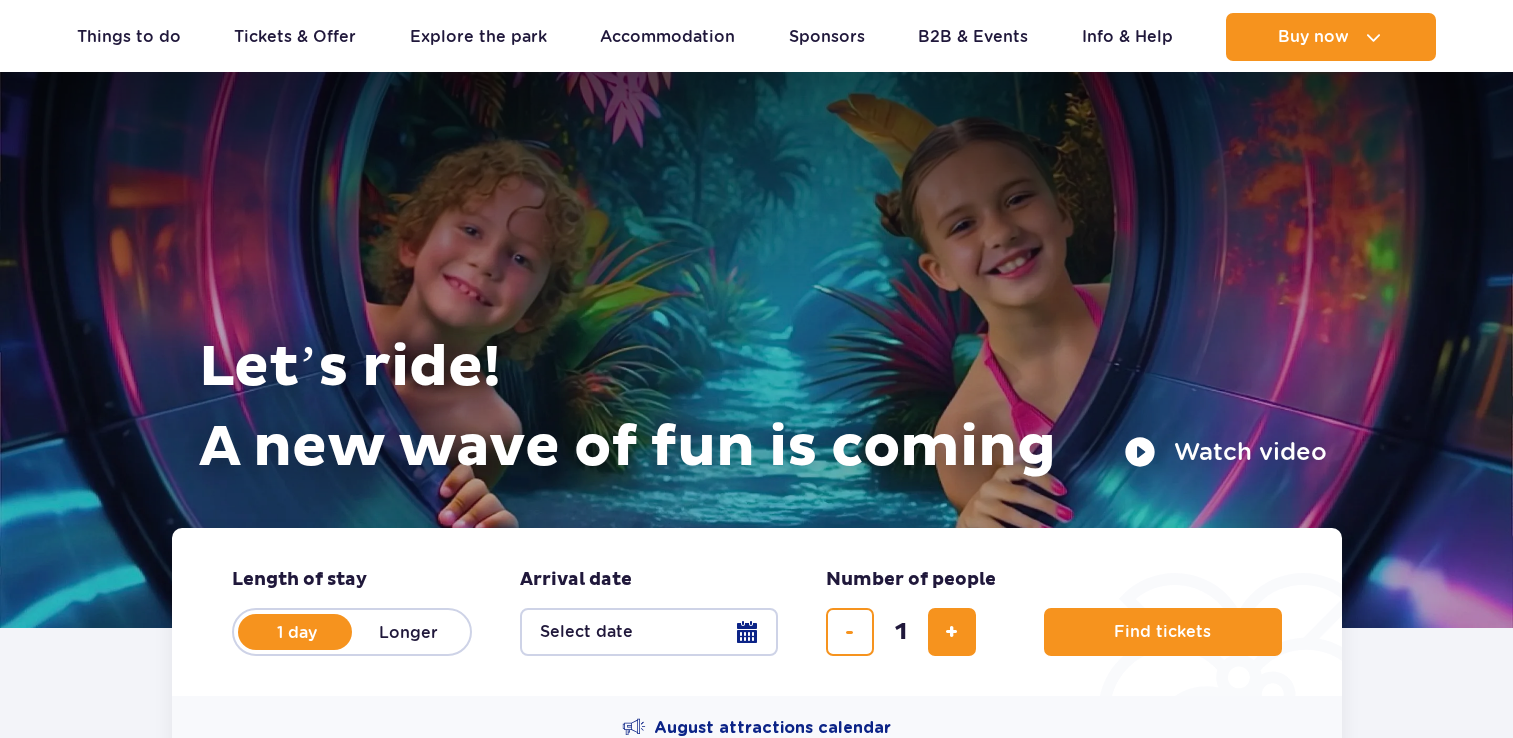 scroll, scrollTop: 1416, scrollLeft: 0, axis: vertical 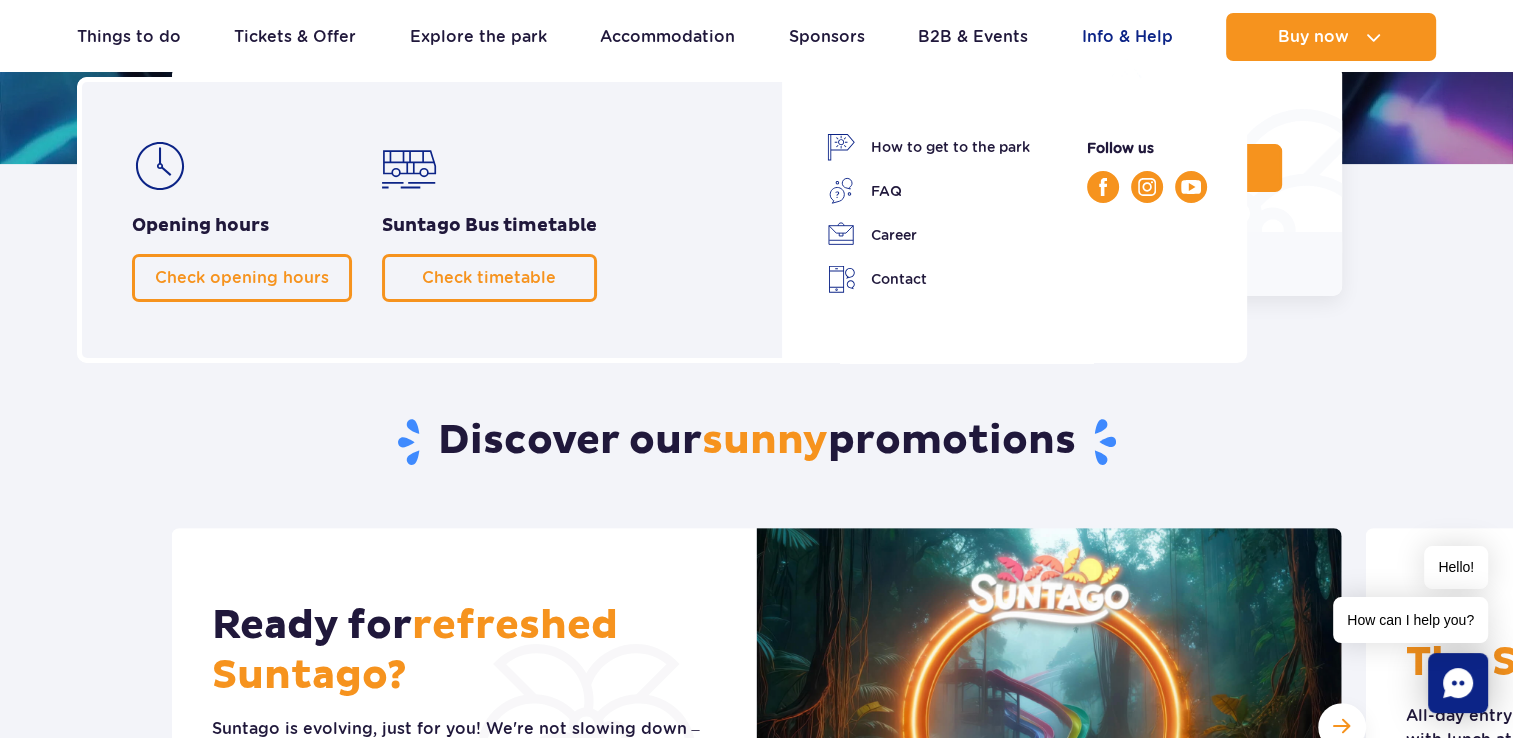 click on "Info & Help" at bounding box center [1127, 37] 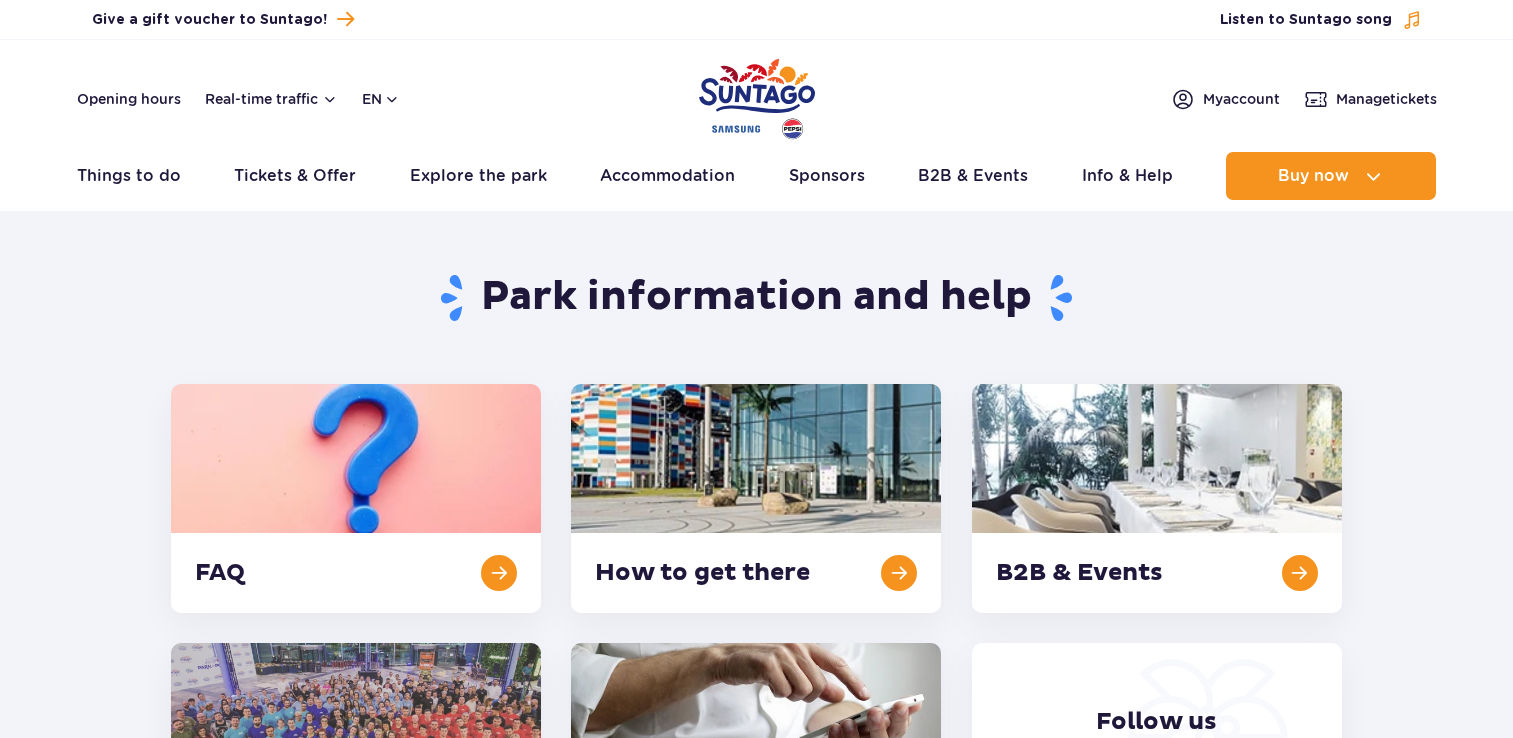 scroll, scrollTop: 0, scrollLeft: 0, axis: both 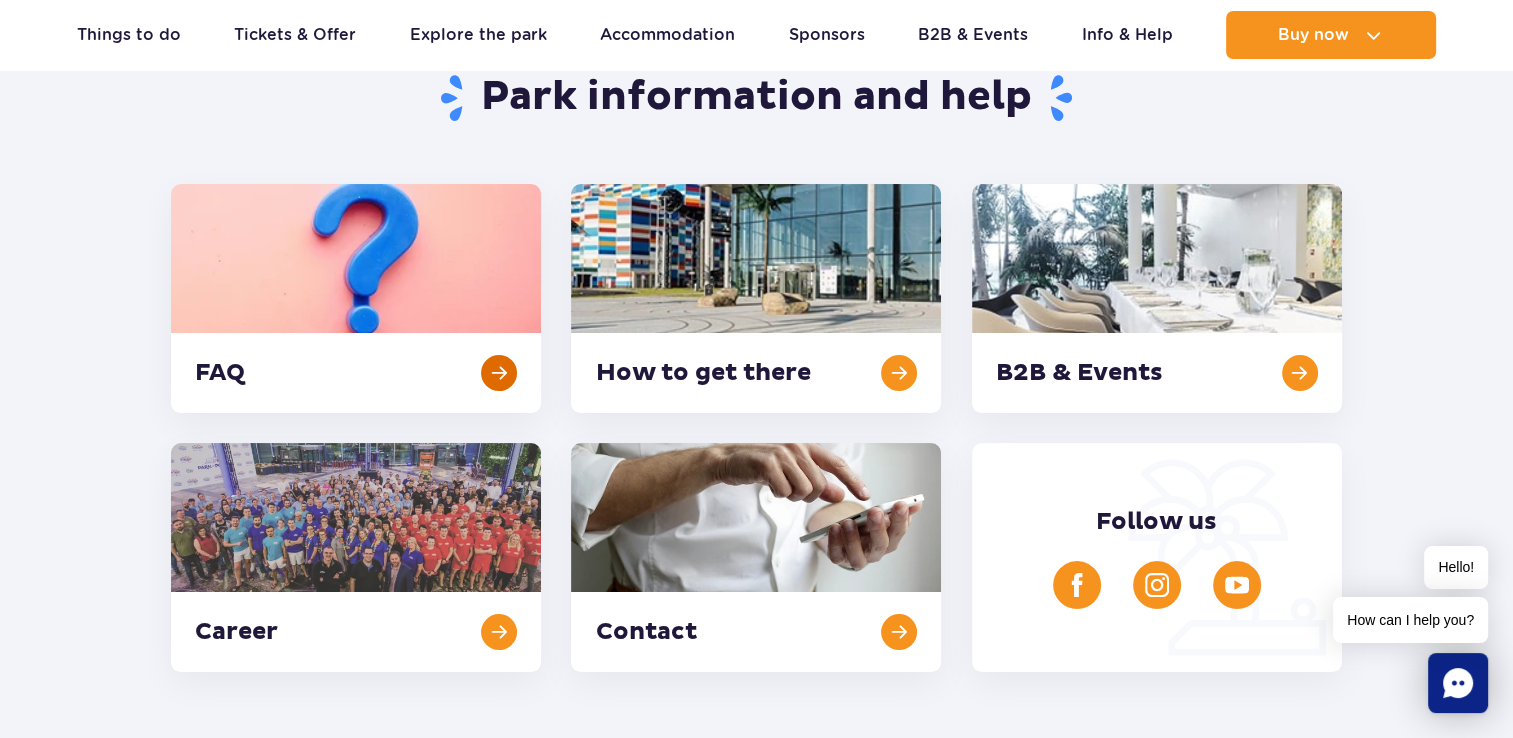 click at bounding box center [356, 298] 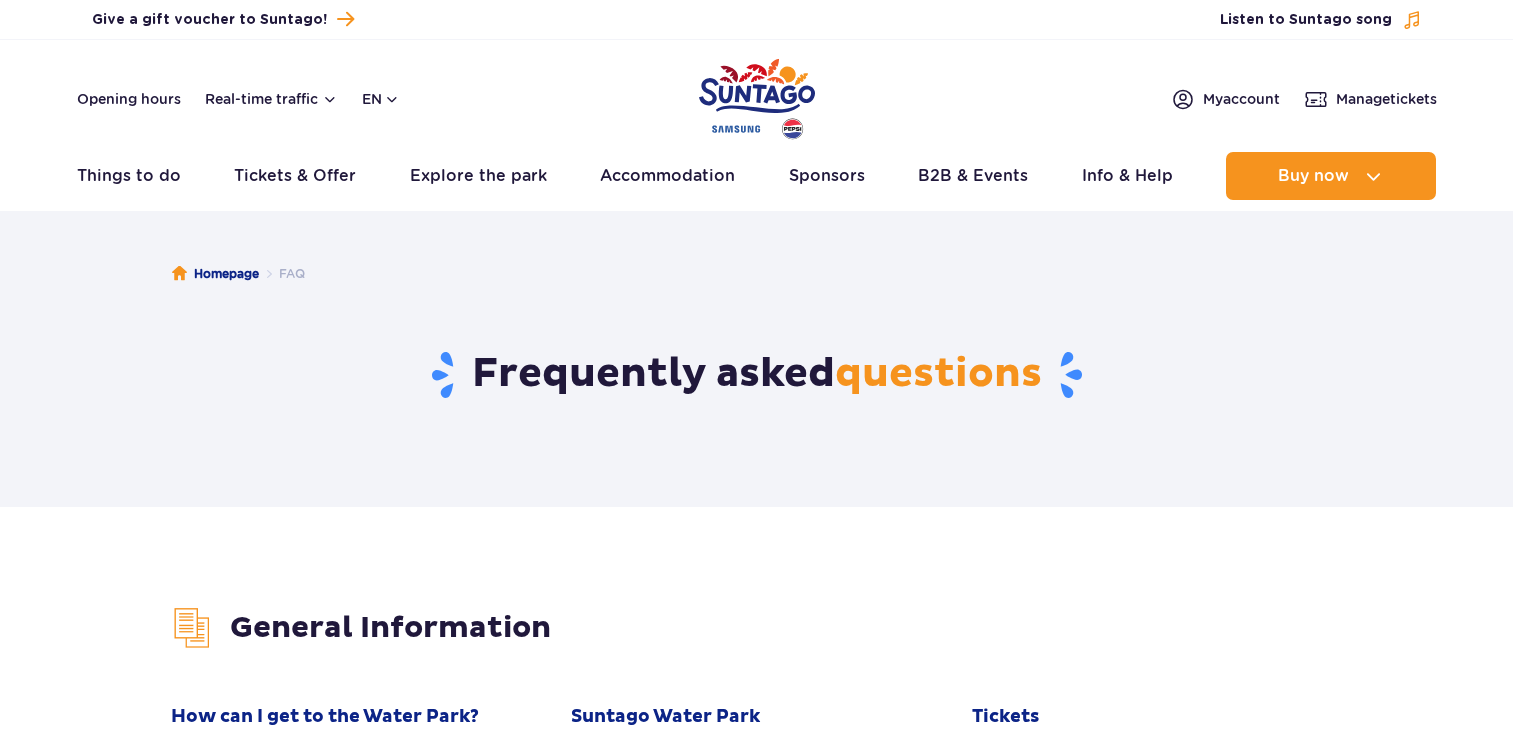 scroll, scrollTop: 0, scrollLeft: 0, axis: both 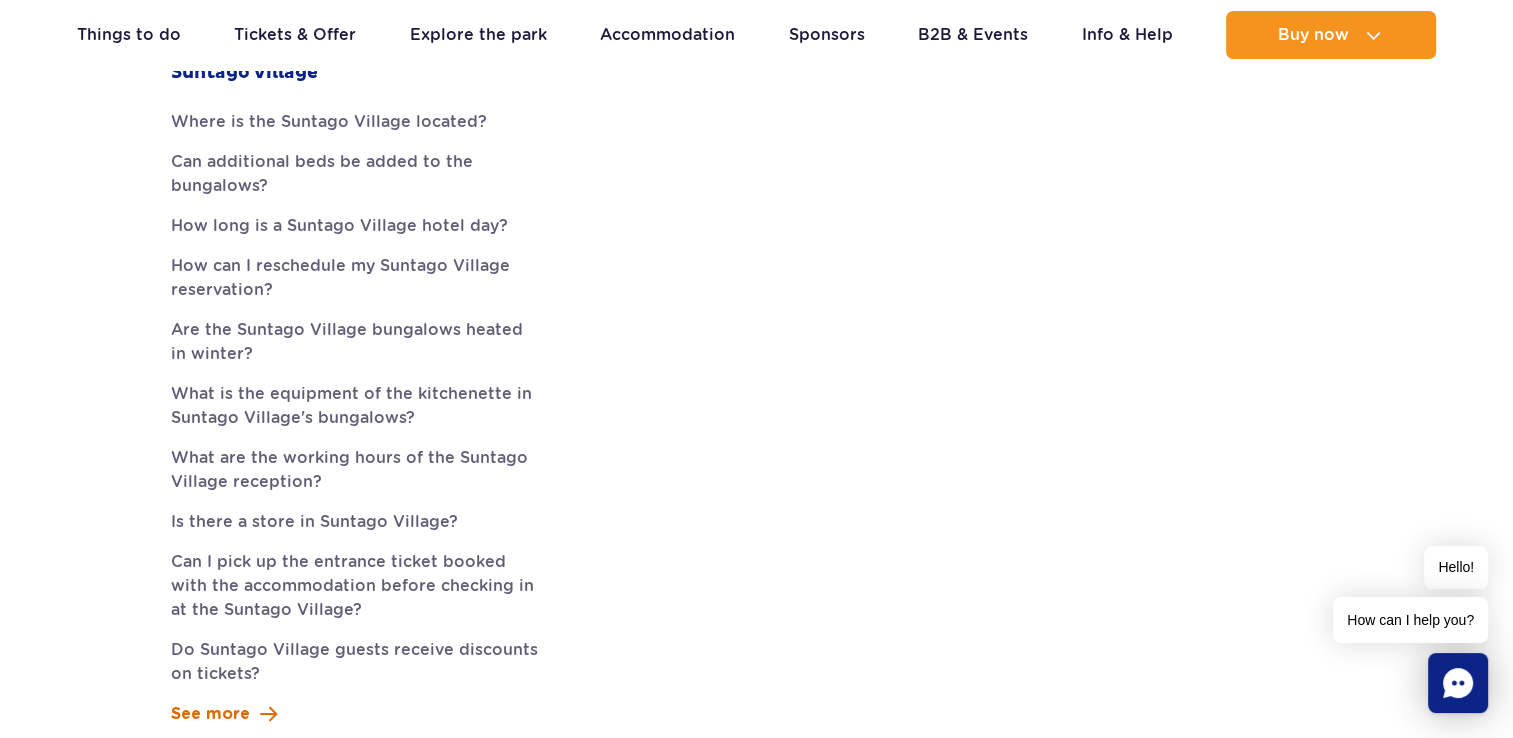 click on "See more" at bounding box center [210, 714] 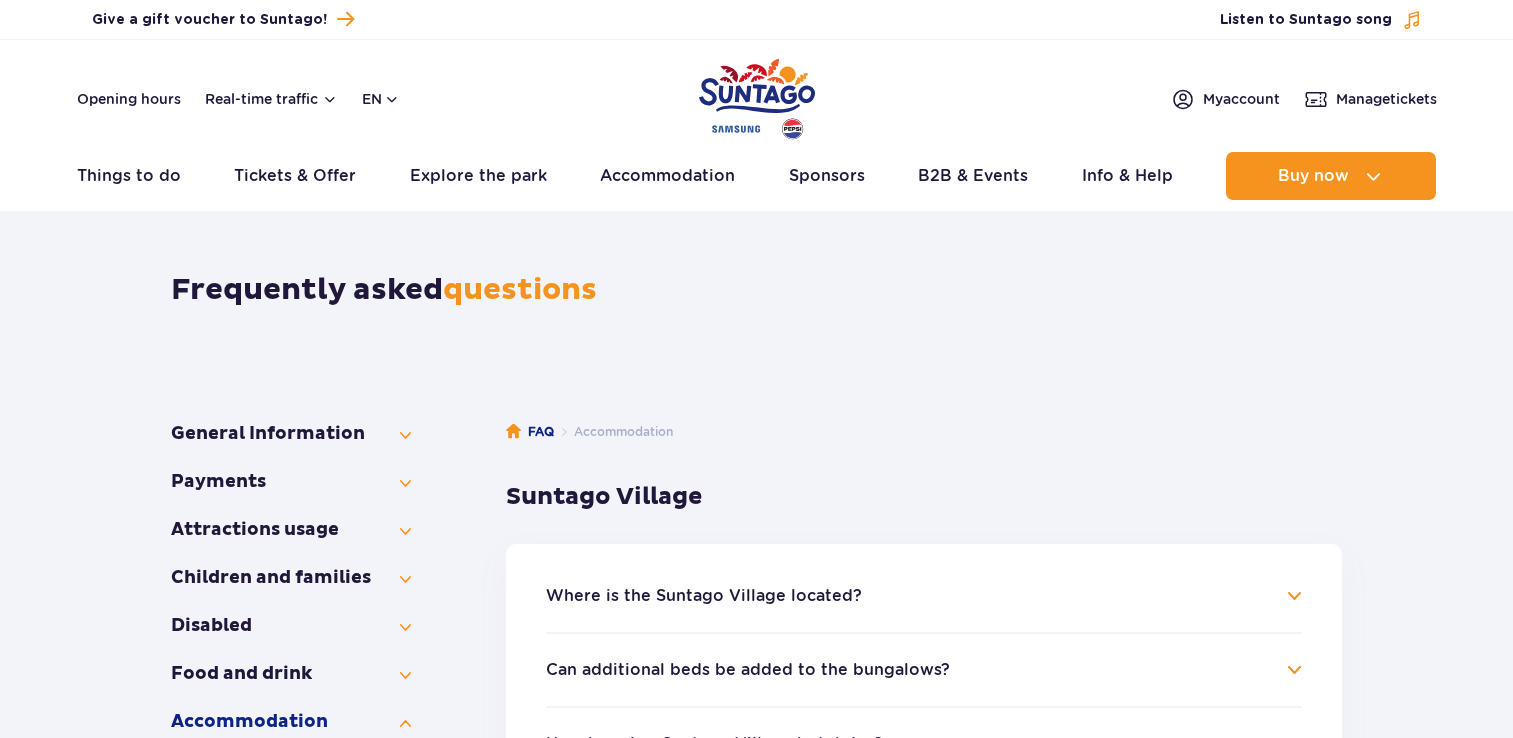 scroll, scrollTop: 0, scrollLeft: 0, axis: both 